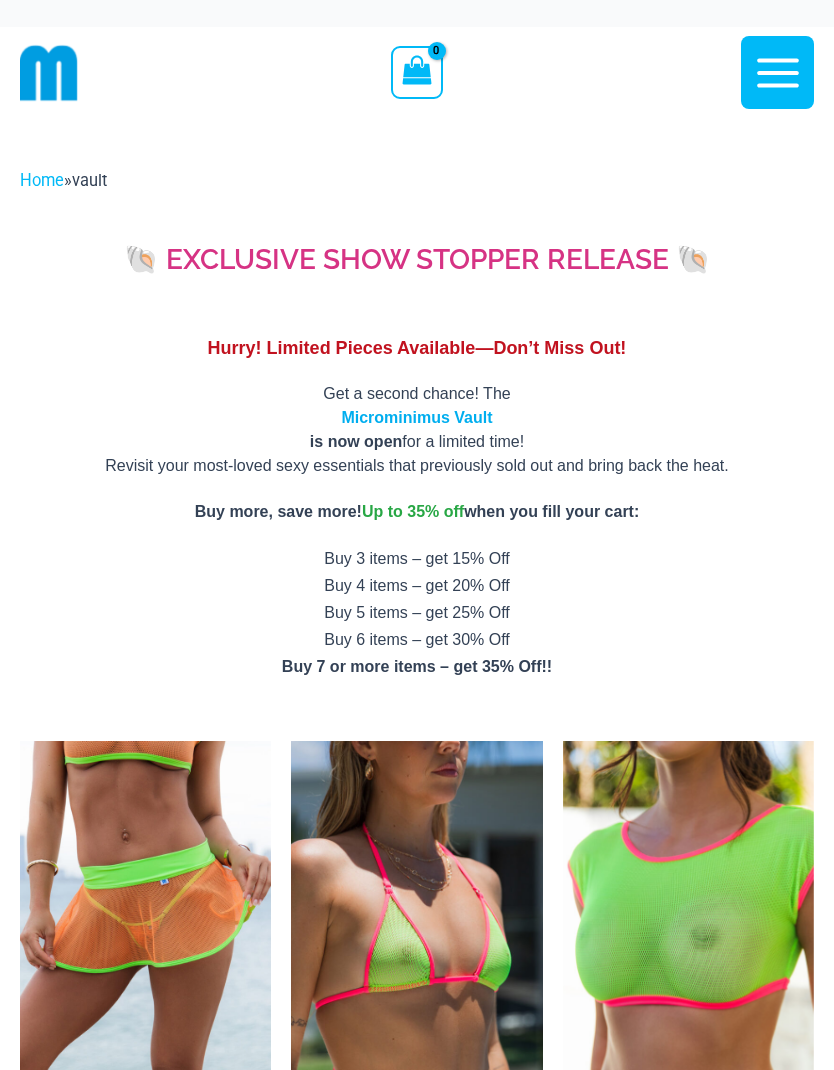 scroll, scrollTop: 0, scrollLeft: 0, axis: both 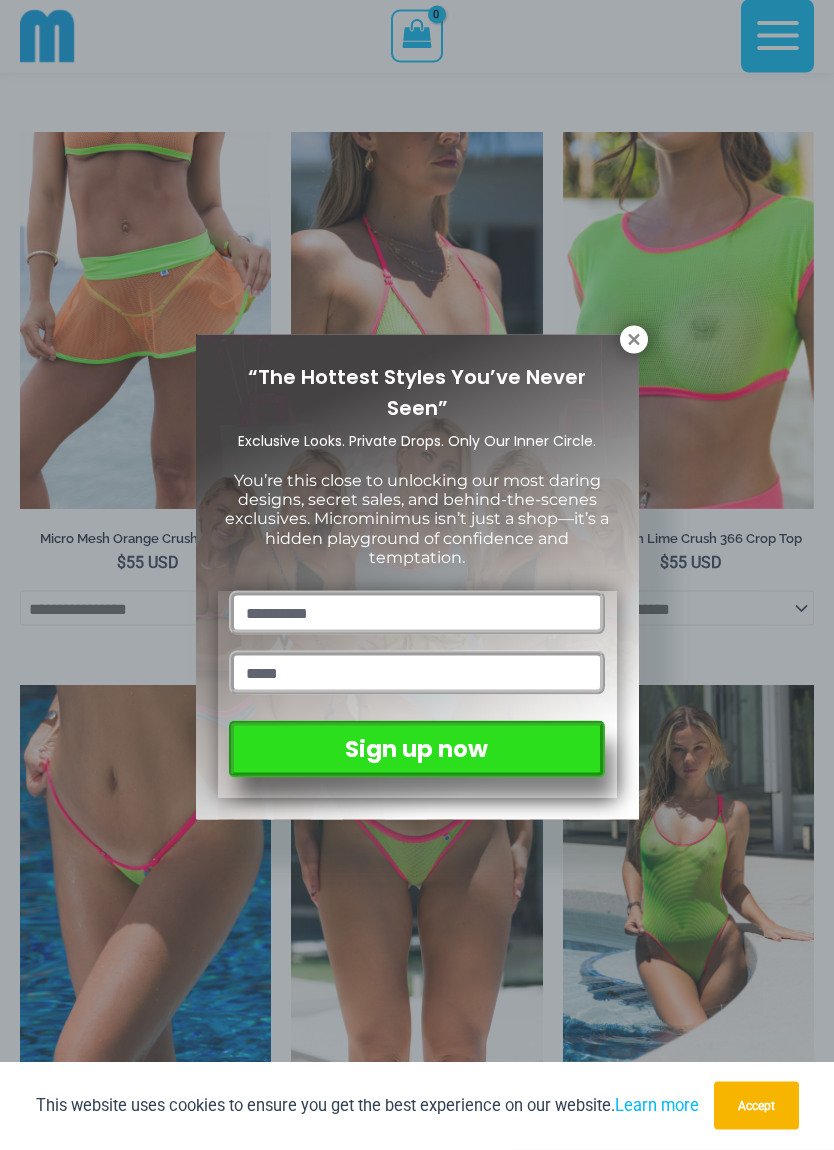 click 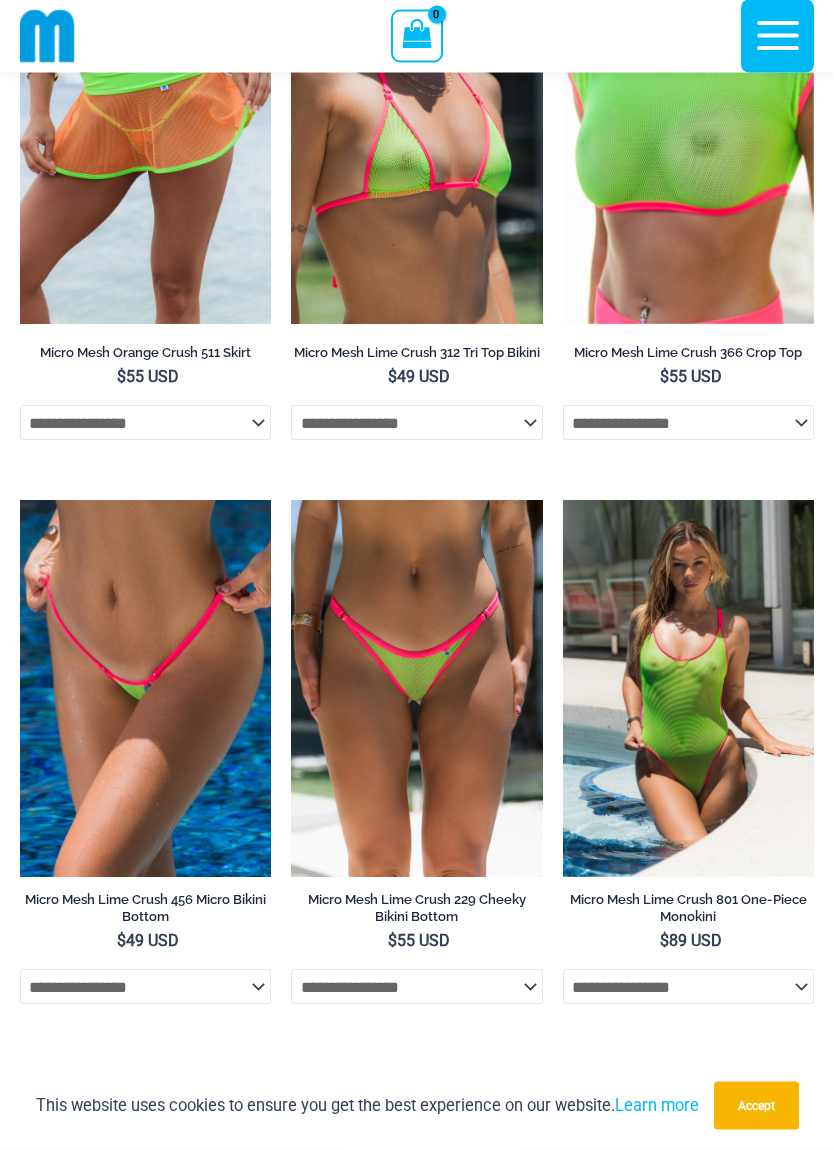 scroll, scrollTop: 776, scrollLeft: 0, axis: vertical 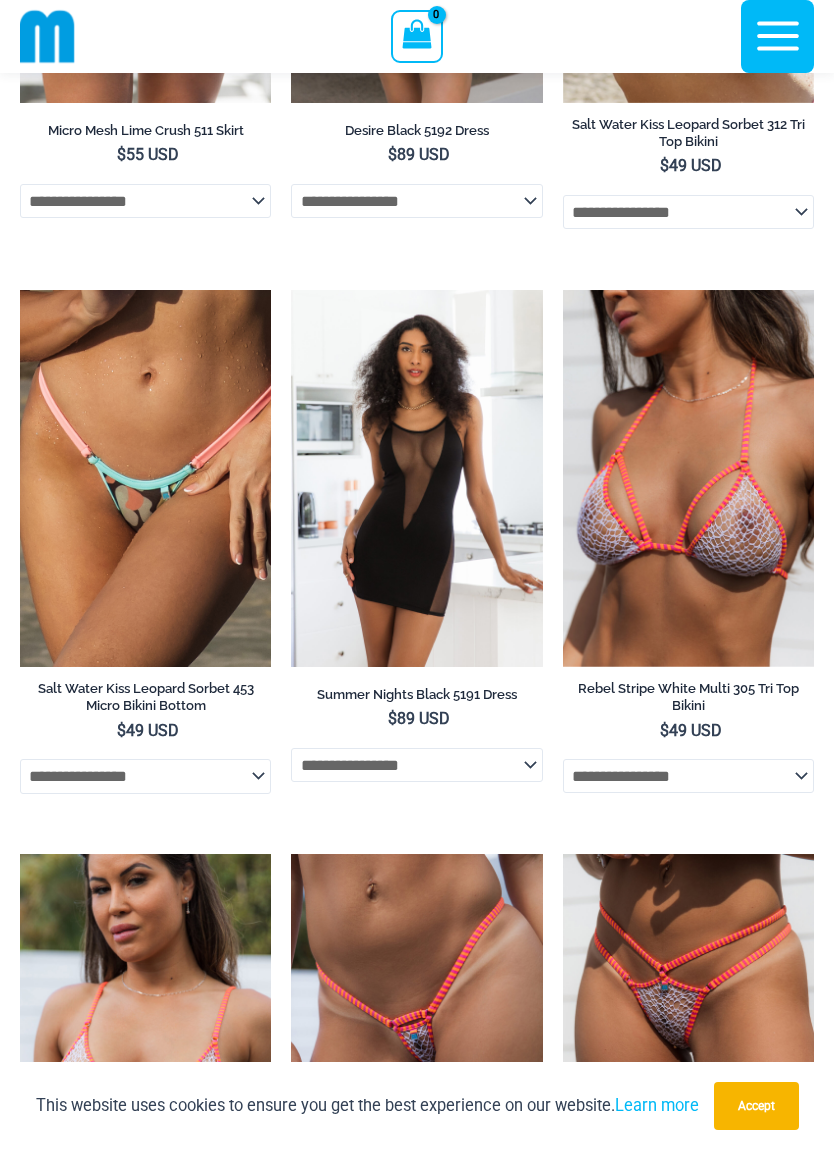 click at bounding box center [563, 290] 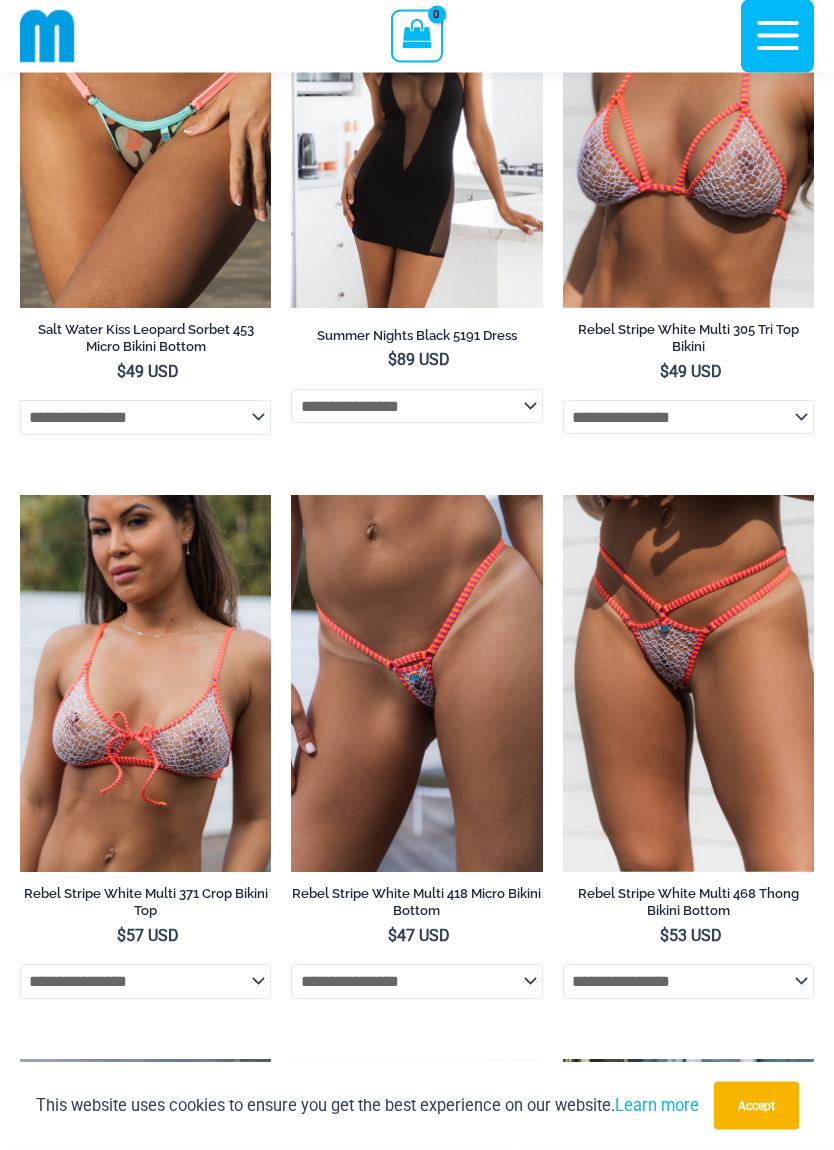 scroll, scrollTop: 2474, scrollLeft: 0, axis: vertical 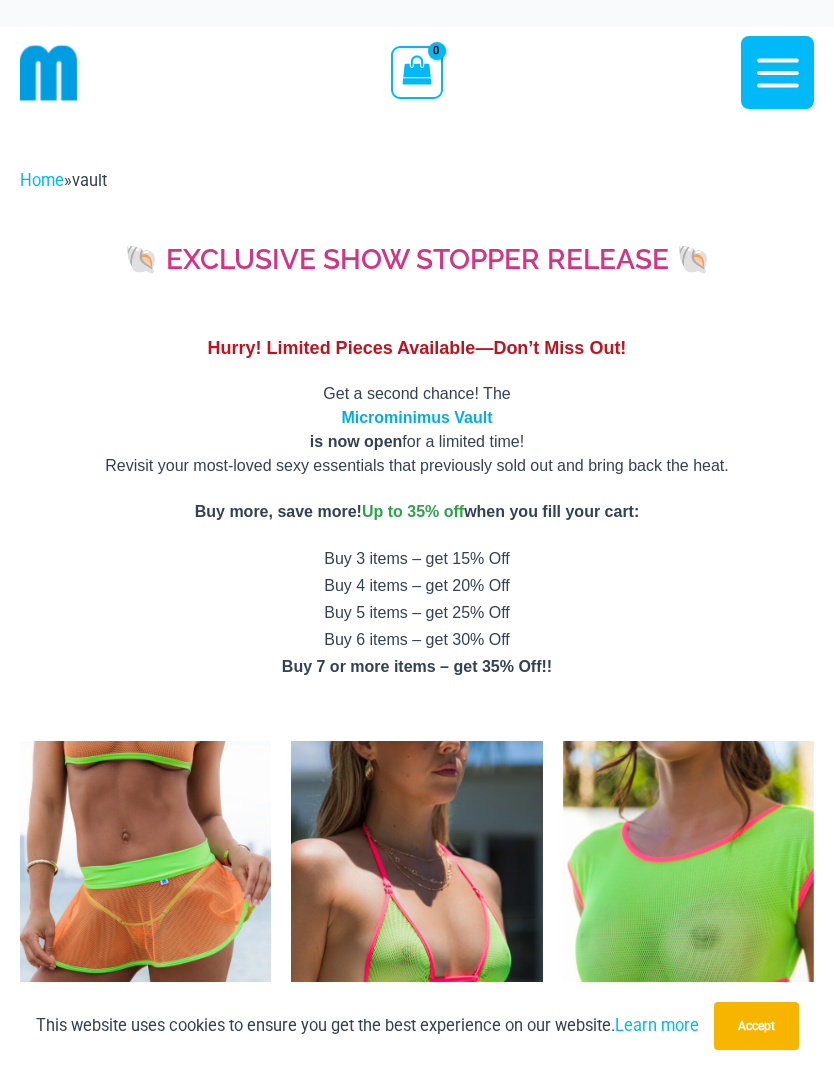 click on "Home" at bounding box center [42, 180] 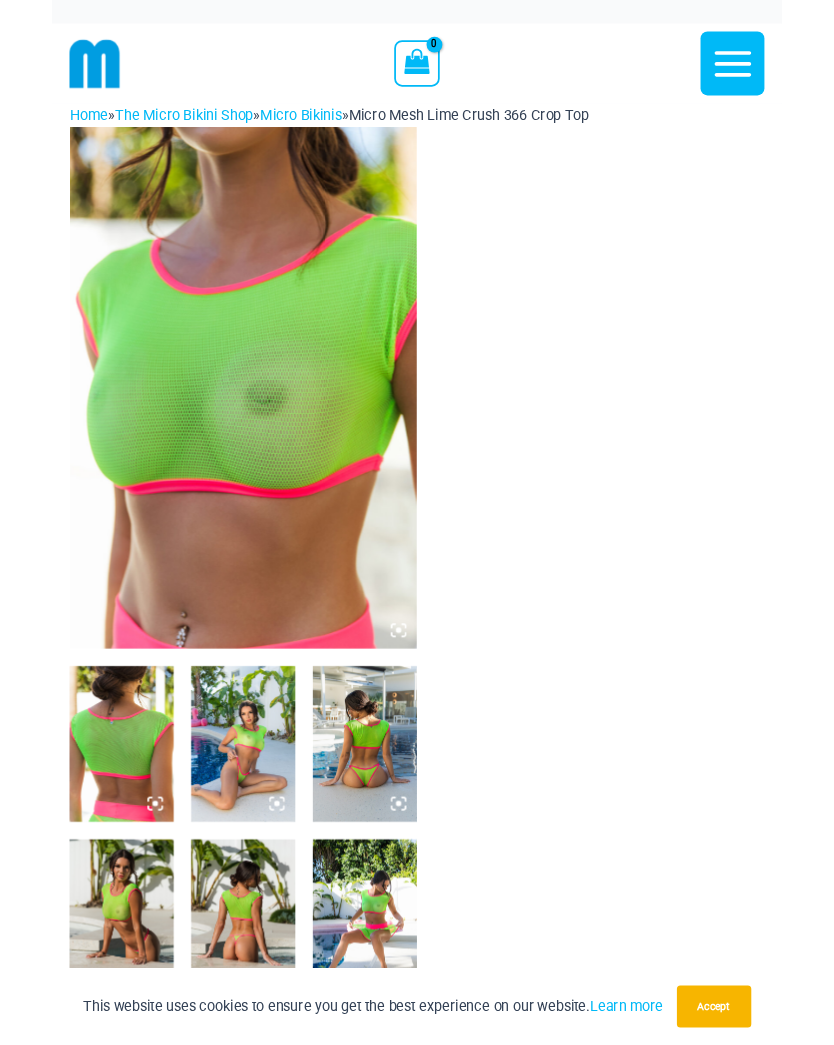 scroll, scrollTop: 0, scrollLeft: 0, axis: both 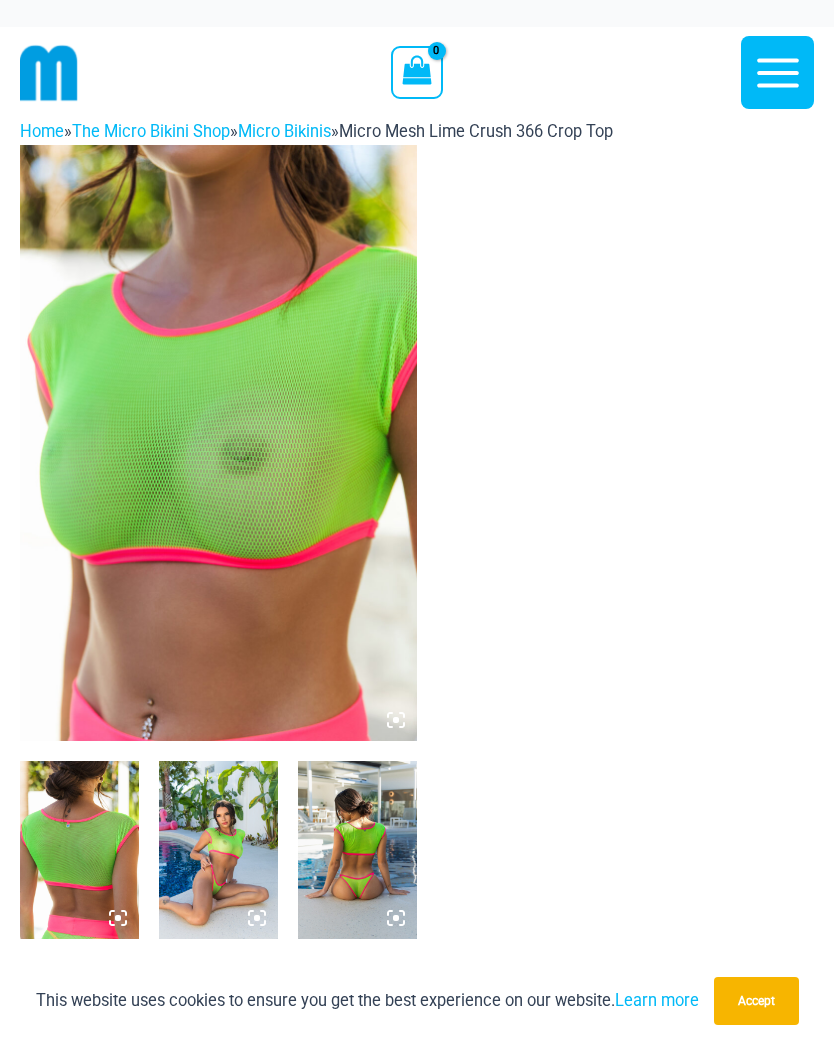 click at bounding box center (218, 443) 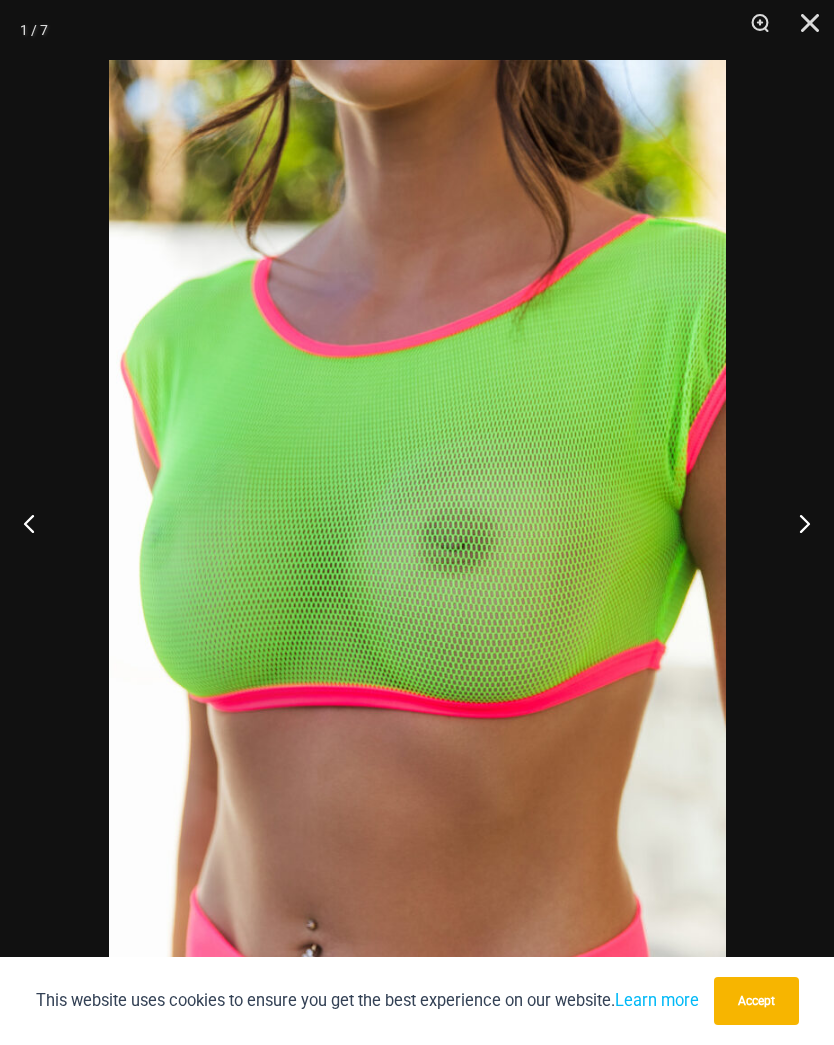 click at bounding box center [796, 523] 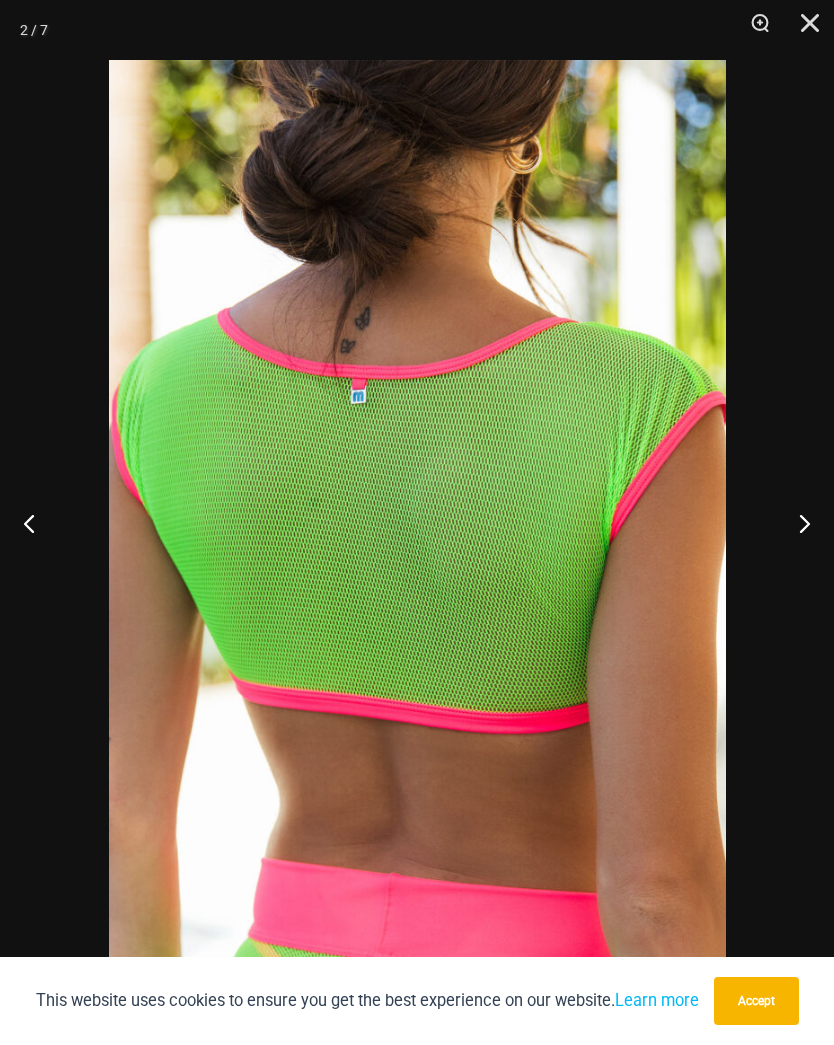 click at bounding box center [796, 523] 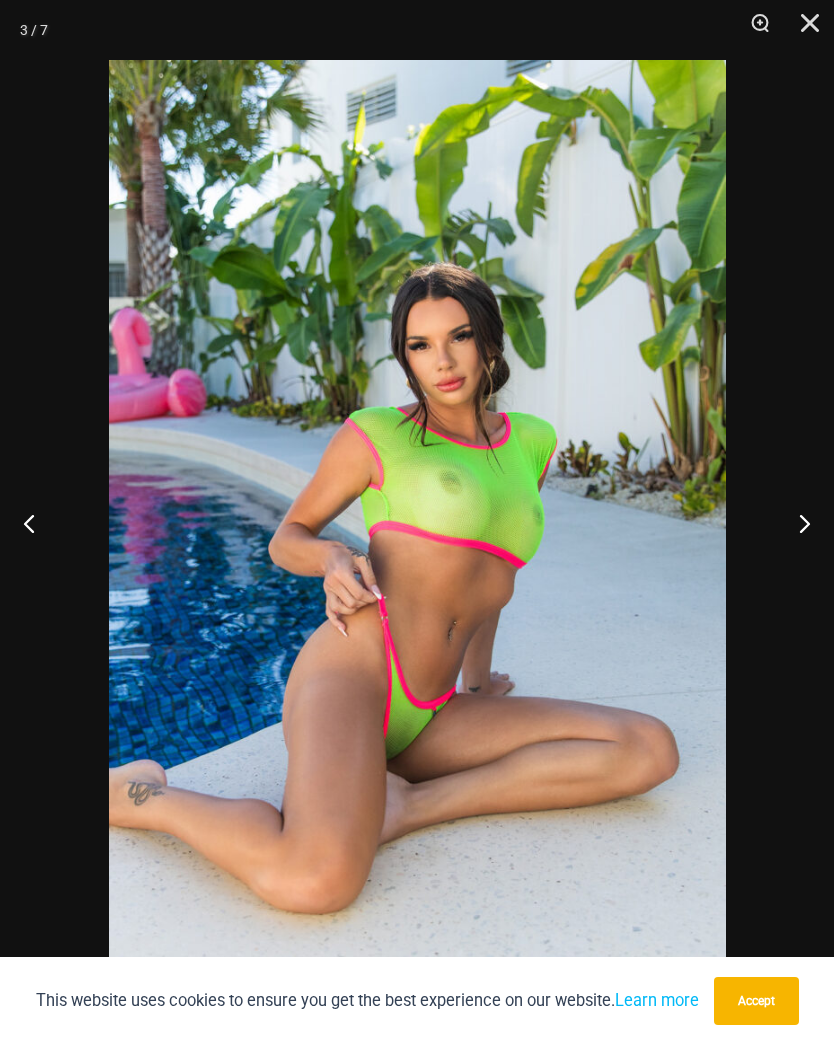click at bounding box center (796, 523) 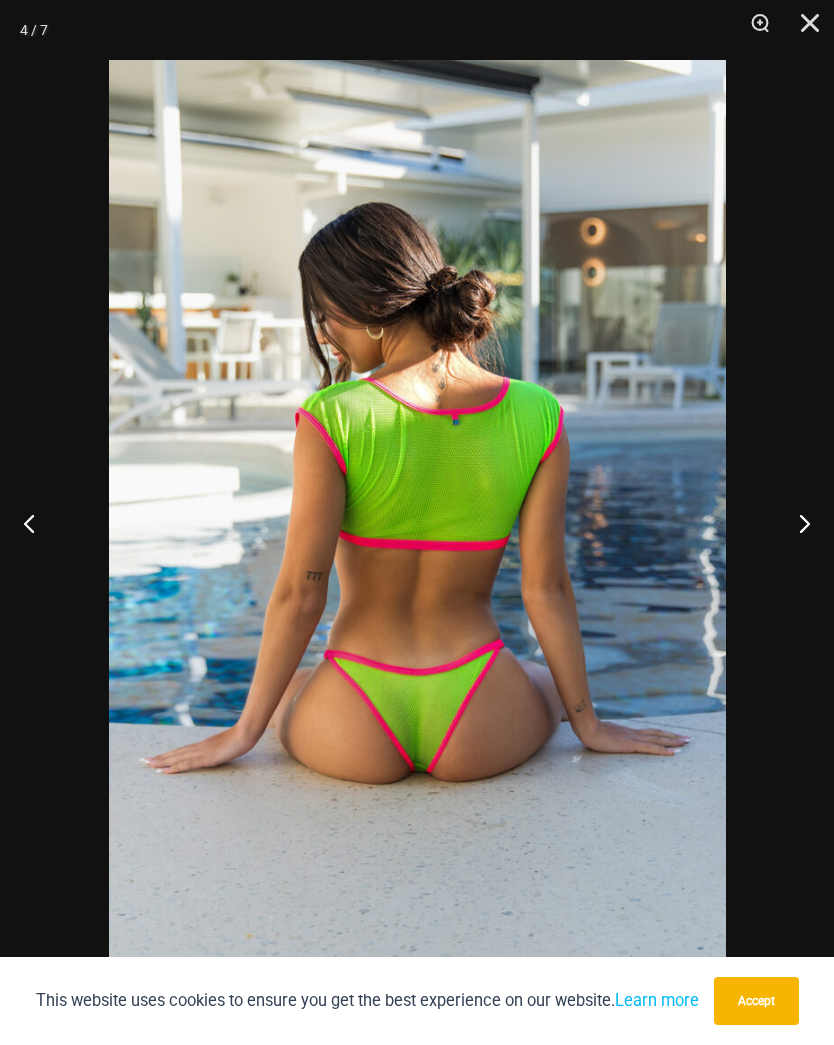 click at bounding box center [796, 523] 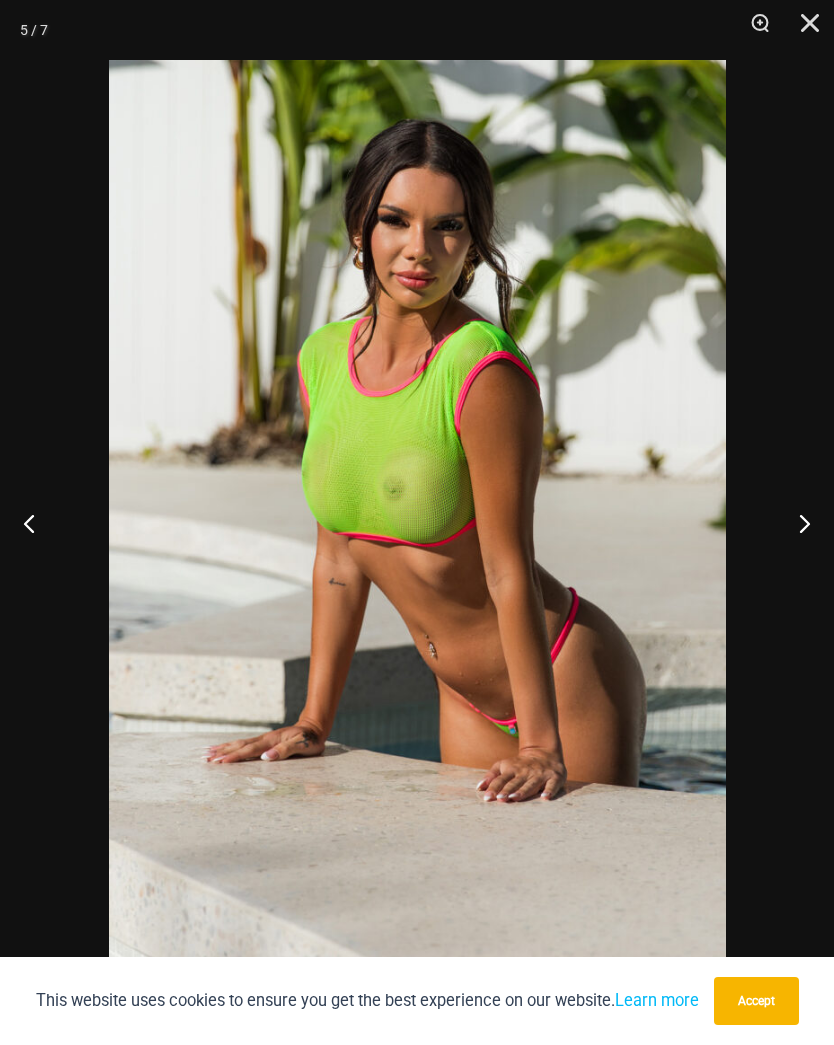 click at bounding box center [796, 523] 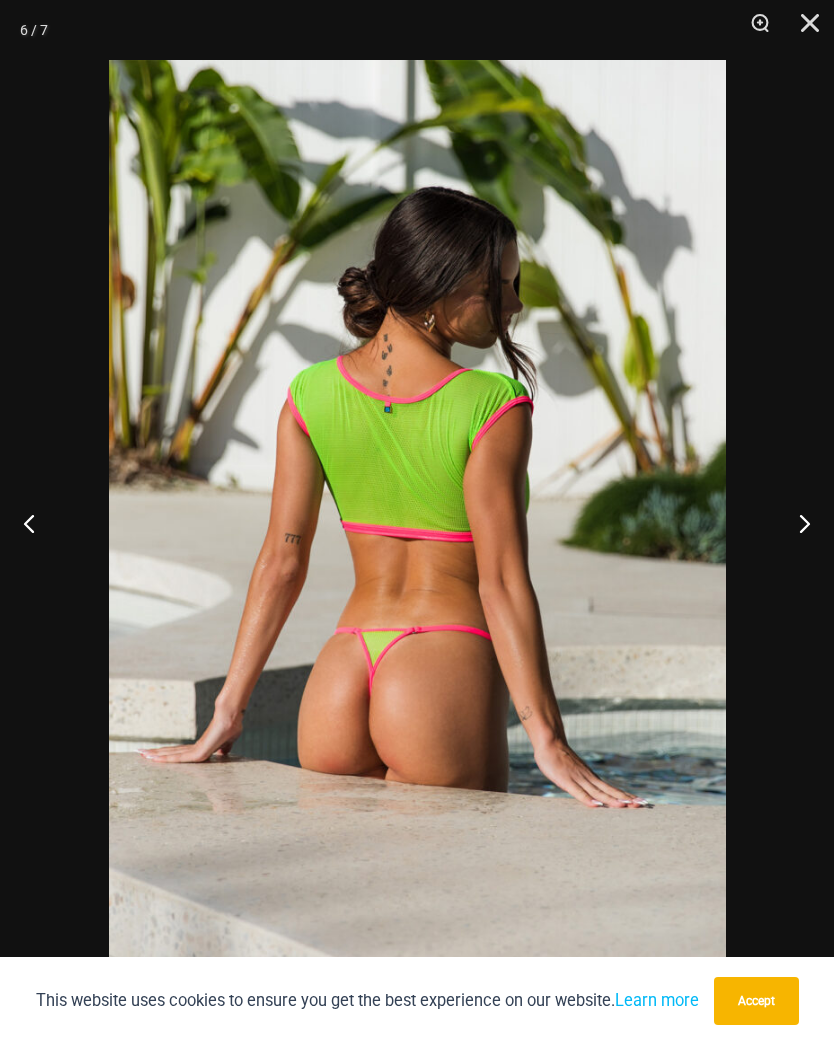 click at bounding box center [796, 523] 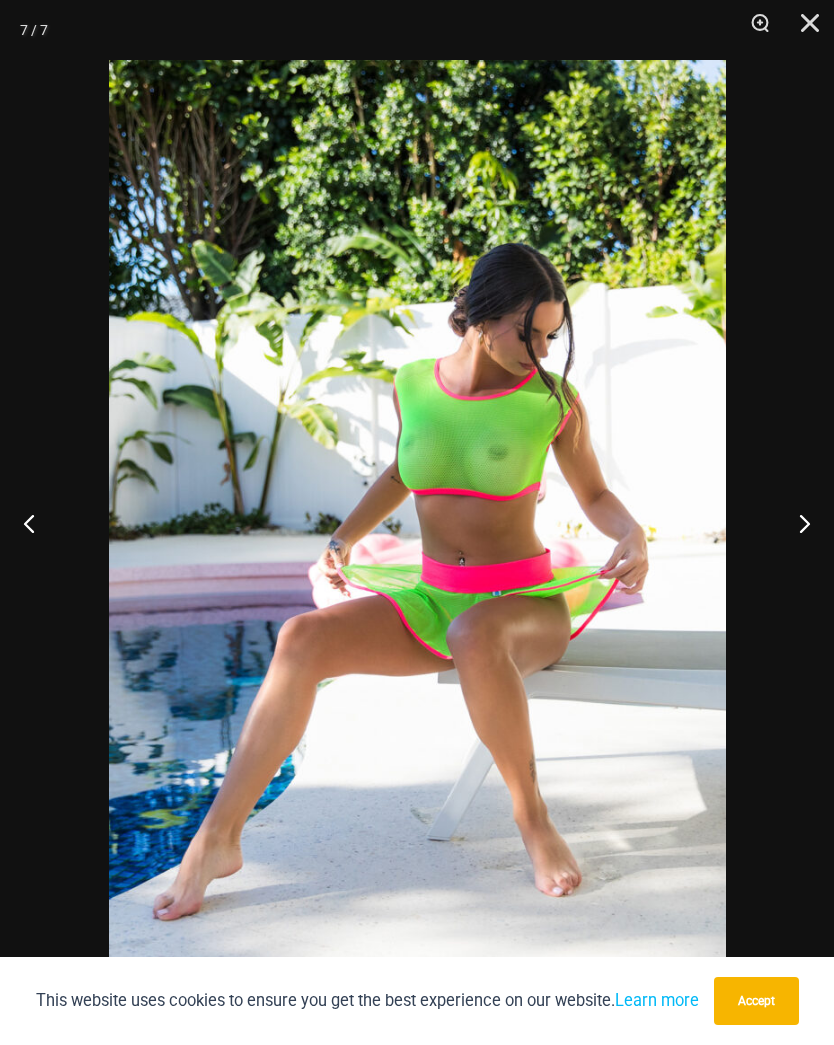 click at bounding box center (796, 523) 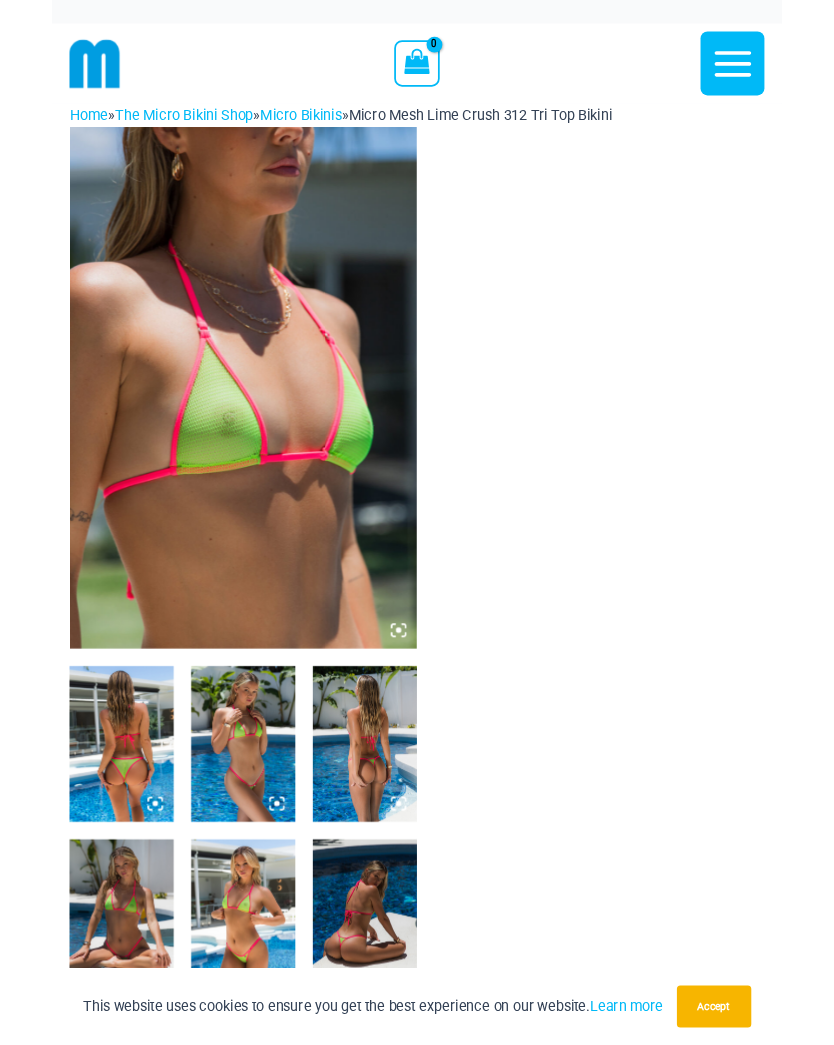 scroll, scrollTop: 0, scrollLeft: 0, axis: both 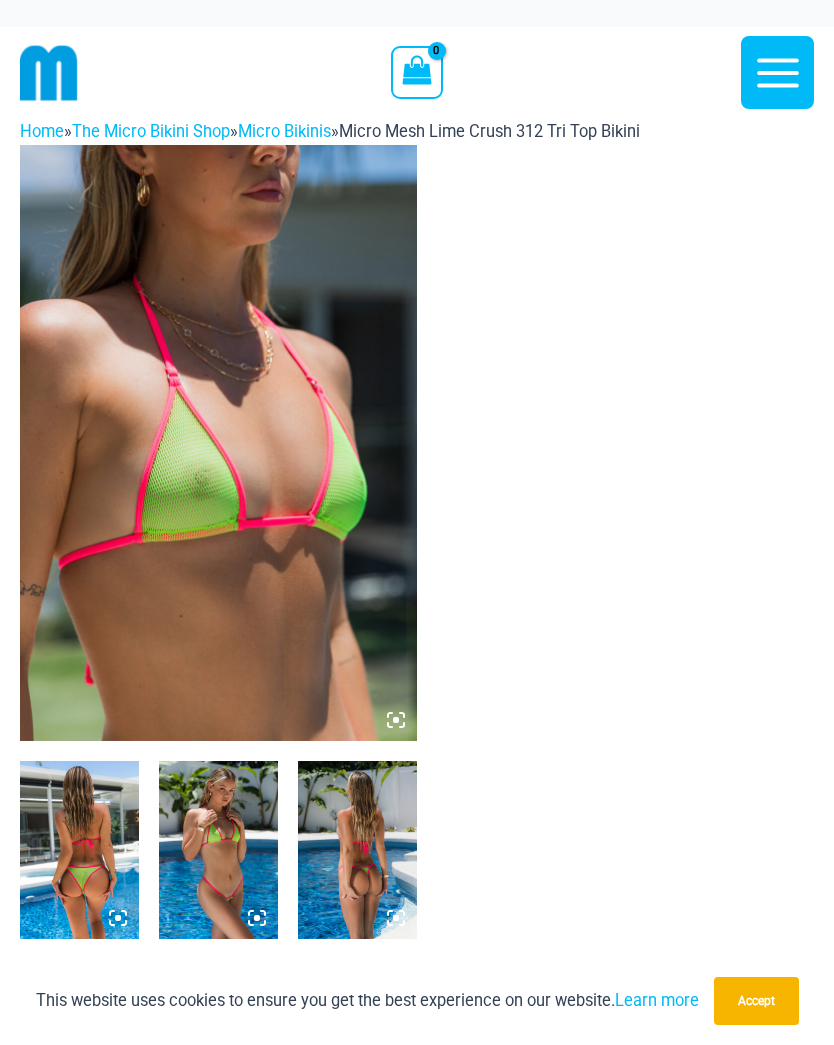 click at bounding box center [218, 443] 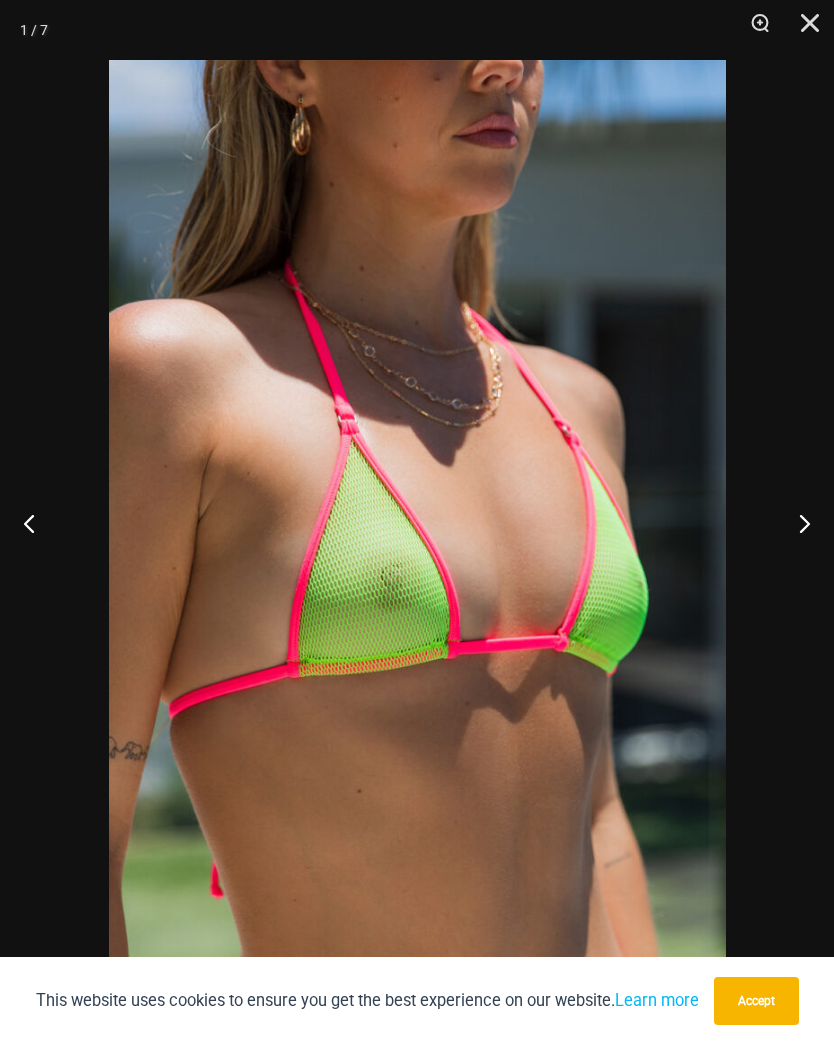 click at bounding box center (796, 523) 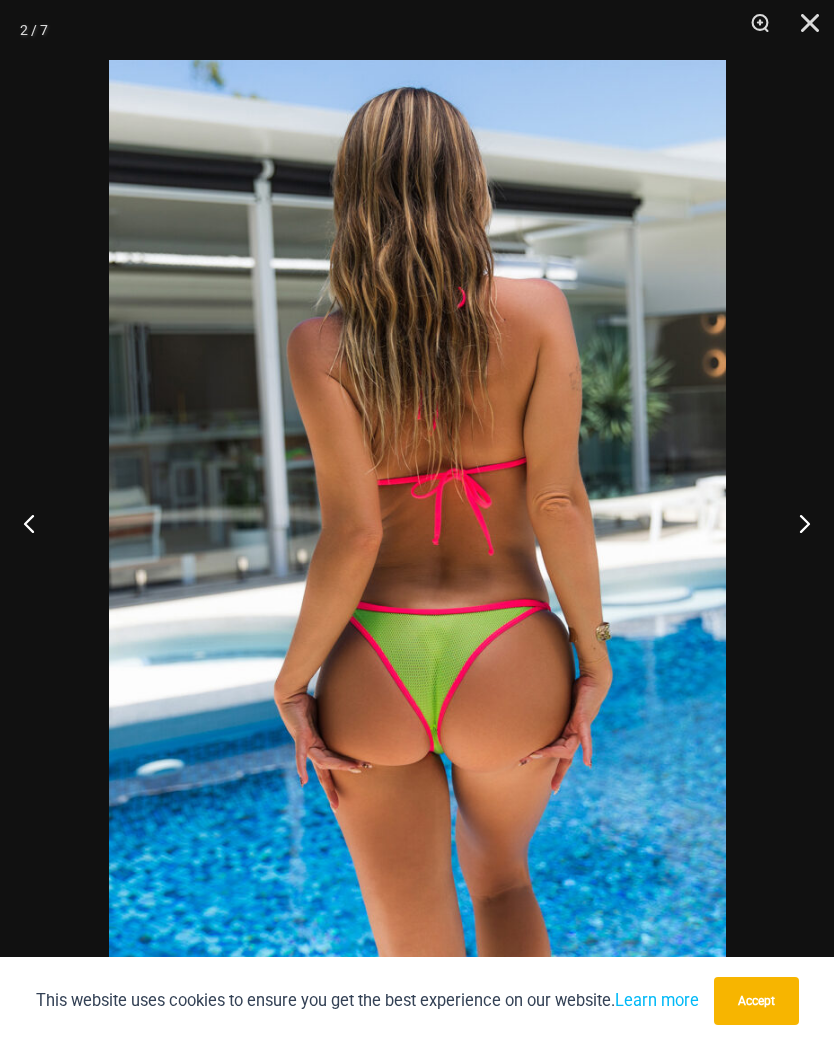 click at bounding box center (796, 523) 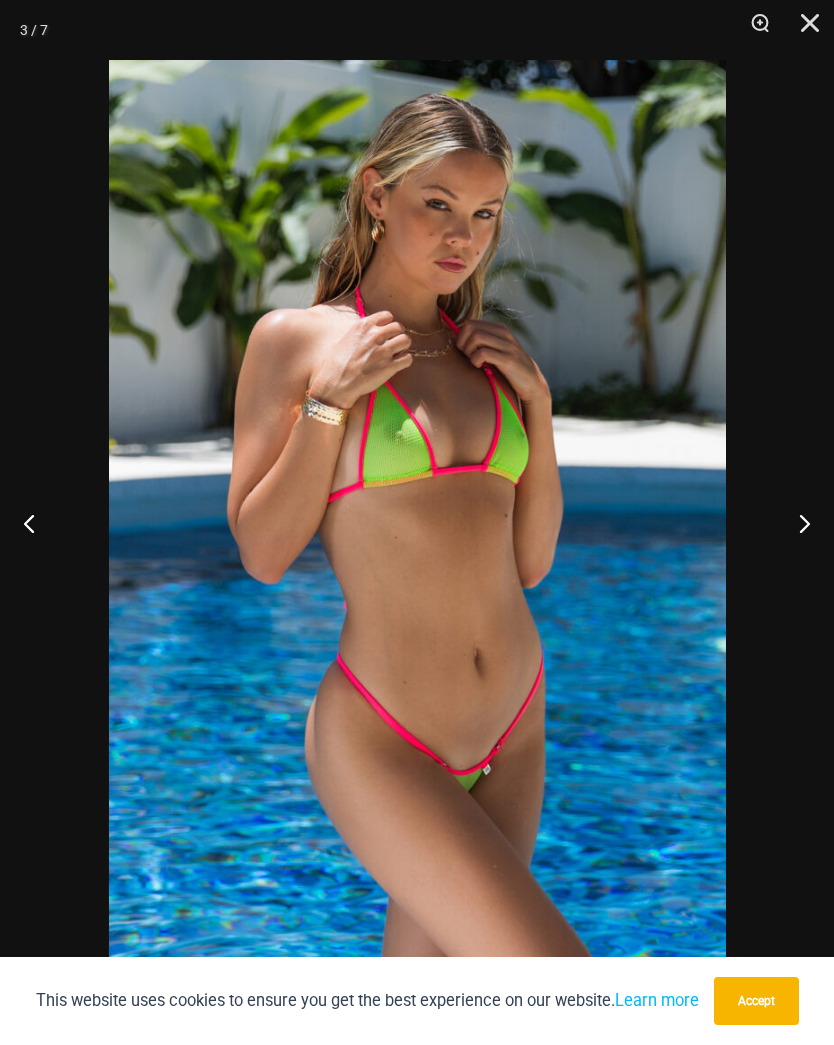 click at bounding box center (796, 523) 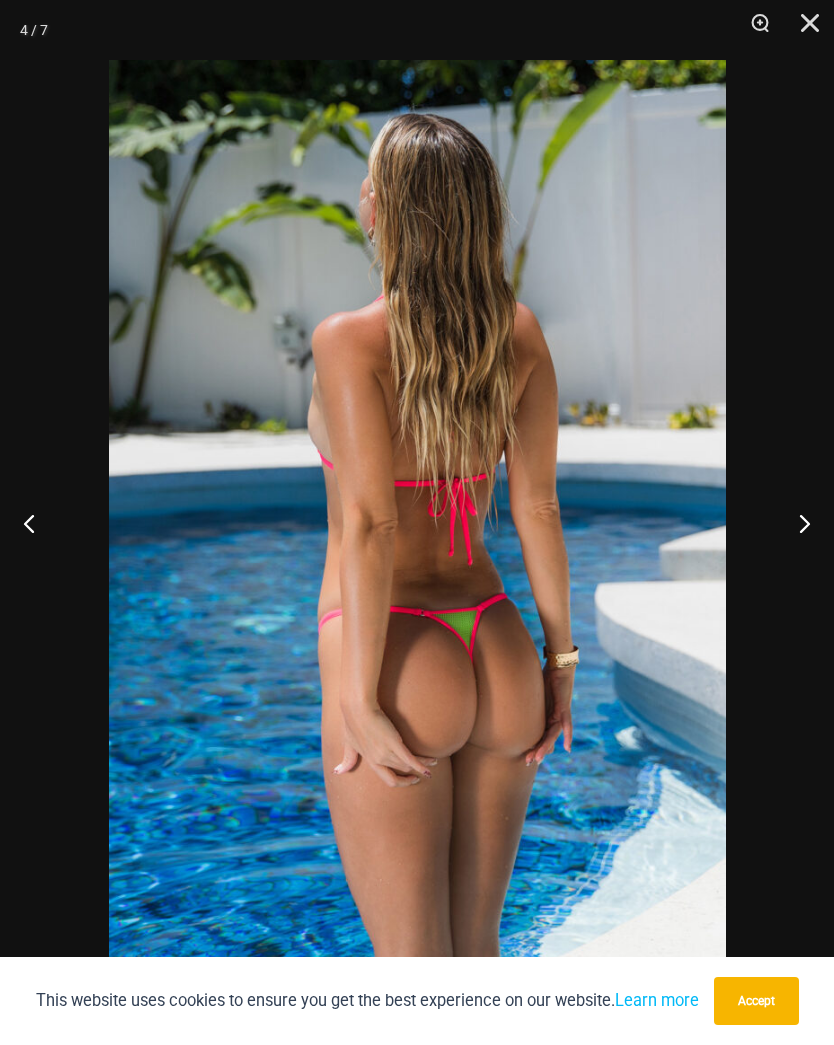click at bounding box center [796, 523] 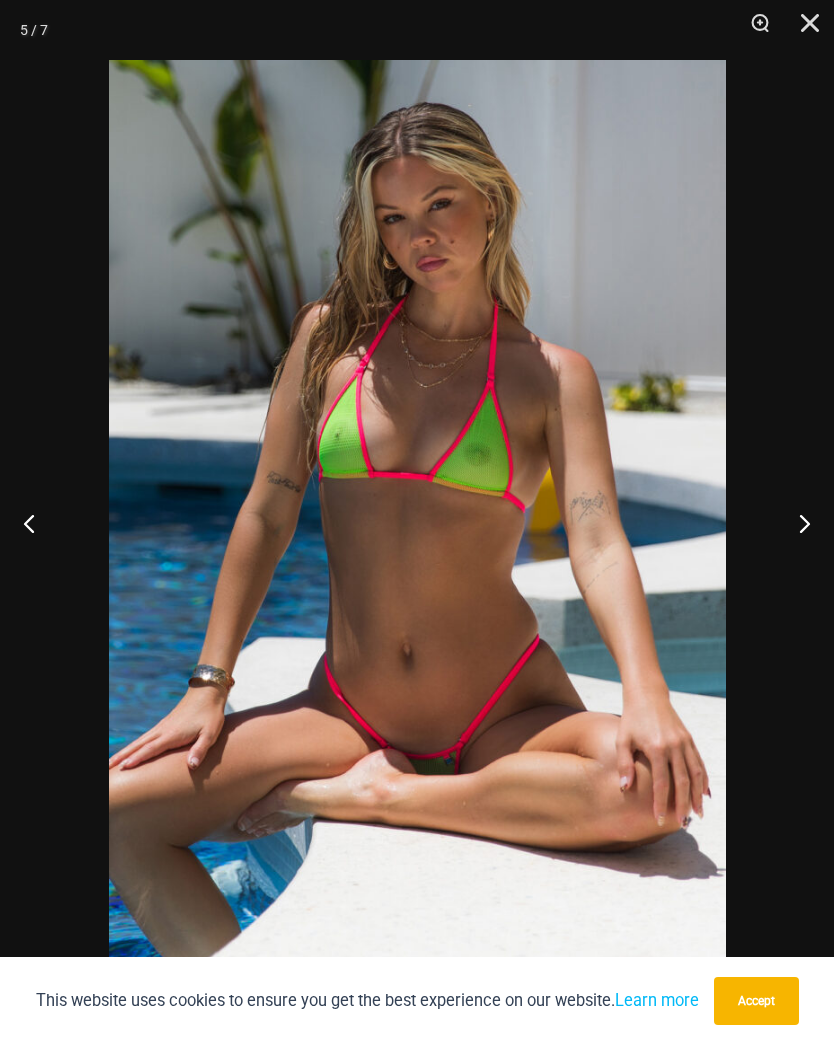 click at bounding box center [796, 523] 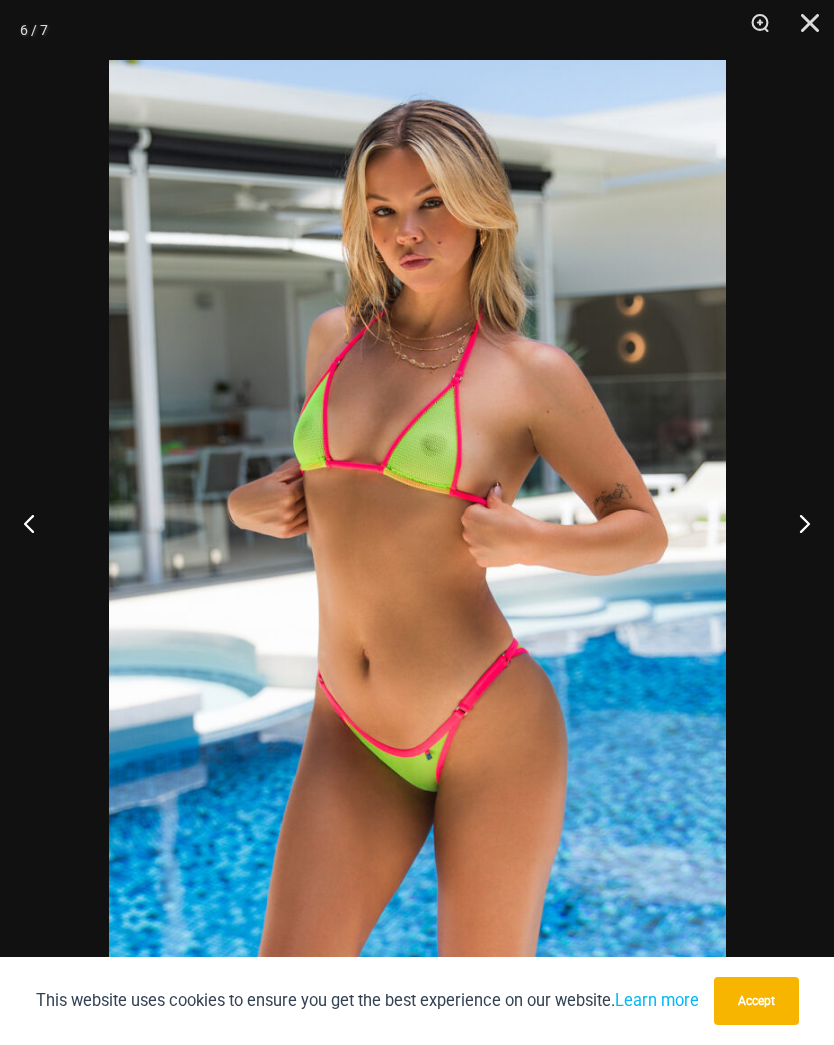 click at bounding box center [796, 523] 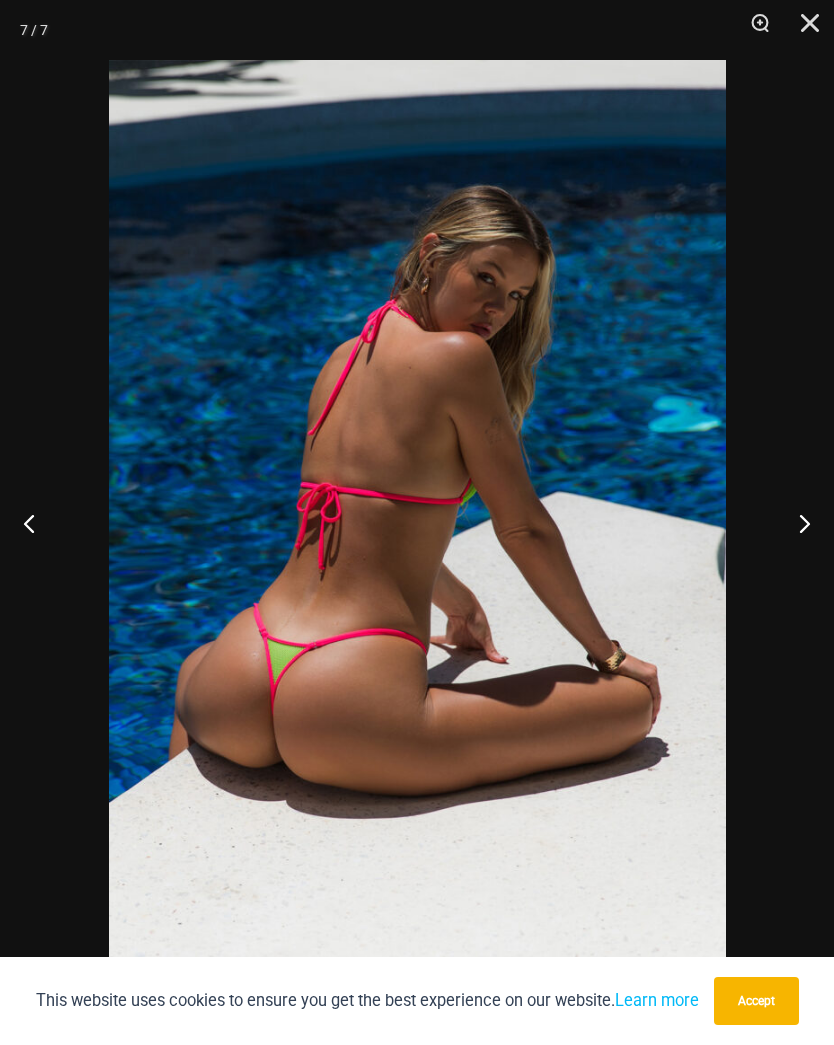 click at bounding box center (796, 523) 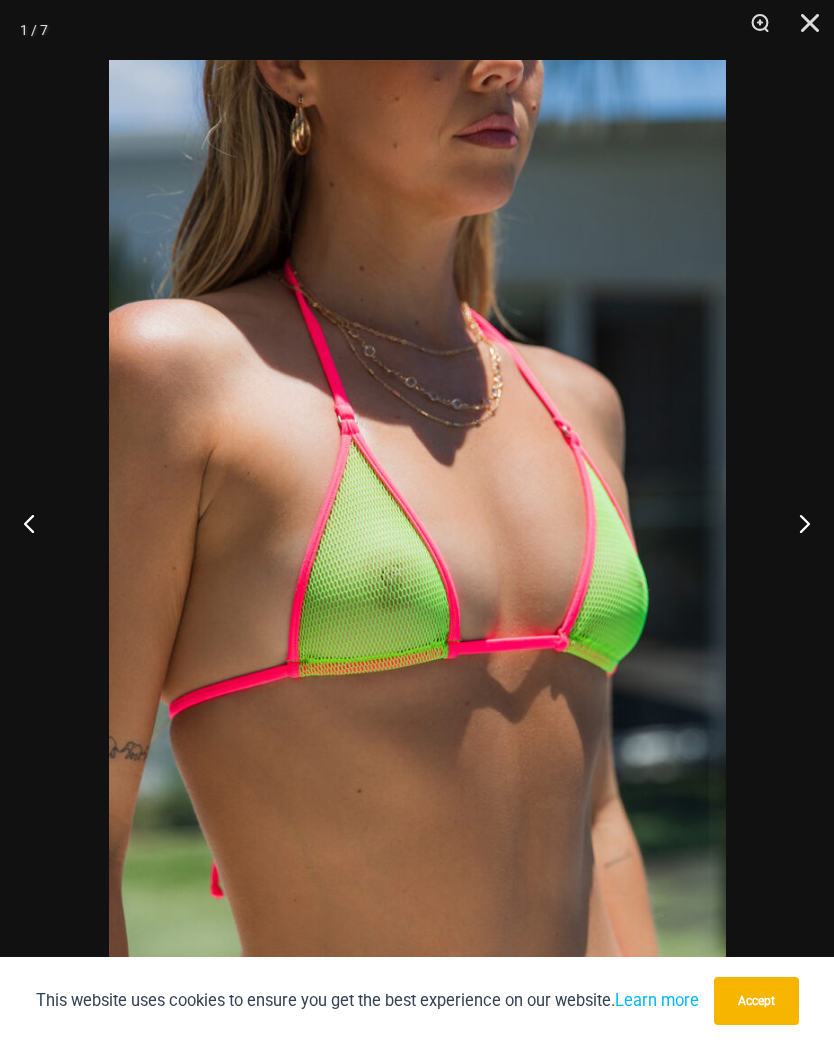 click at bounding box center [796, 523] 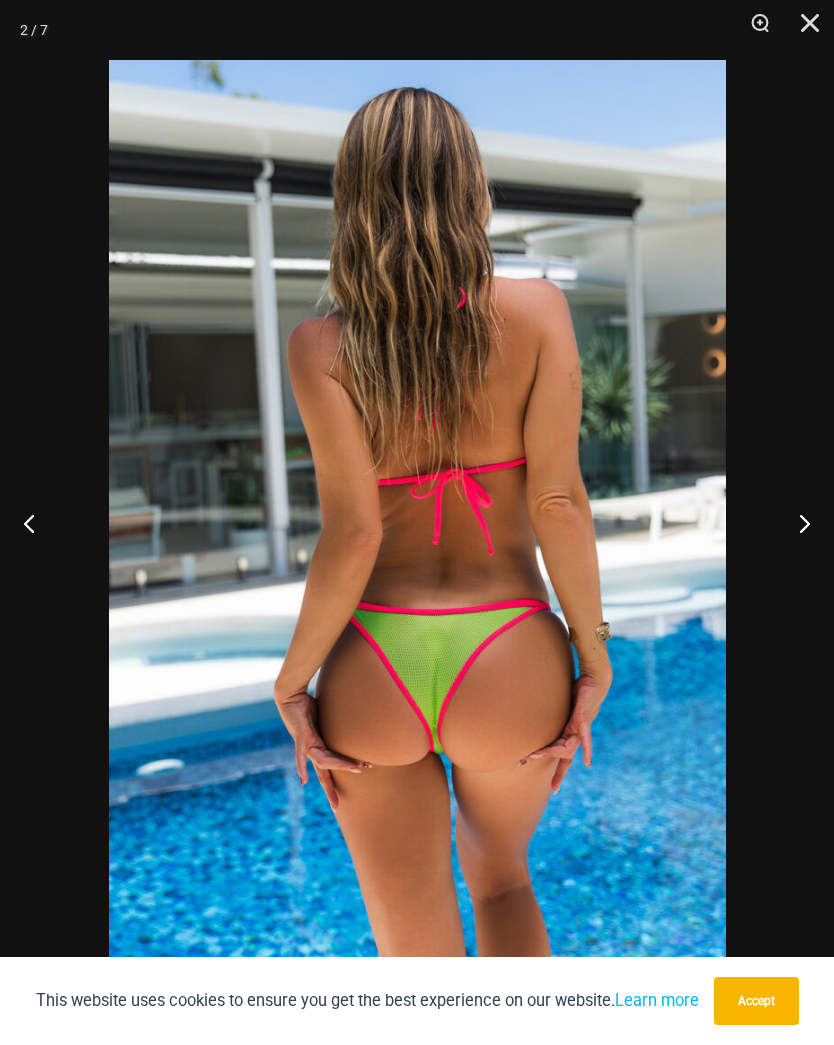 click at bounding box center (803, 30) 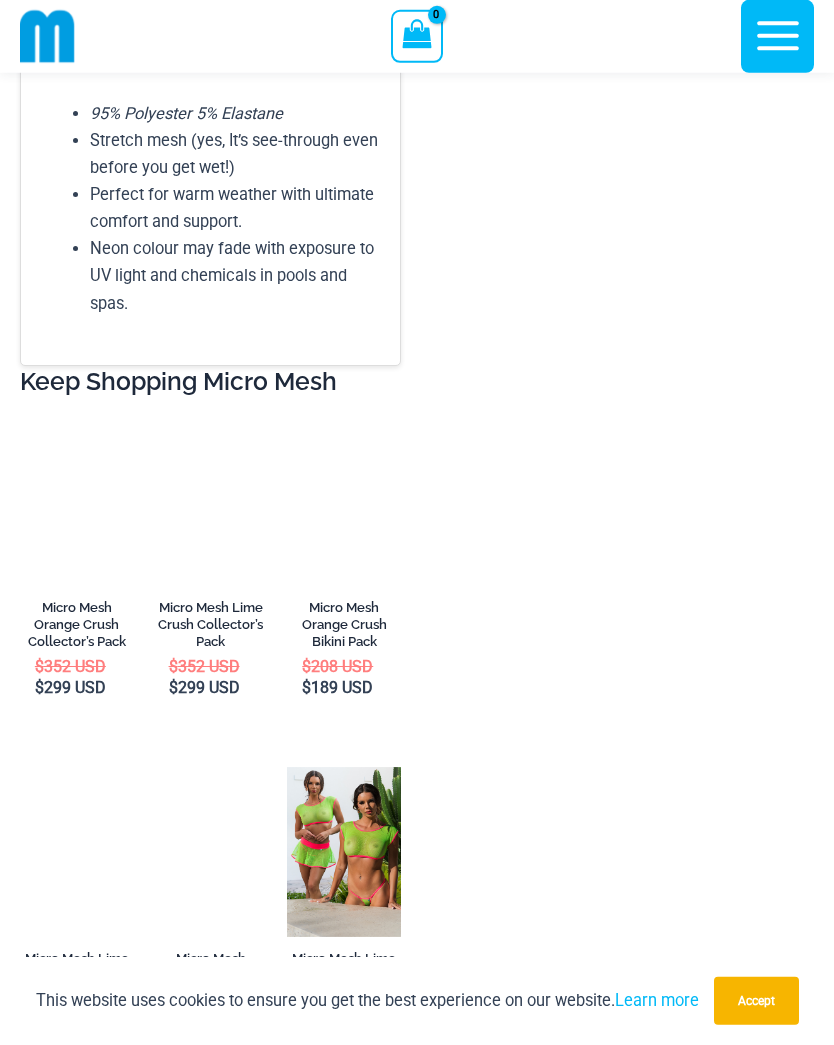 scroll, scrollTop: 2817, scrollLeft: 0, axis: vertical 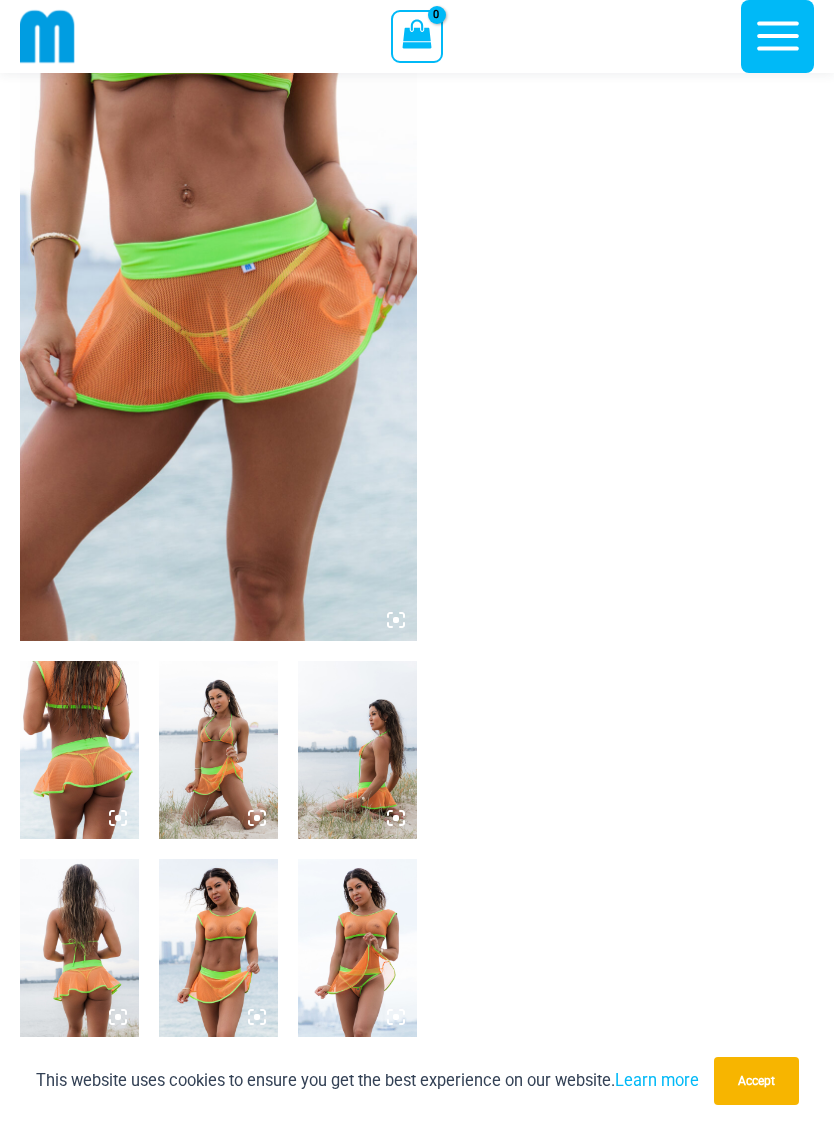 click 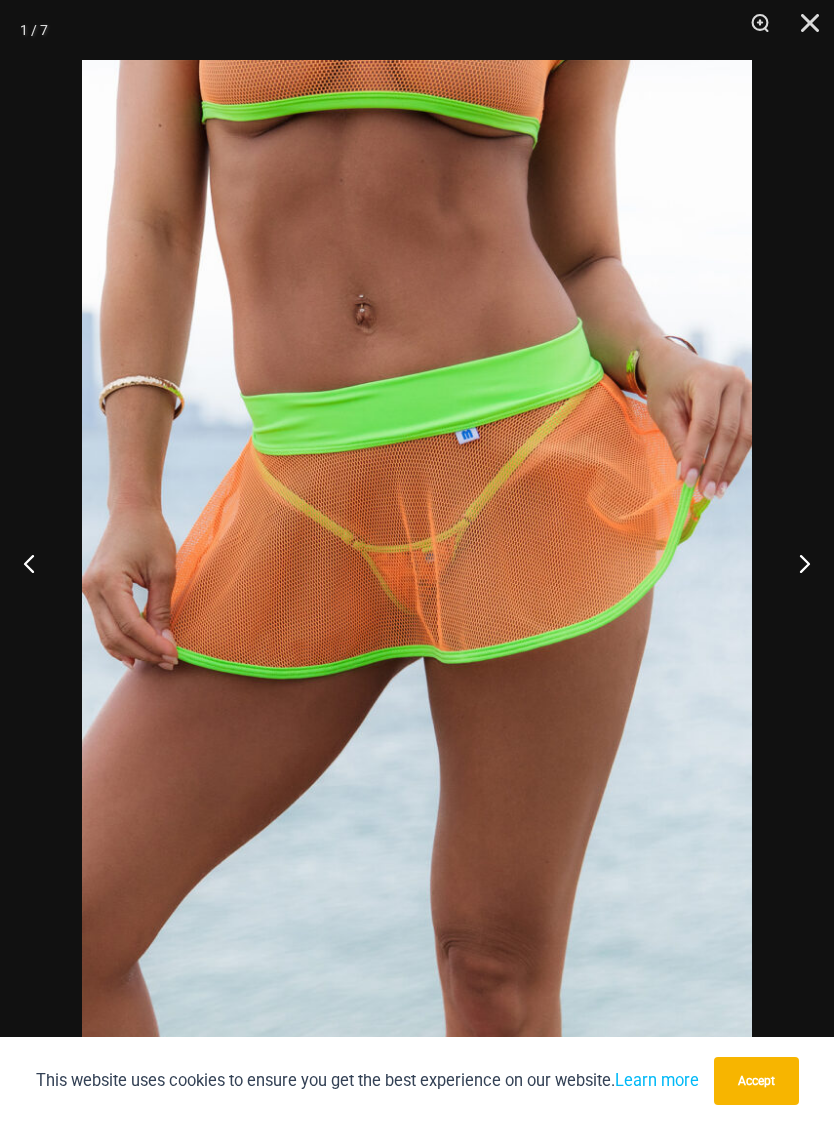click on "Accept" at bounding box center [756, 1081] 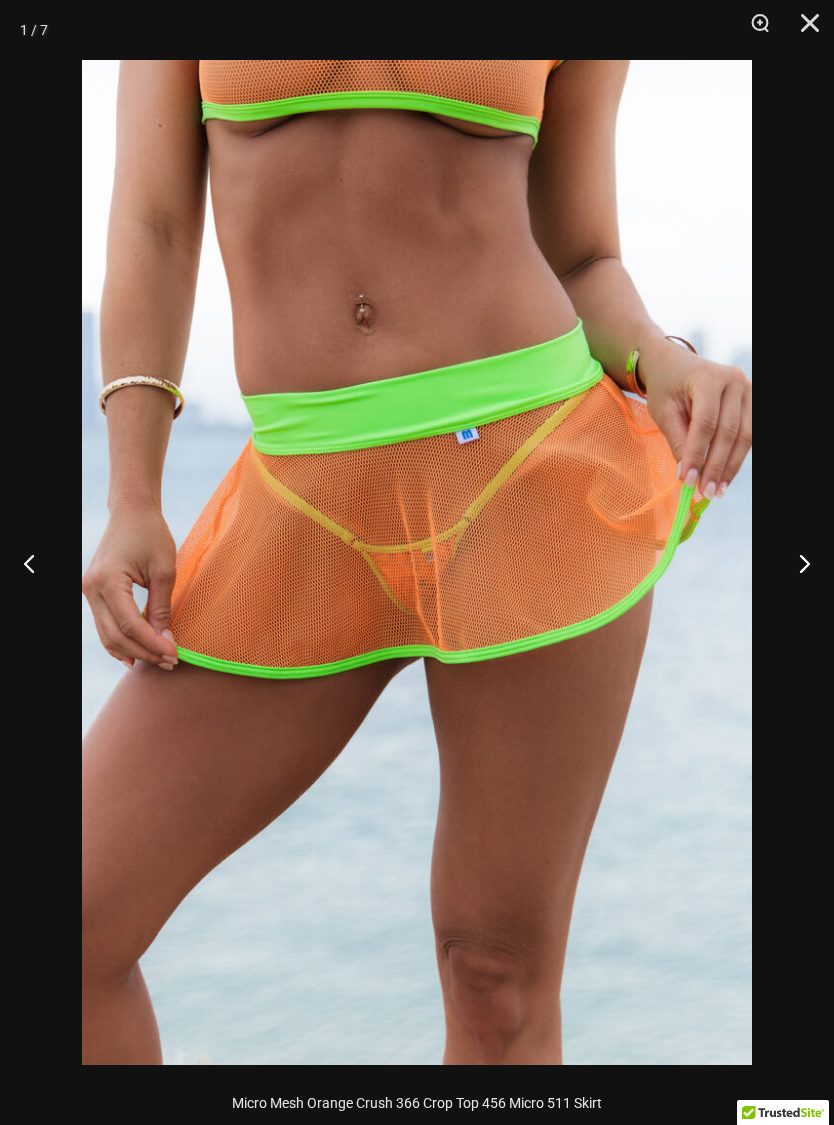 click at bounding box center (796, 563) 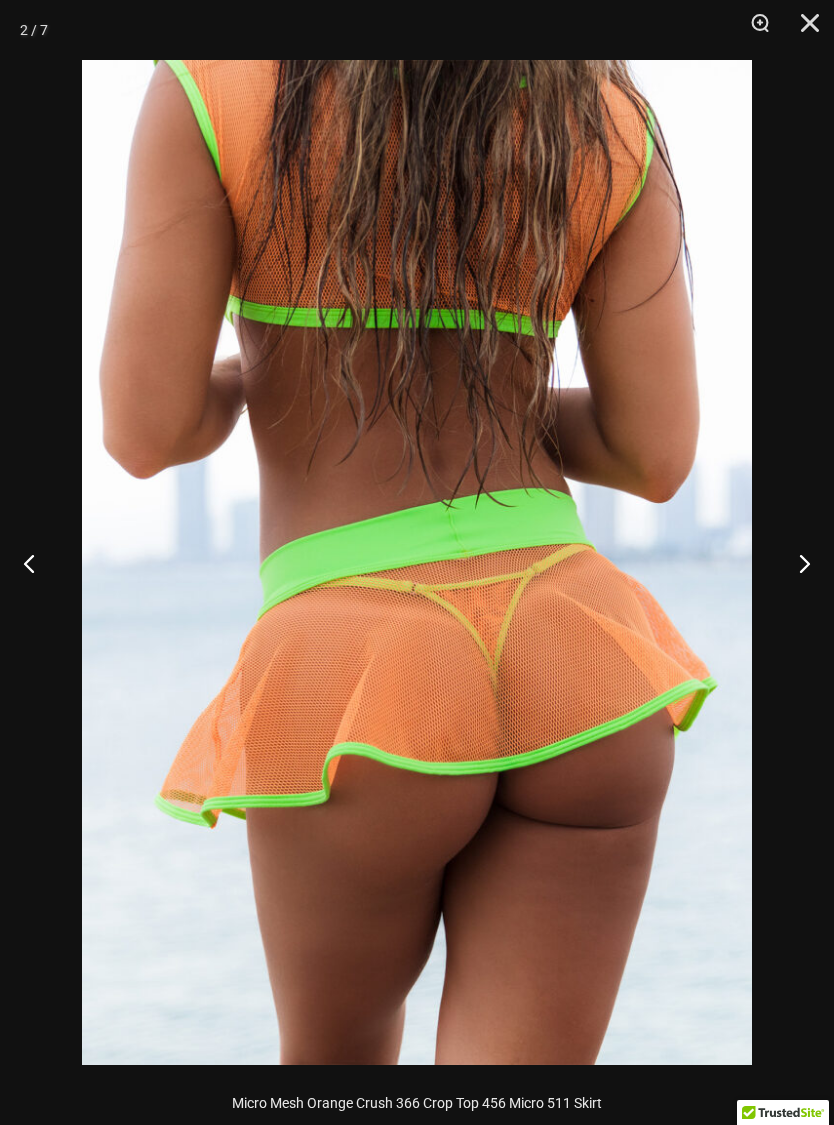 click at bounding box center (796, 563) 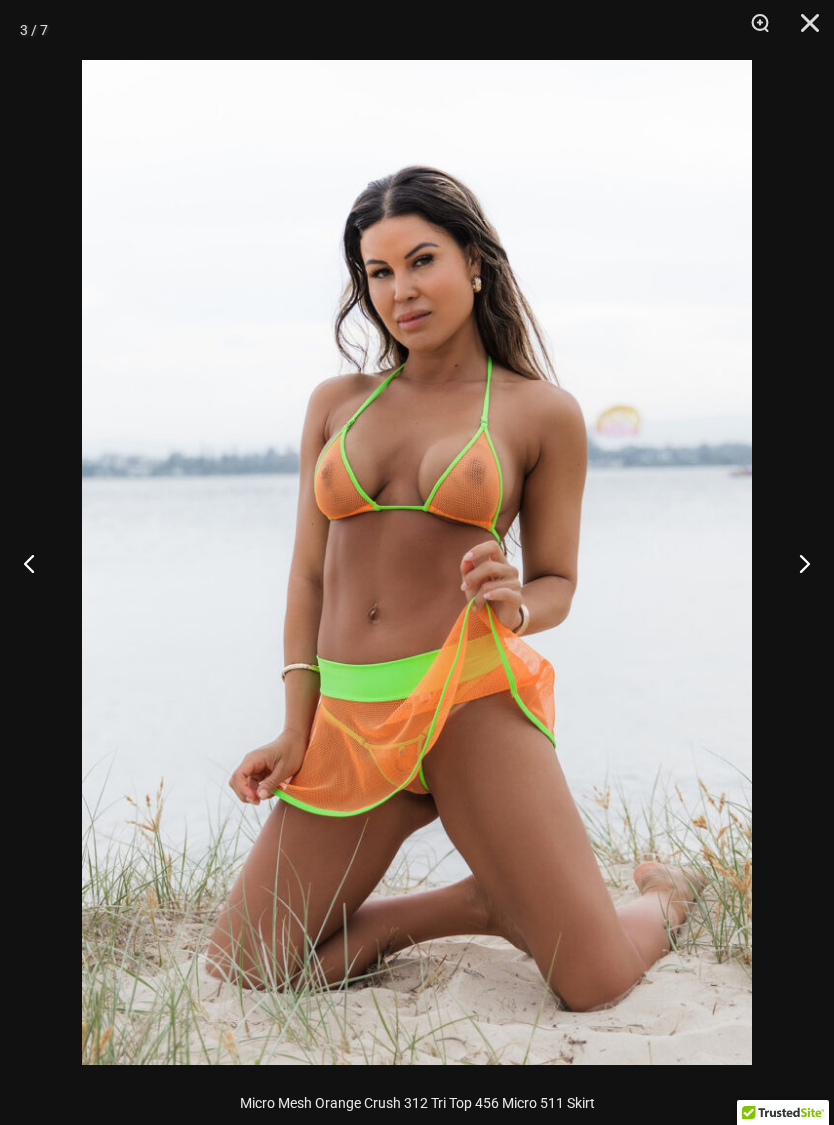 click at bounding box center (796, 563) 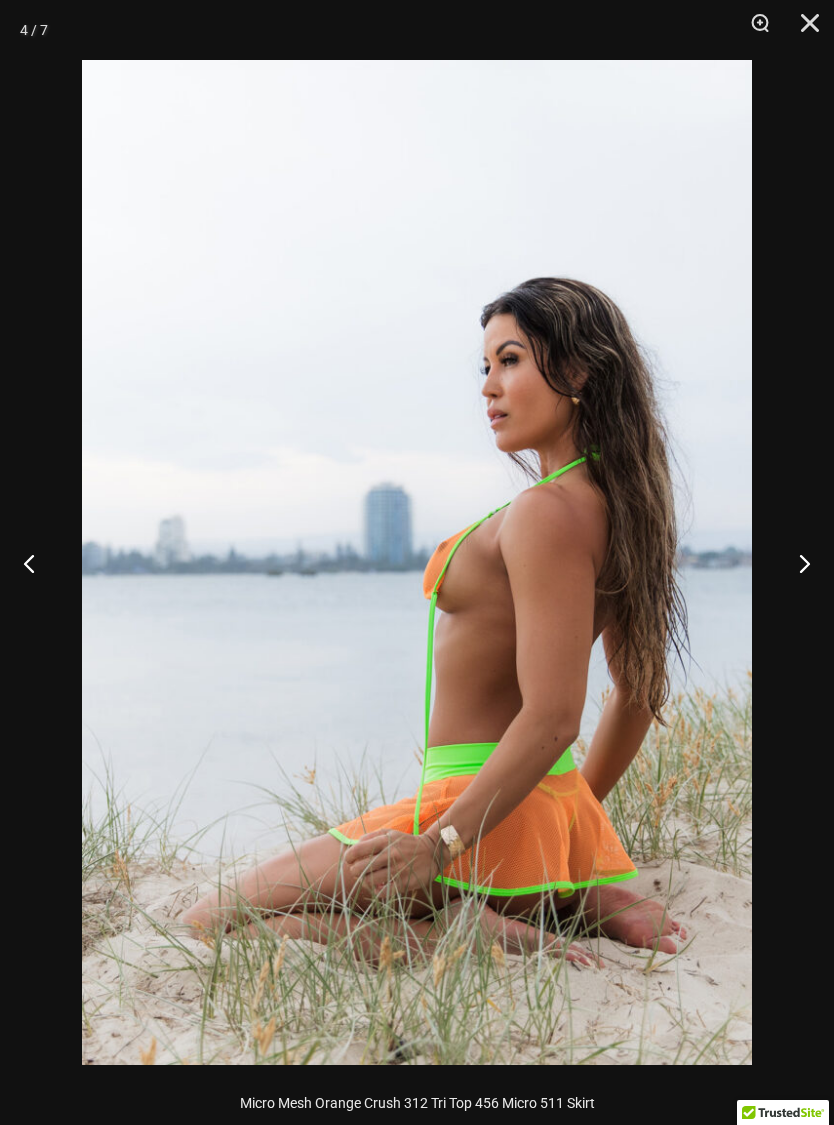 click at bounding box center (796, 563) 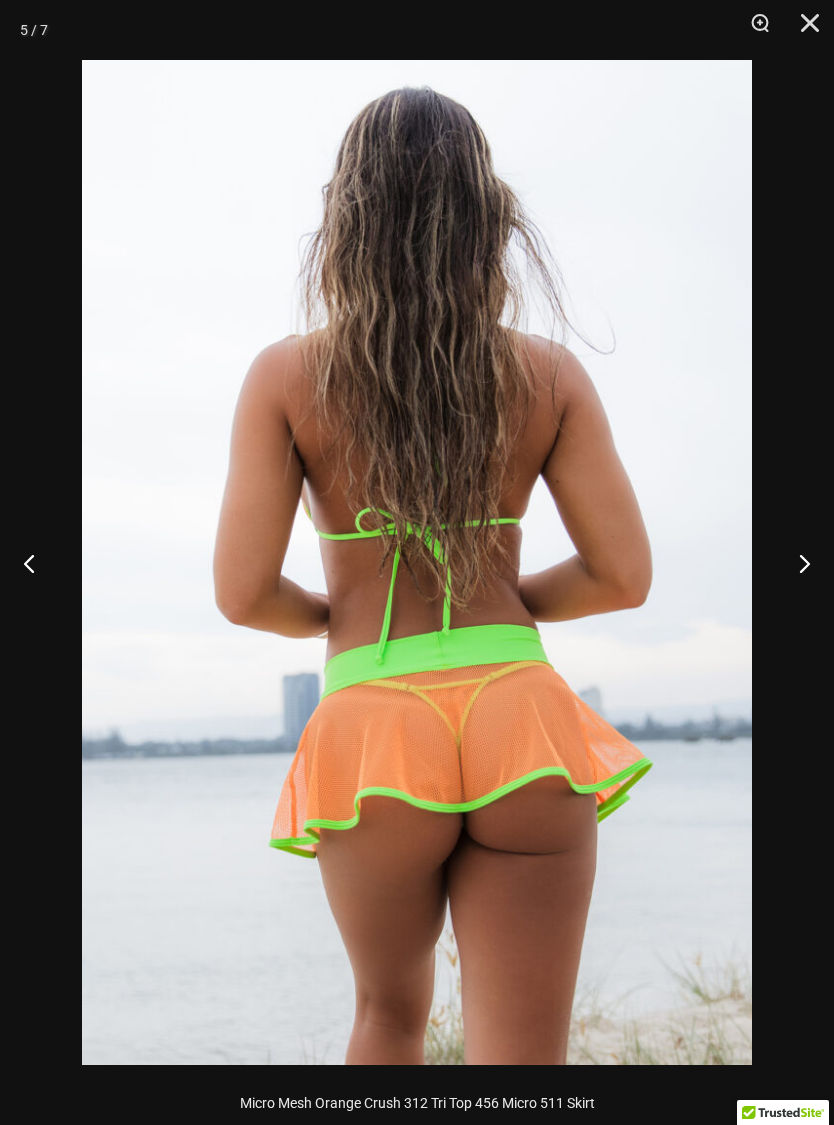 click at bounding box center (796, 563) 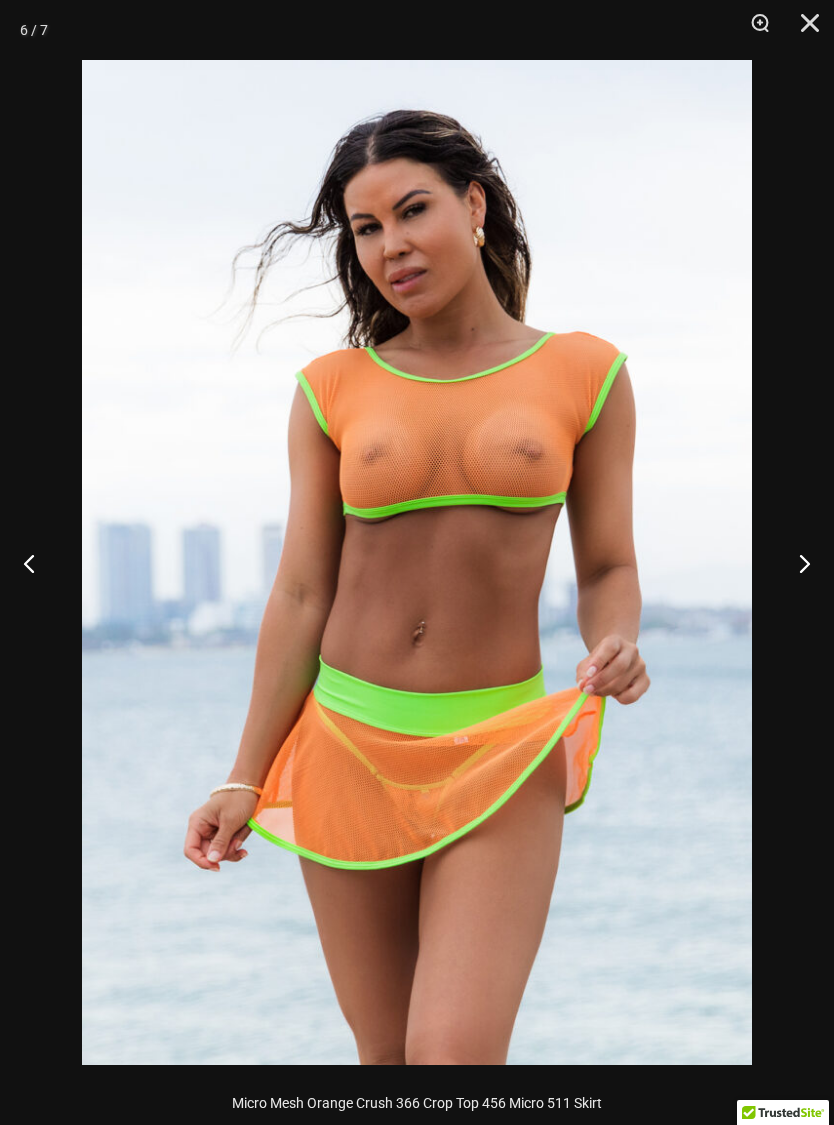 click at bounding box center [796, 563] 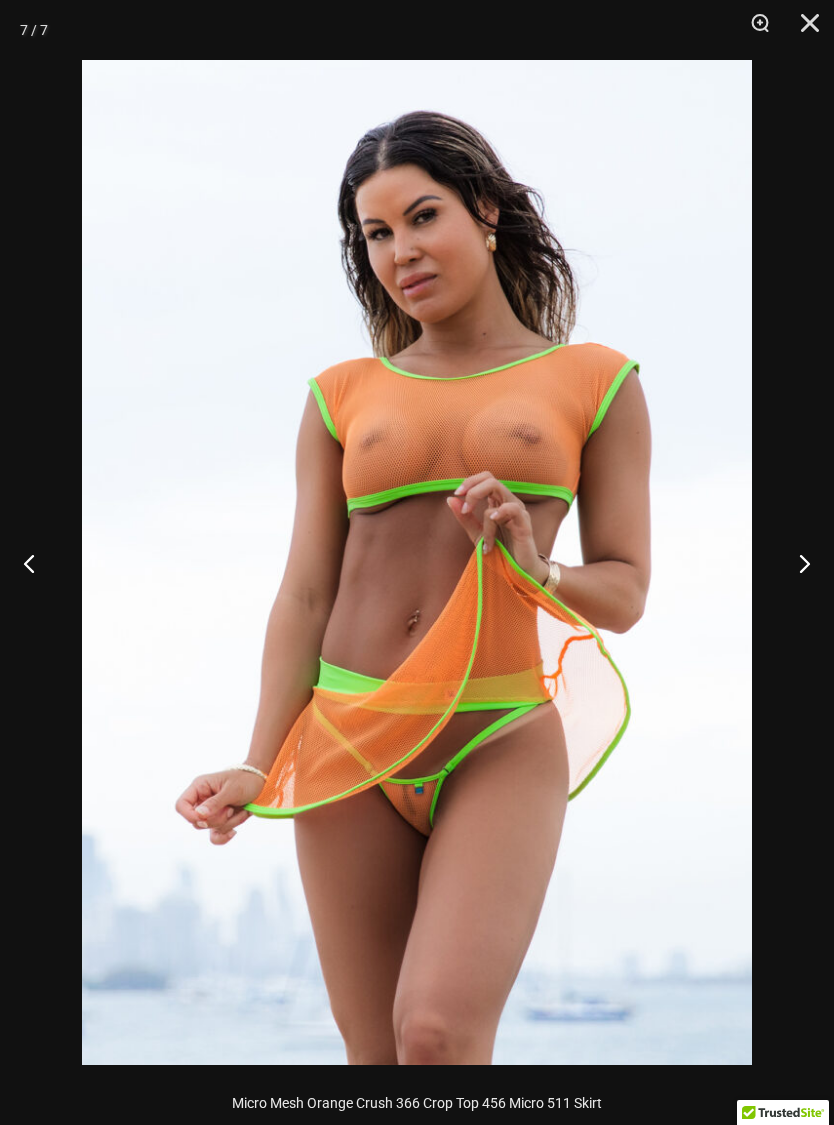 click at bounding box center [796, 563] 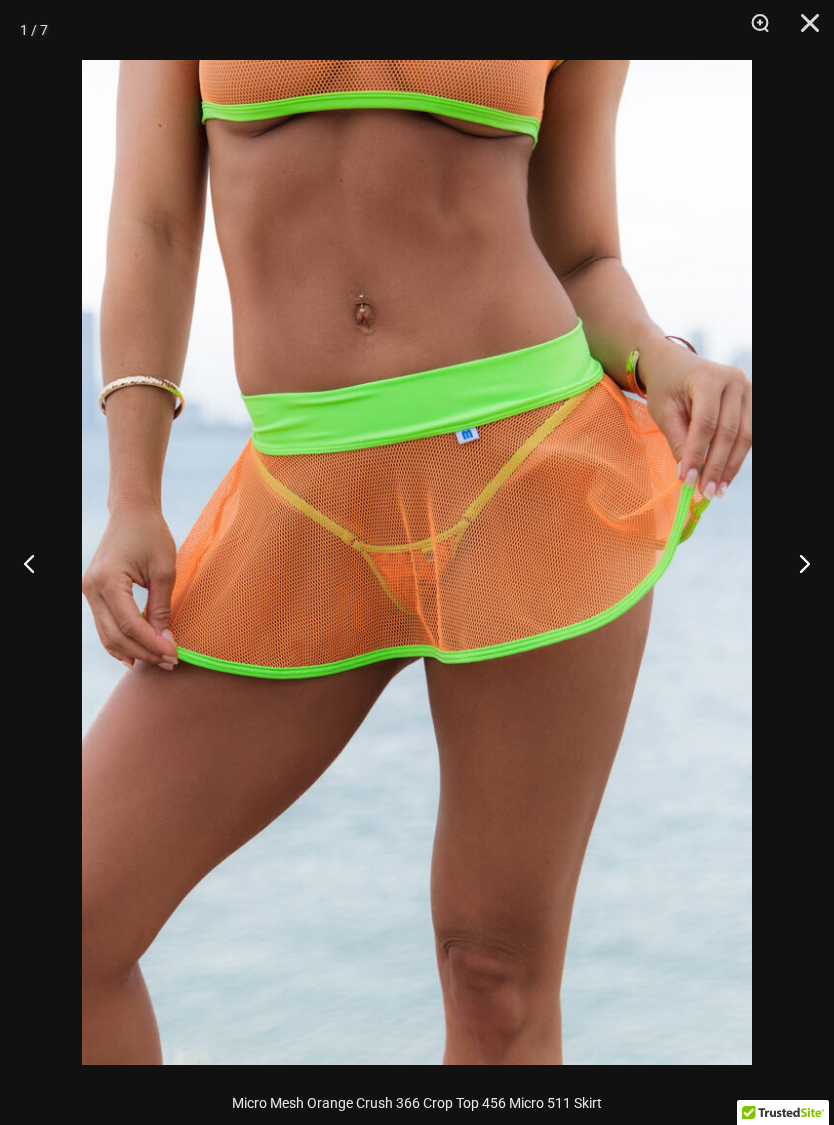 click at bounding box center (796, 563) 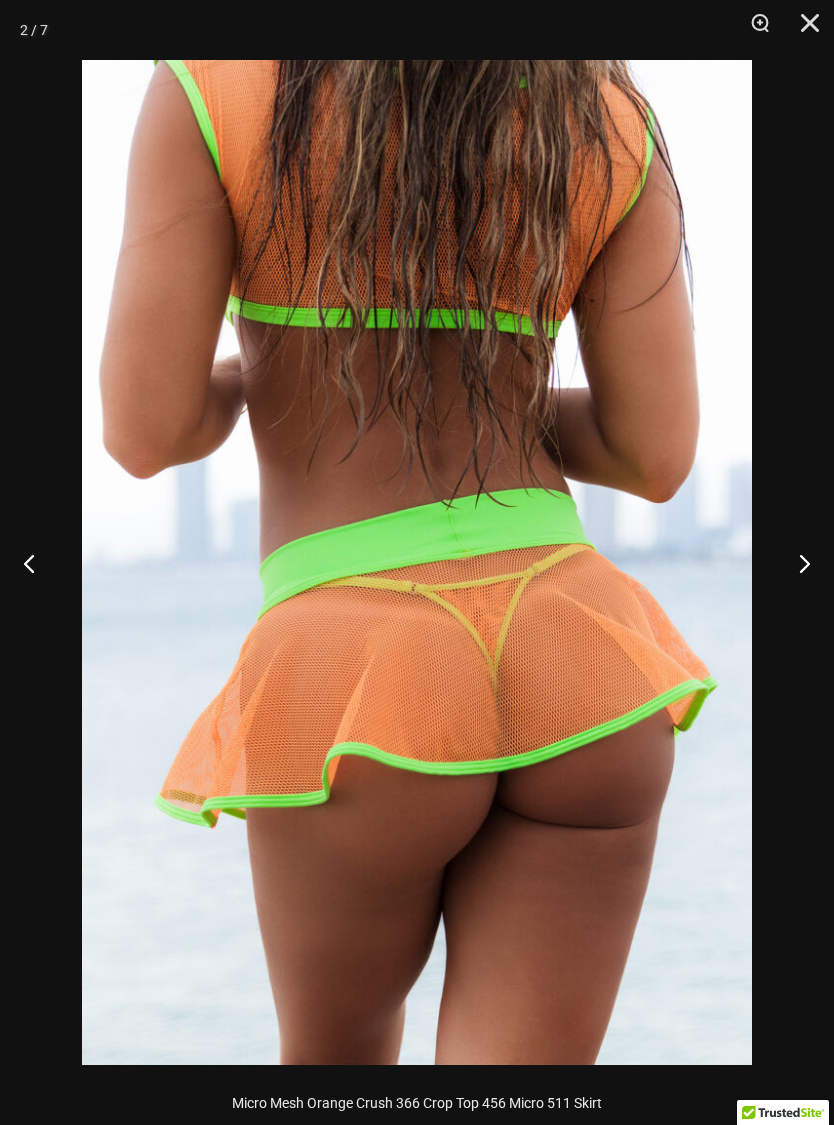 click at bounding box center [796, 563] 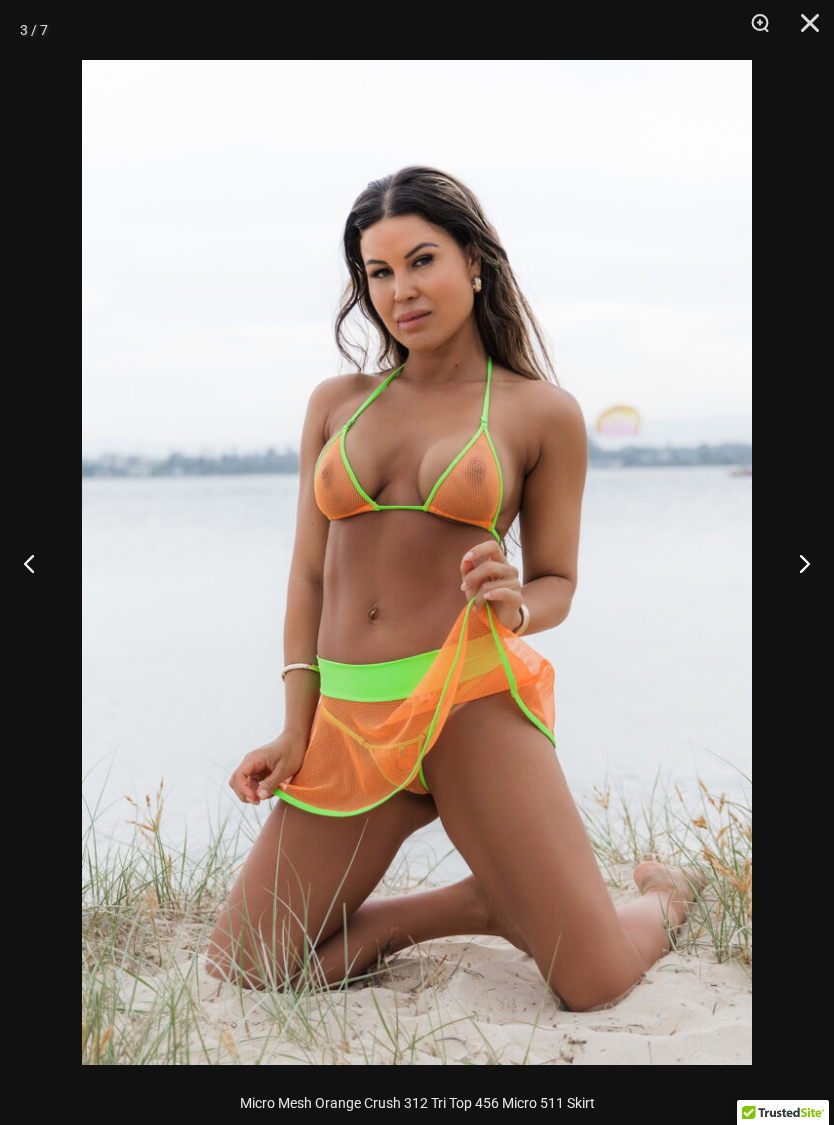 click at bounding box center (796, 563) 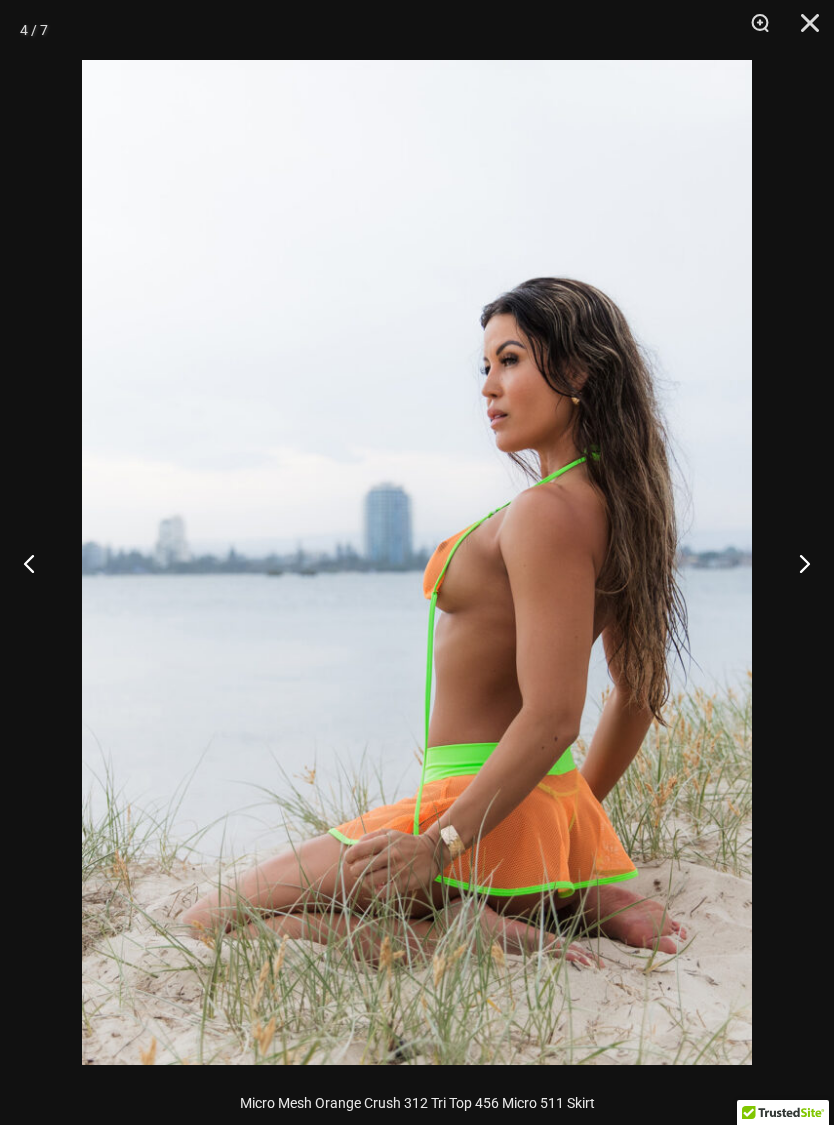 click at bounding box center [796, 563] 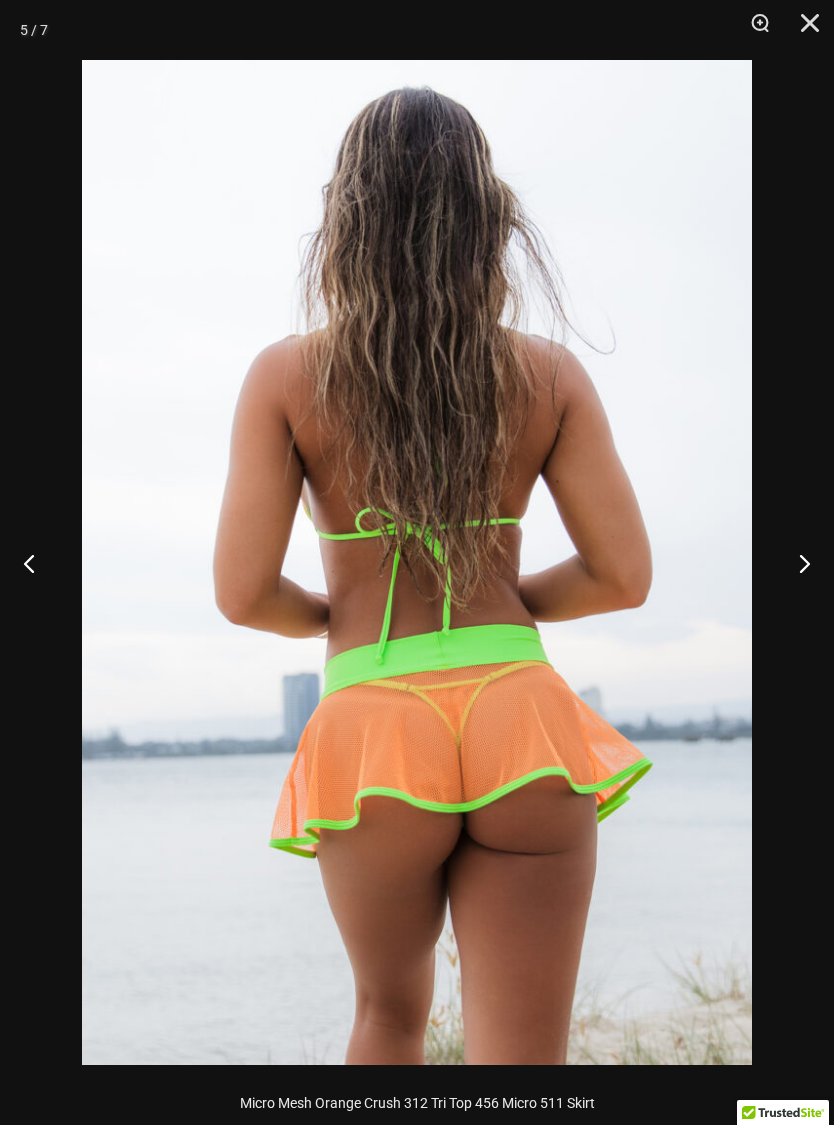 click at bounding box center (796, 563) 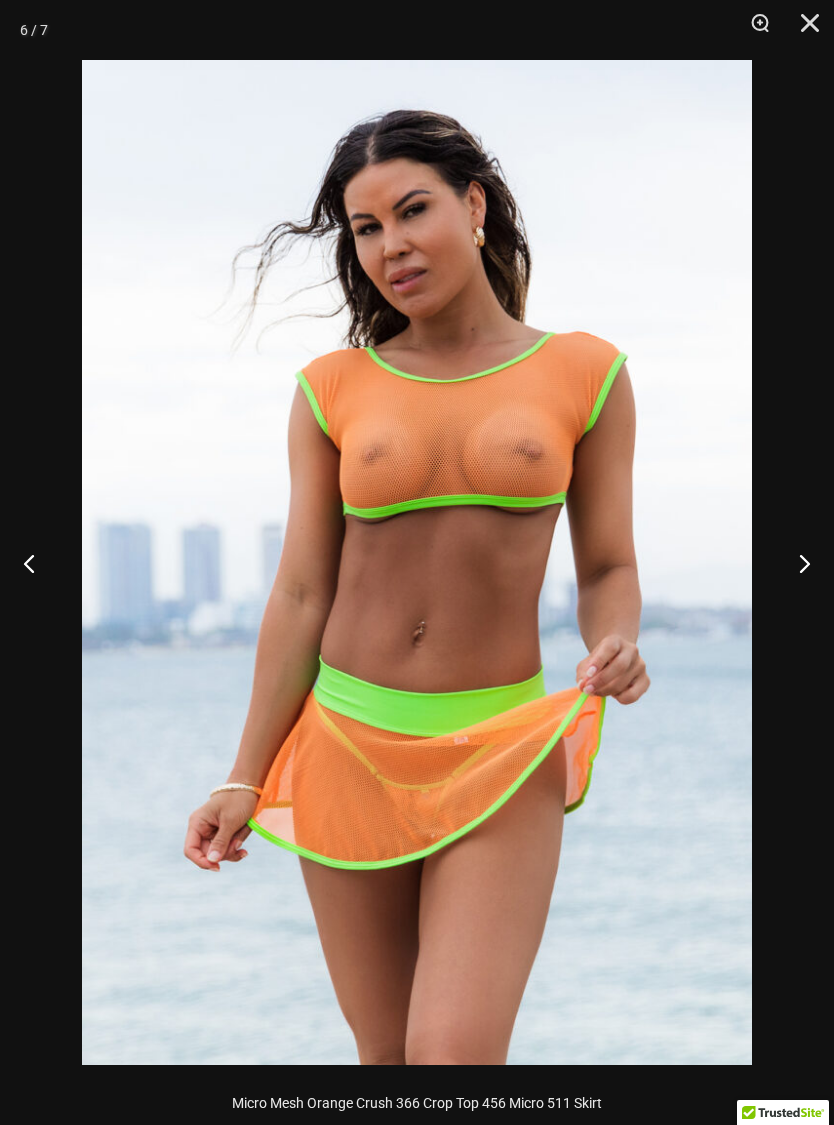 click at bounding box center (796, 563) 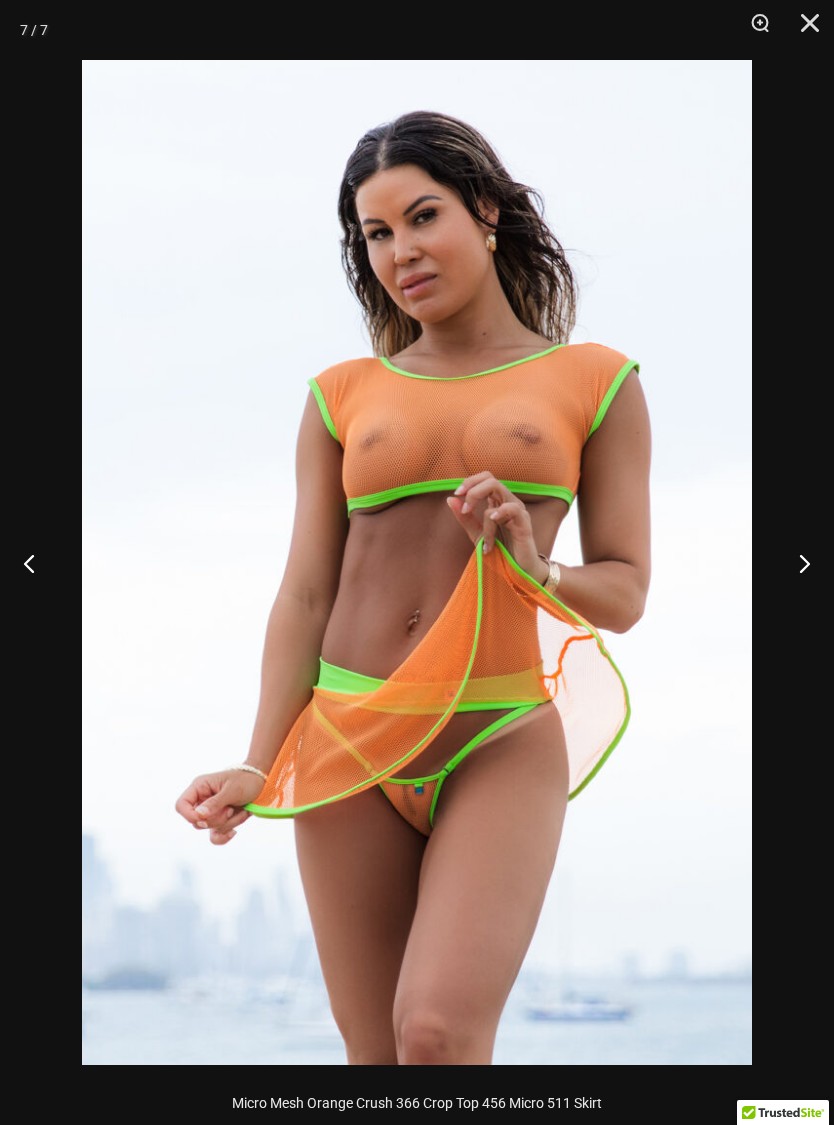 click at bounding box center (803, 30) 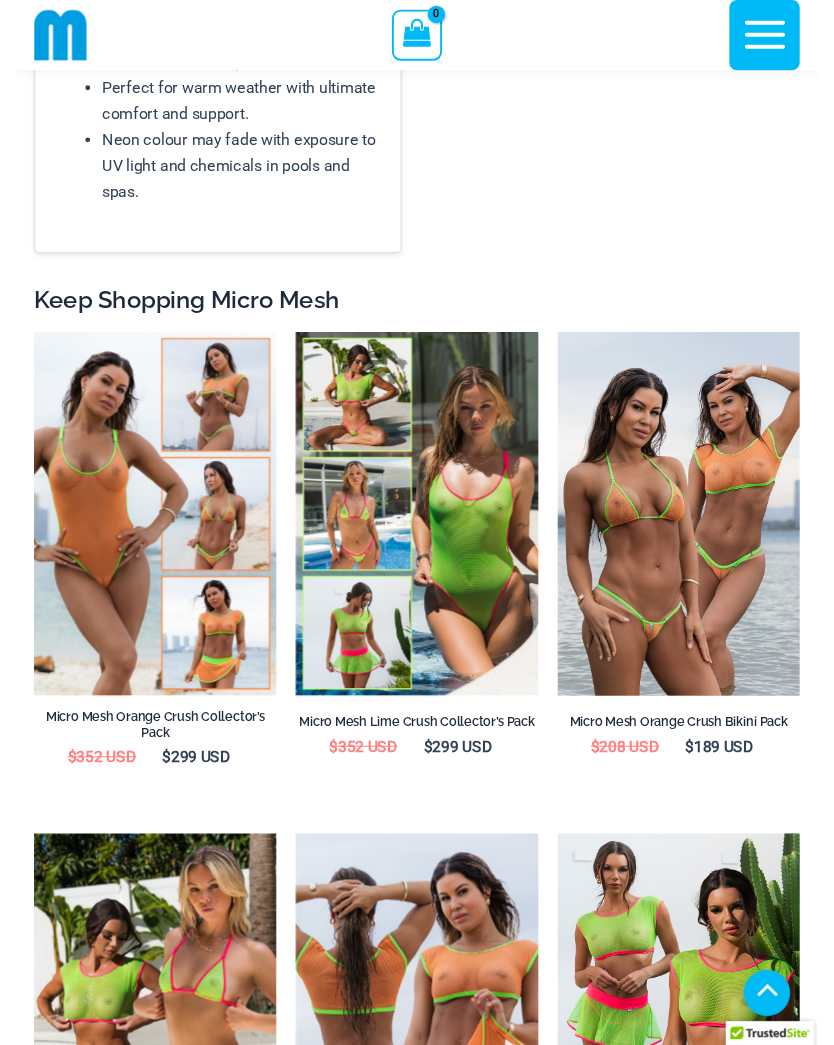 scroll, scrollTop: 2774, scrollLeft: 0, axis: vertical 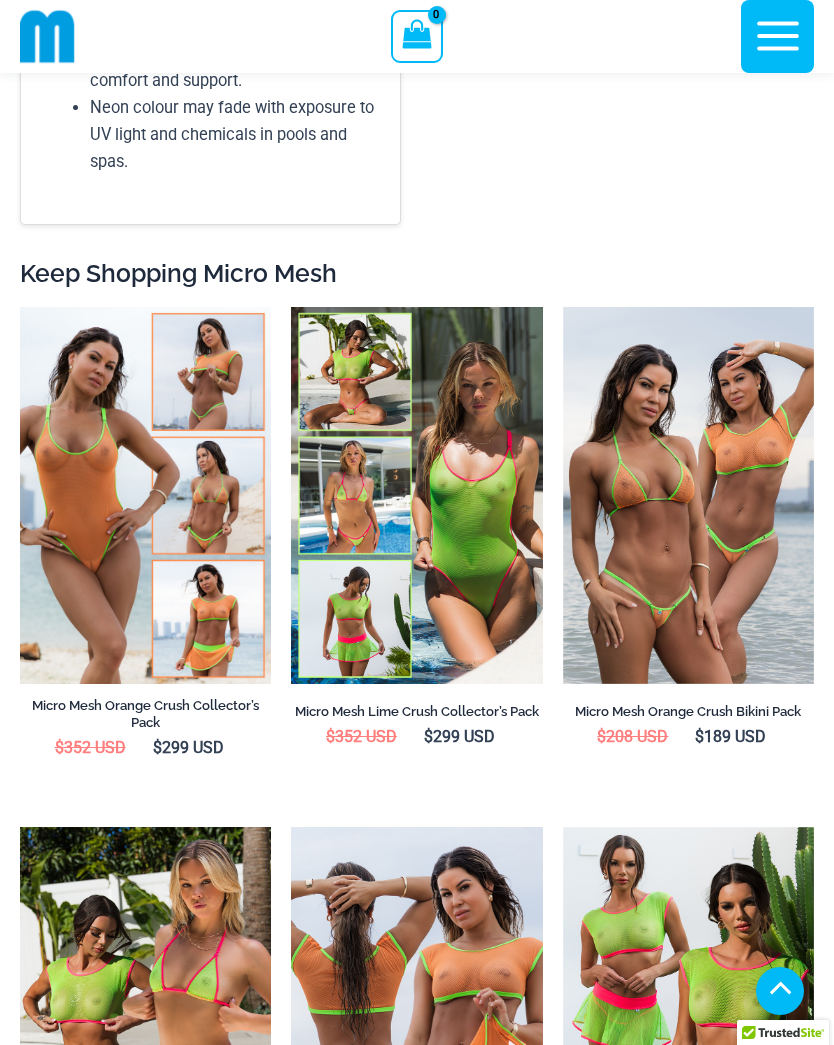 click at bounding box center (20, 307) 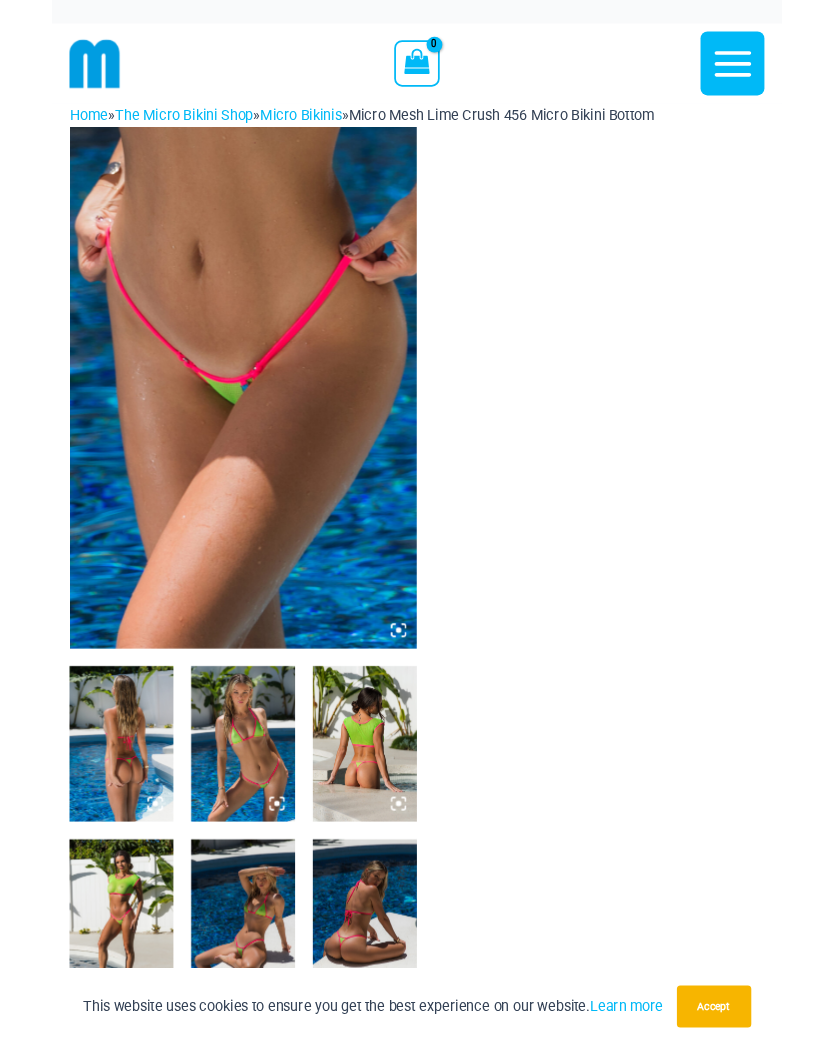 scroll, scrollTop: 0, scrollLeft: 0, axis: both 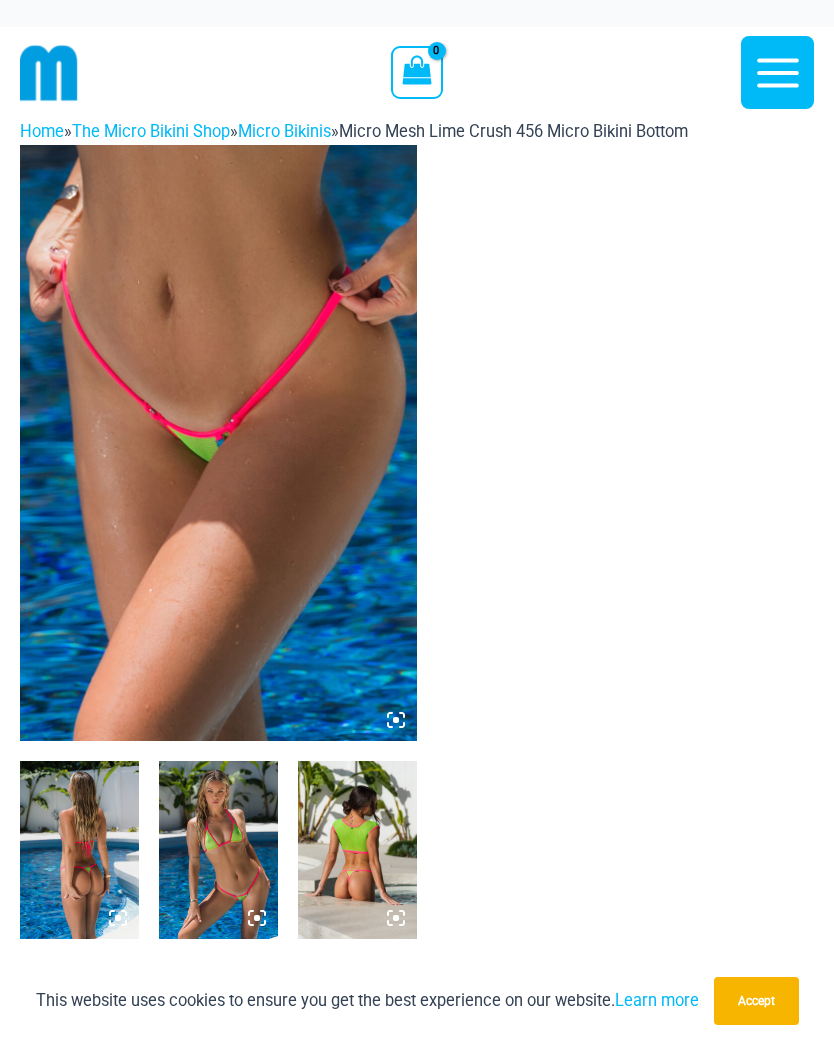 click at bounding box center (218, 443) 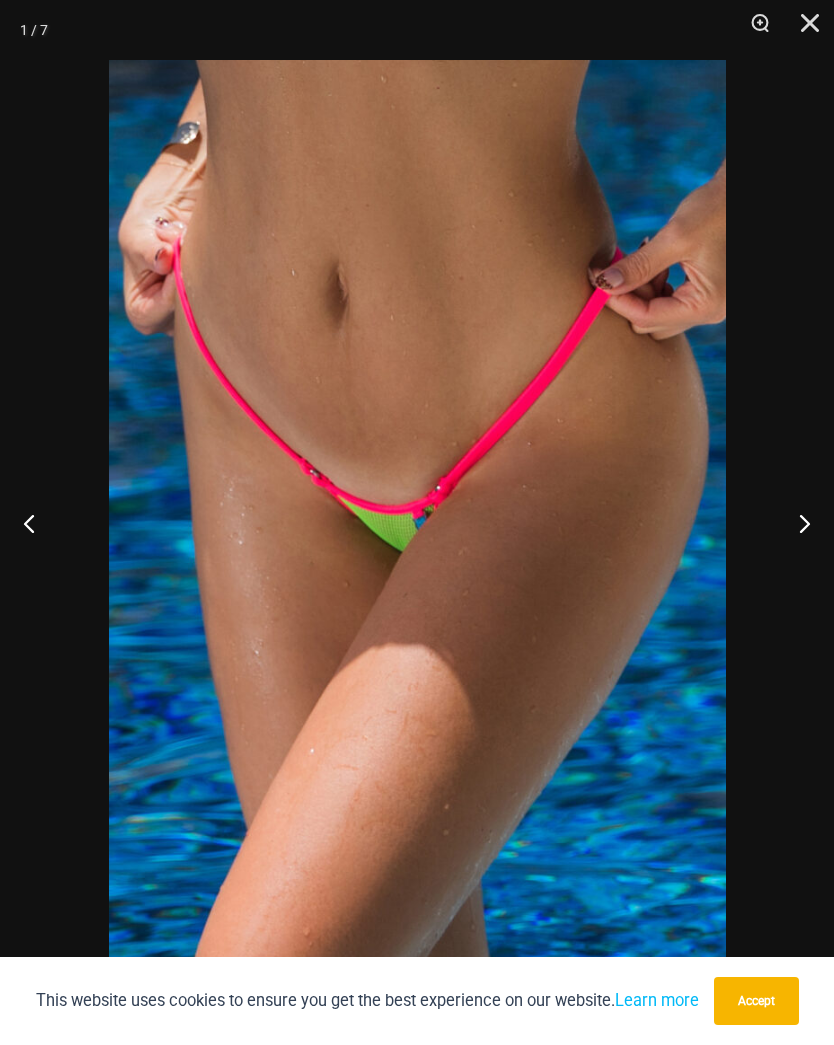 click at bounding box center [796, 523] 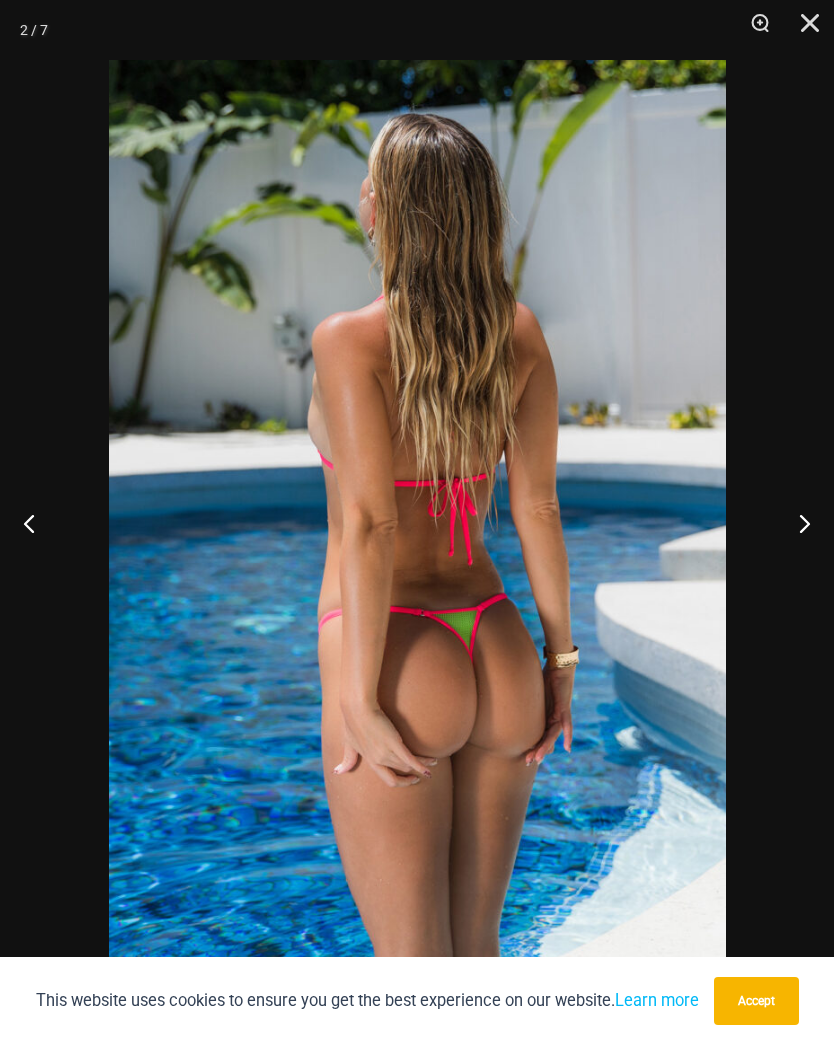 click at bounding box center [796, 523] 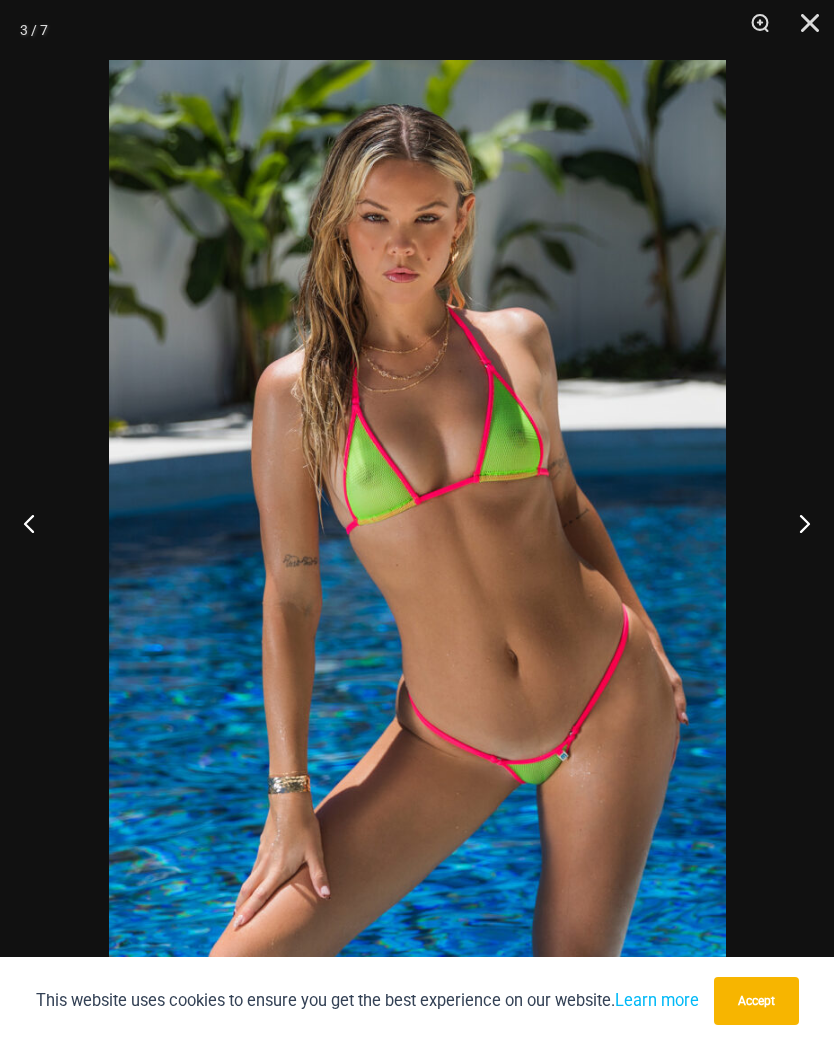 click at bounding box center [796, 523] 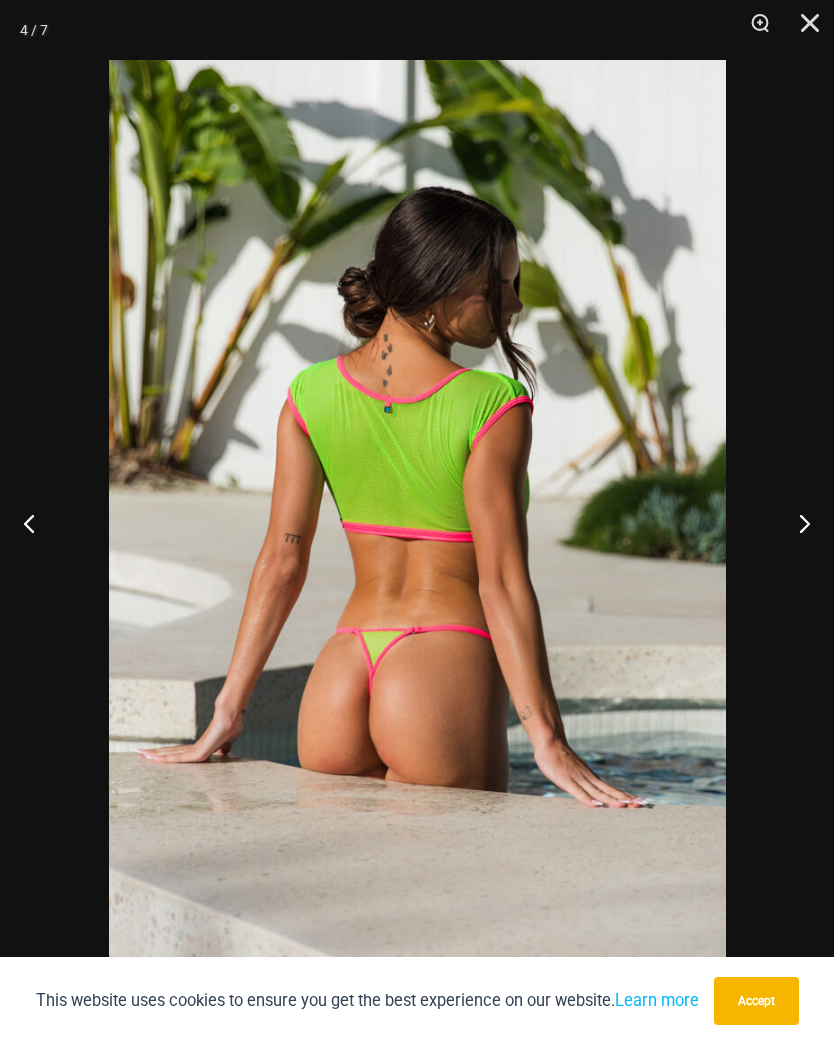 click at bounding box center [796, 523] 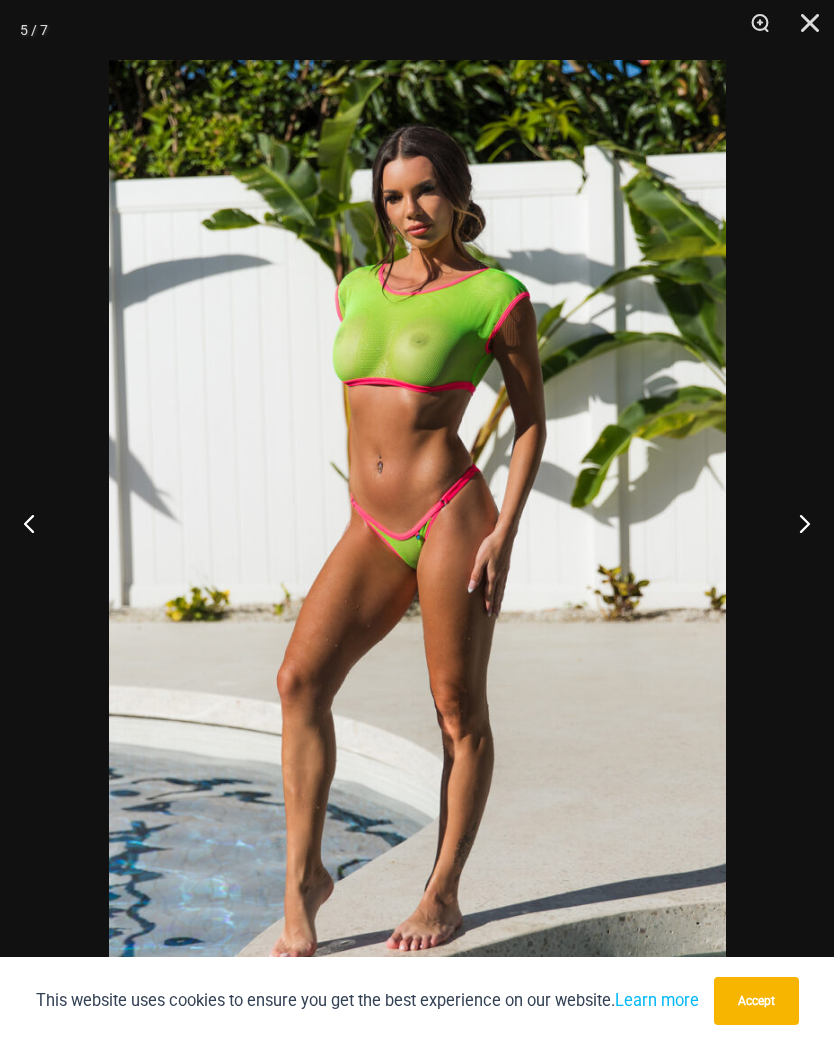 click at bounding box center [796, 523] 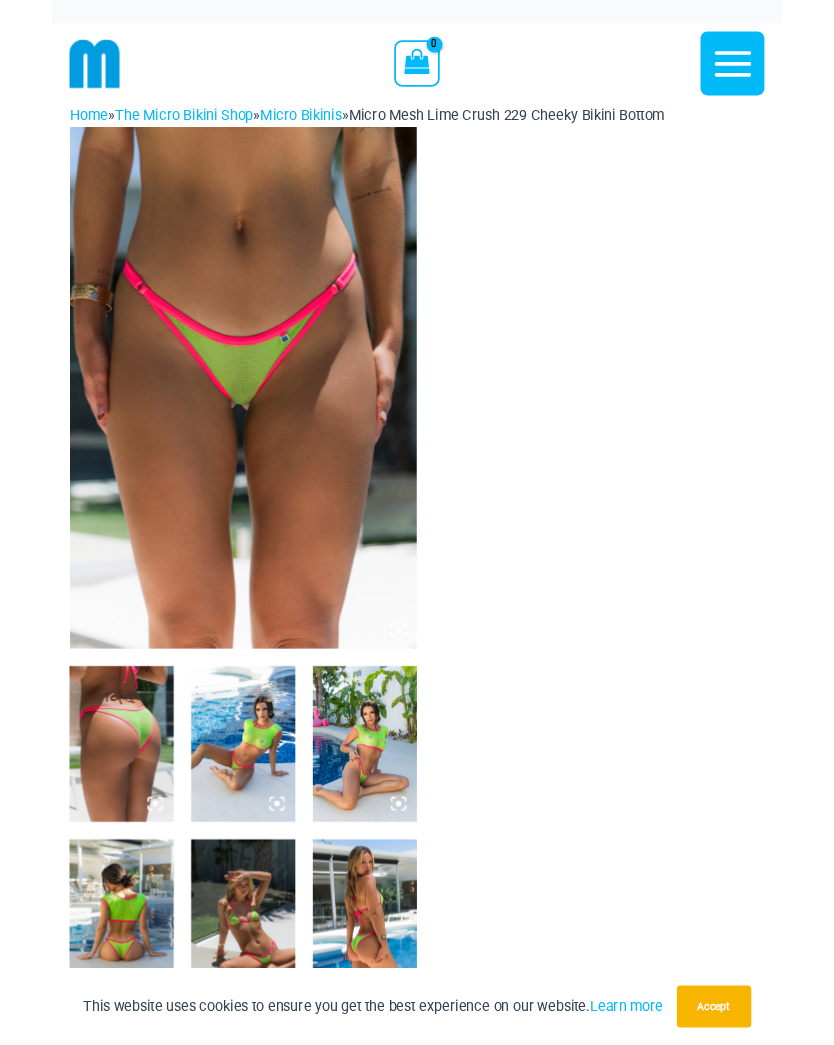 scroll, scrollTop: 0, scrollLeft: 0, axis: both 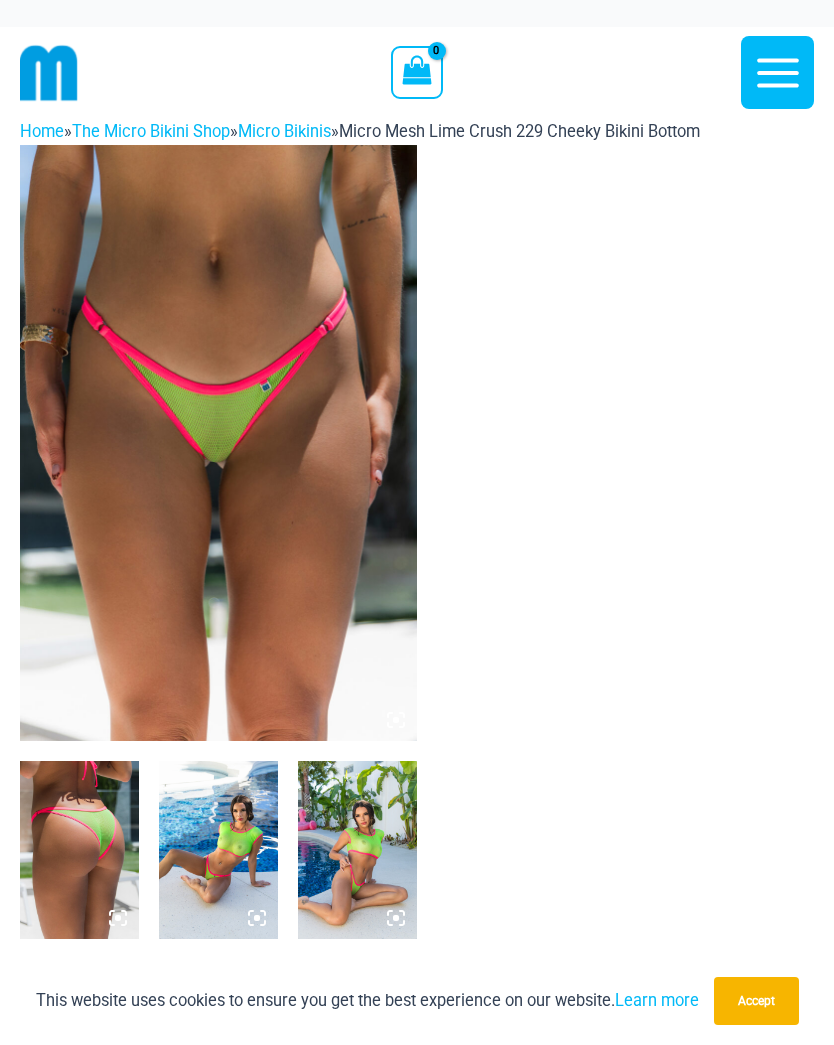 click at bounding box center (218, 443) 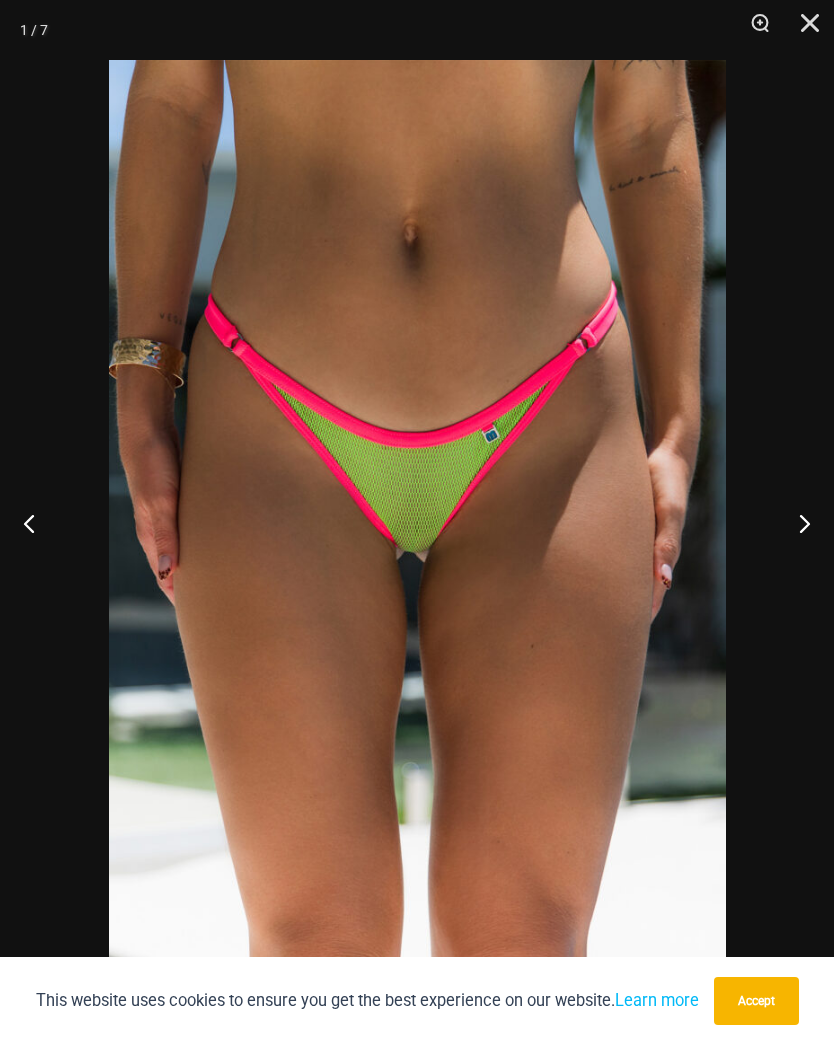 click on "Accept" at bounding box center (756, 1001) 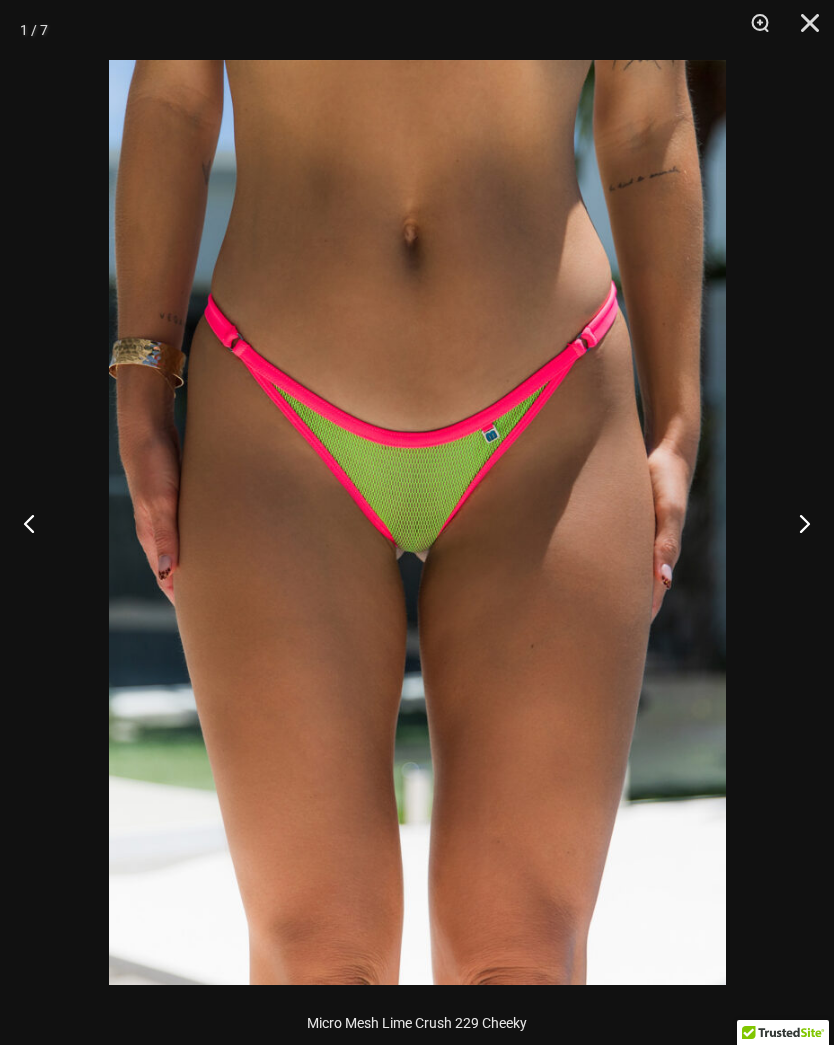 click at bounding box center [796, 523] 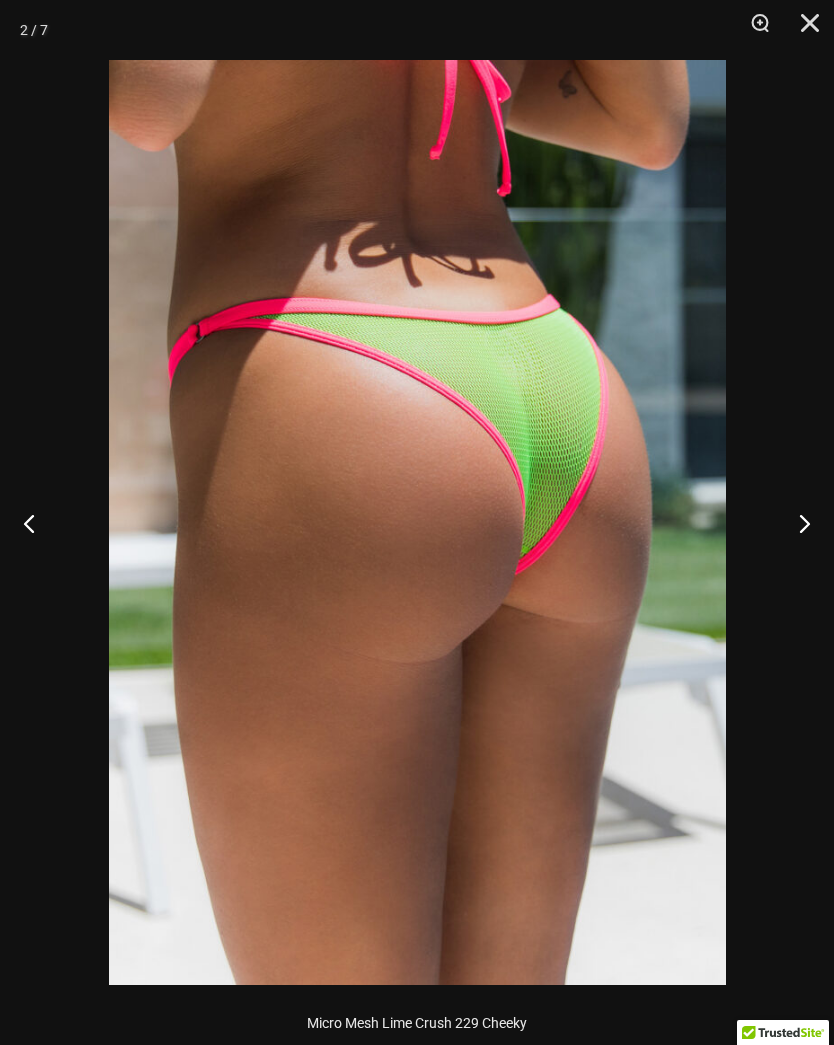click at bounding box center [796, 523] 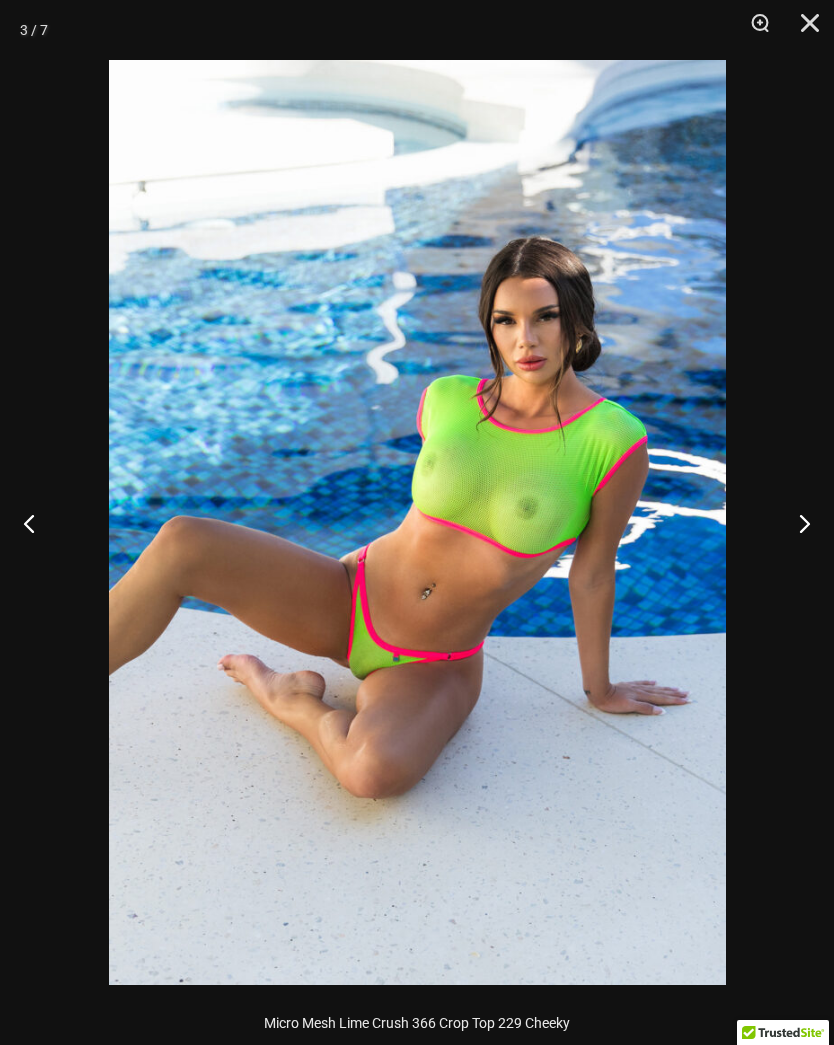 click at bounding box center [796, 523] 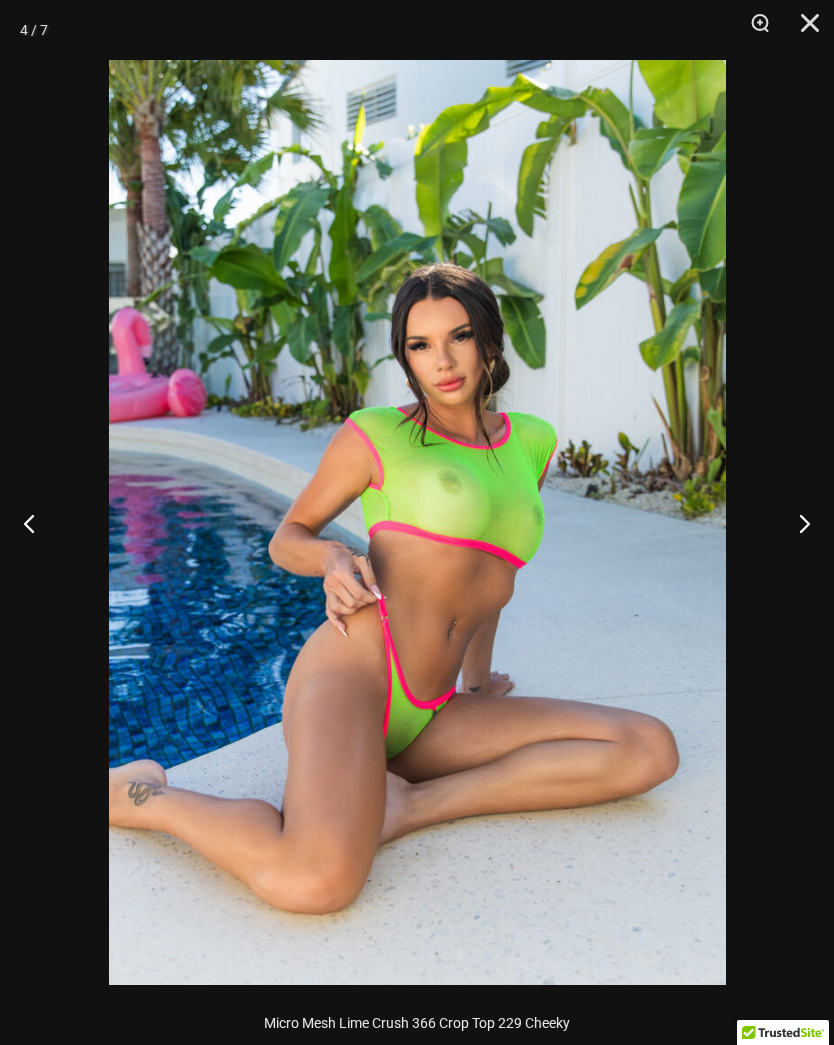 click at bounding box center (796, 523) 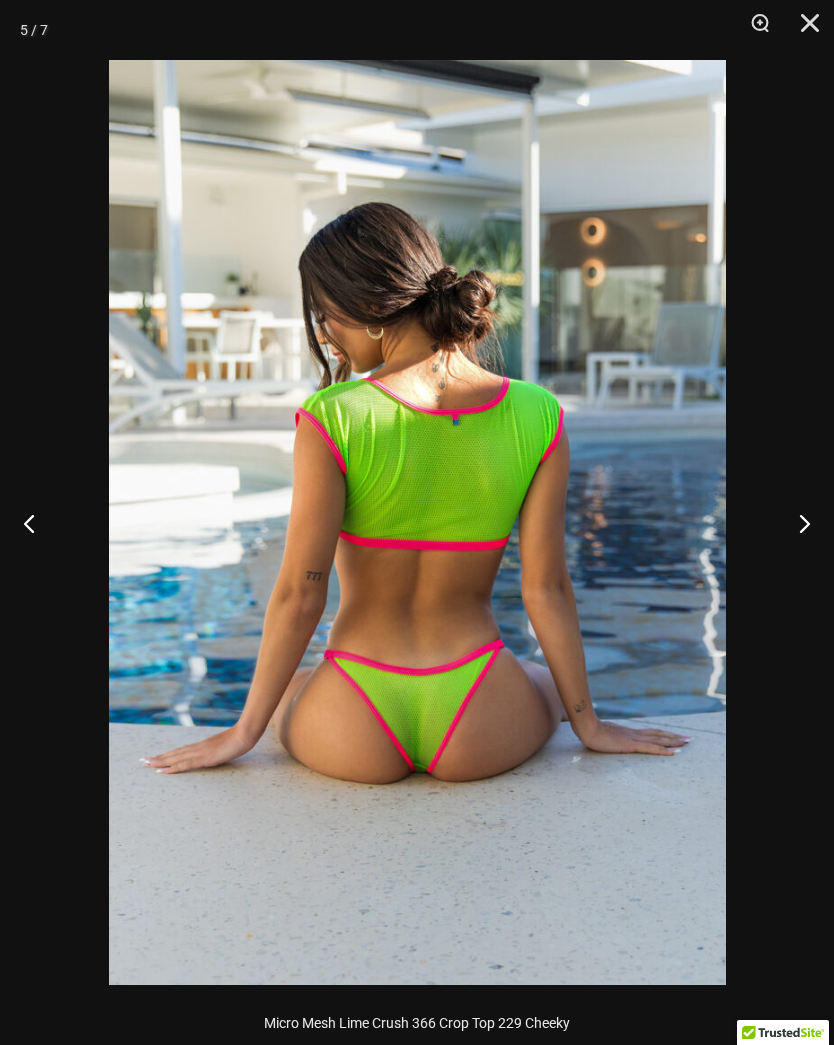 click at bounding box center (796, 523) 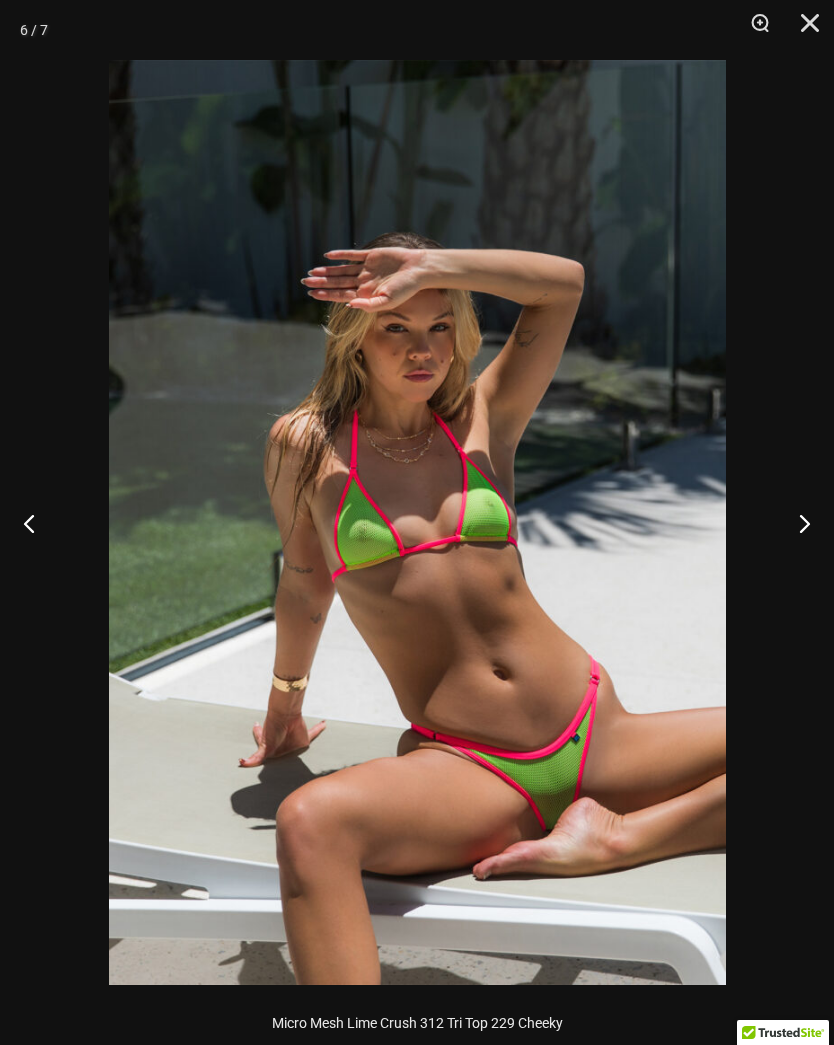 click at bounding box center (796, 523) 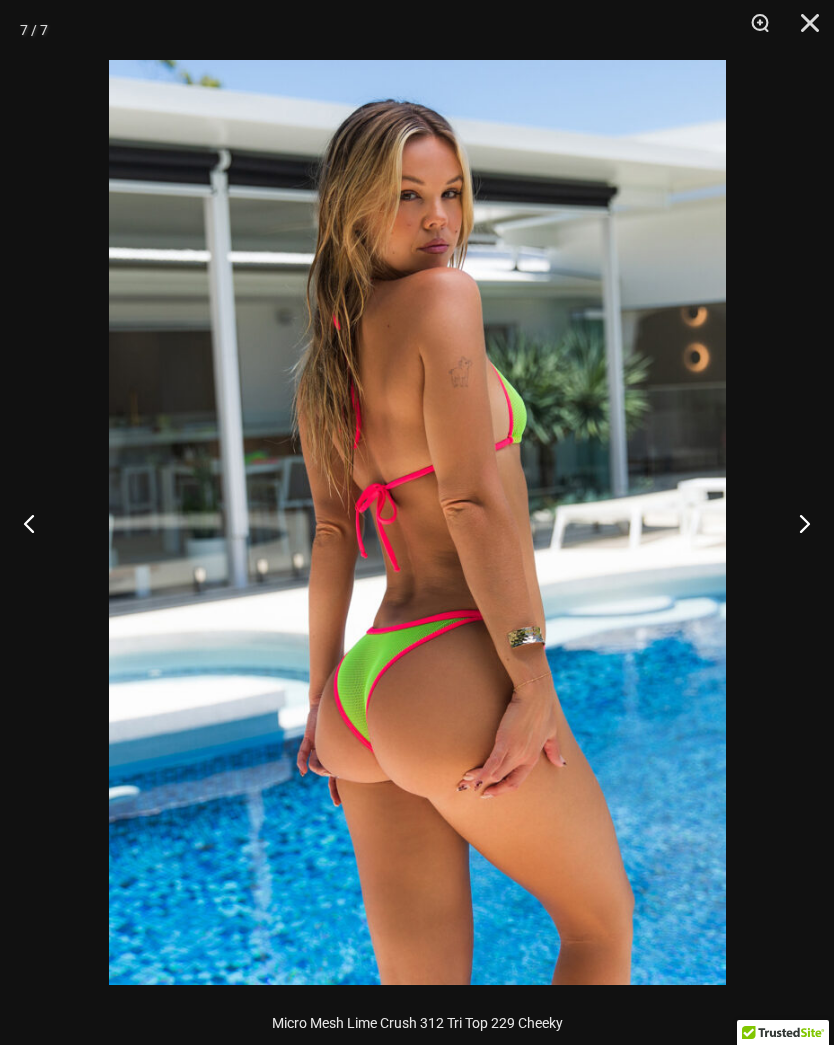 click at bounding box center (796, 523) 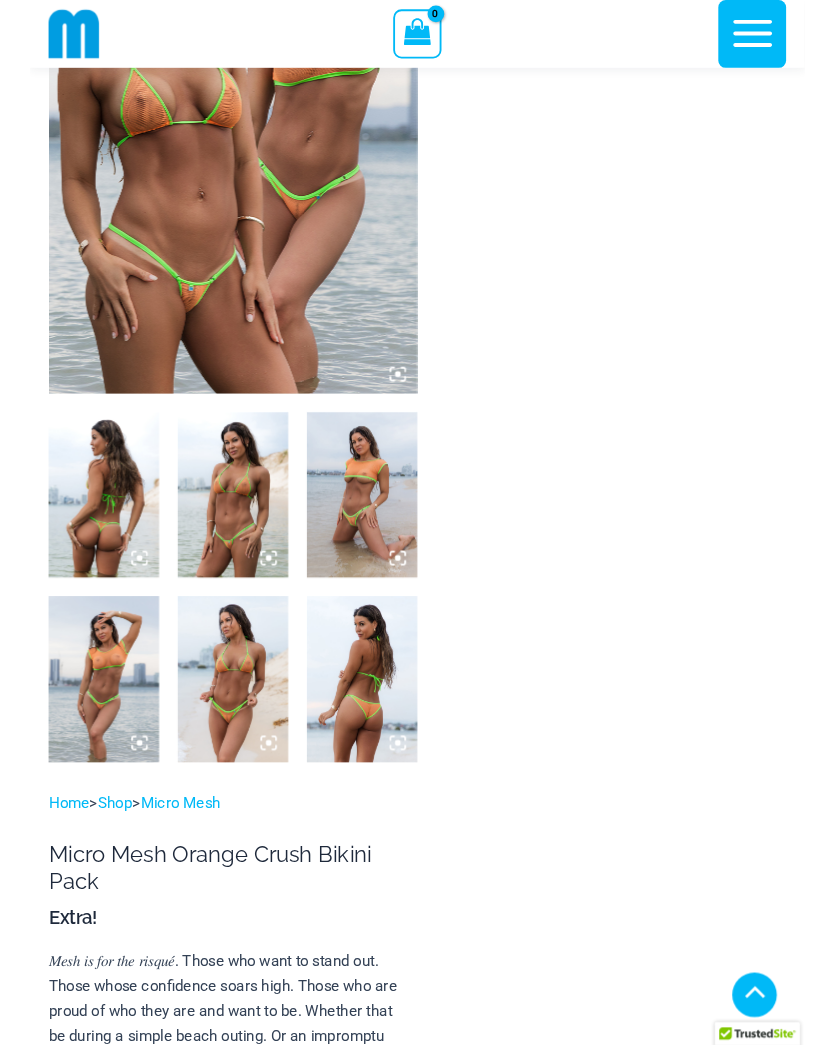 scroll, scrollTop: 379, scrollLeft: 0, axis: vertical 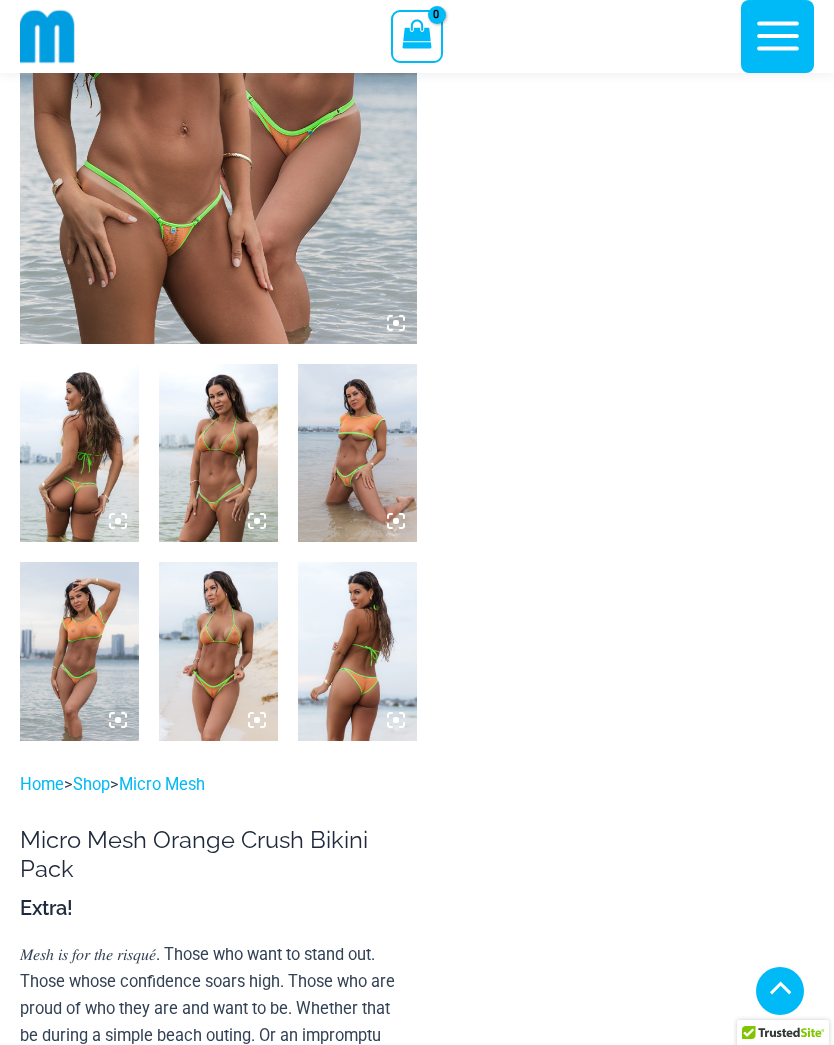 click at bounding box center [357, 453] 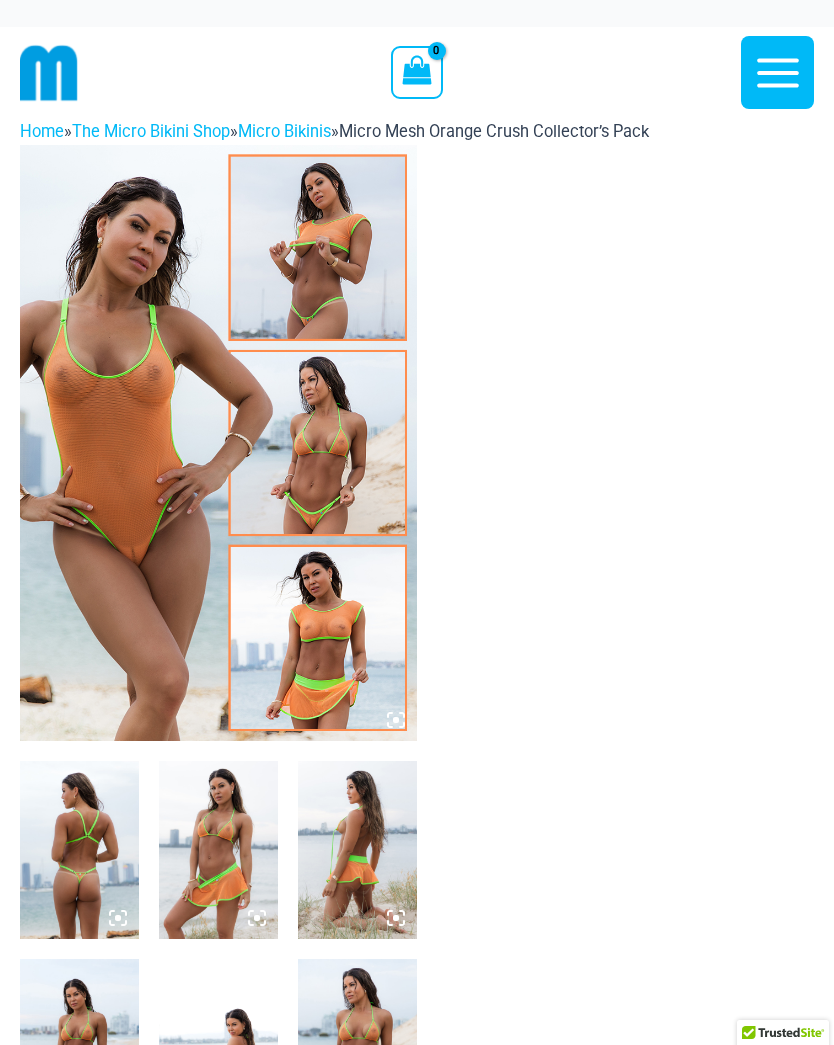 scroll, scrollTop: 0, scrollLeft: 0, axis: both 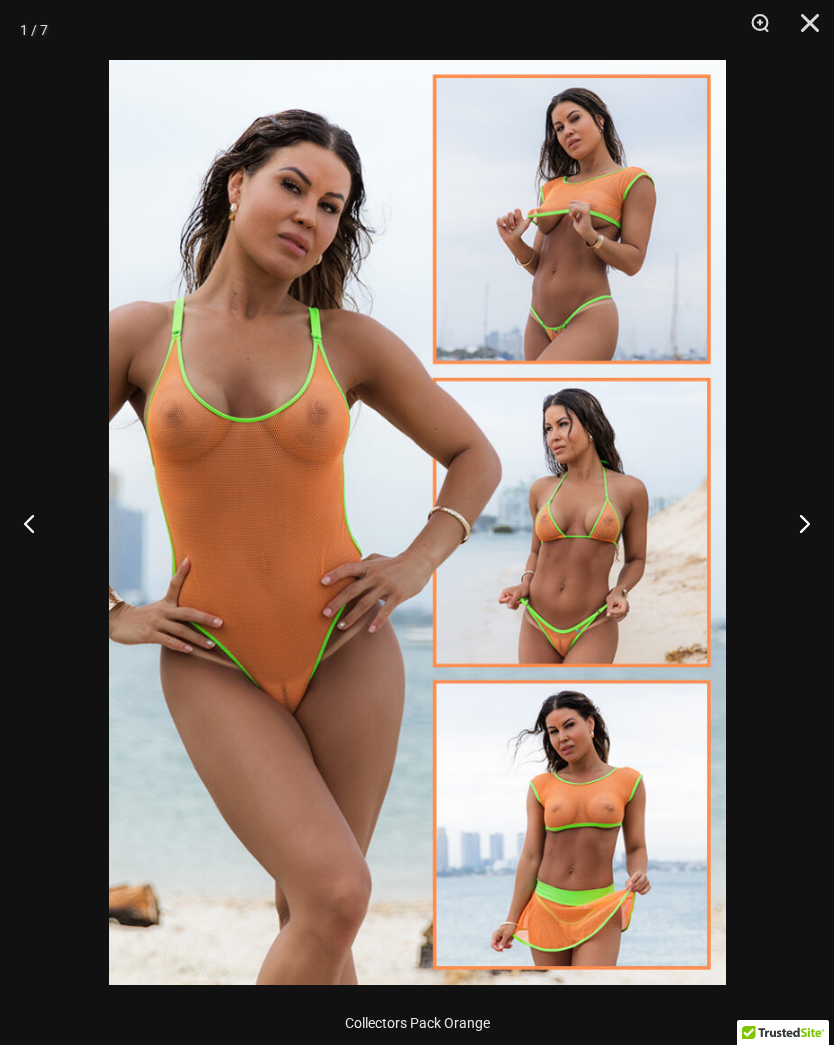 click at bounding box center (796, 523) 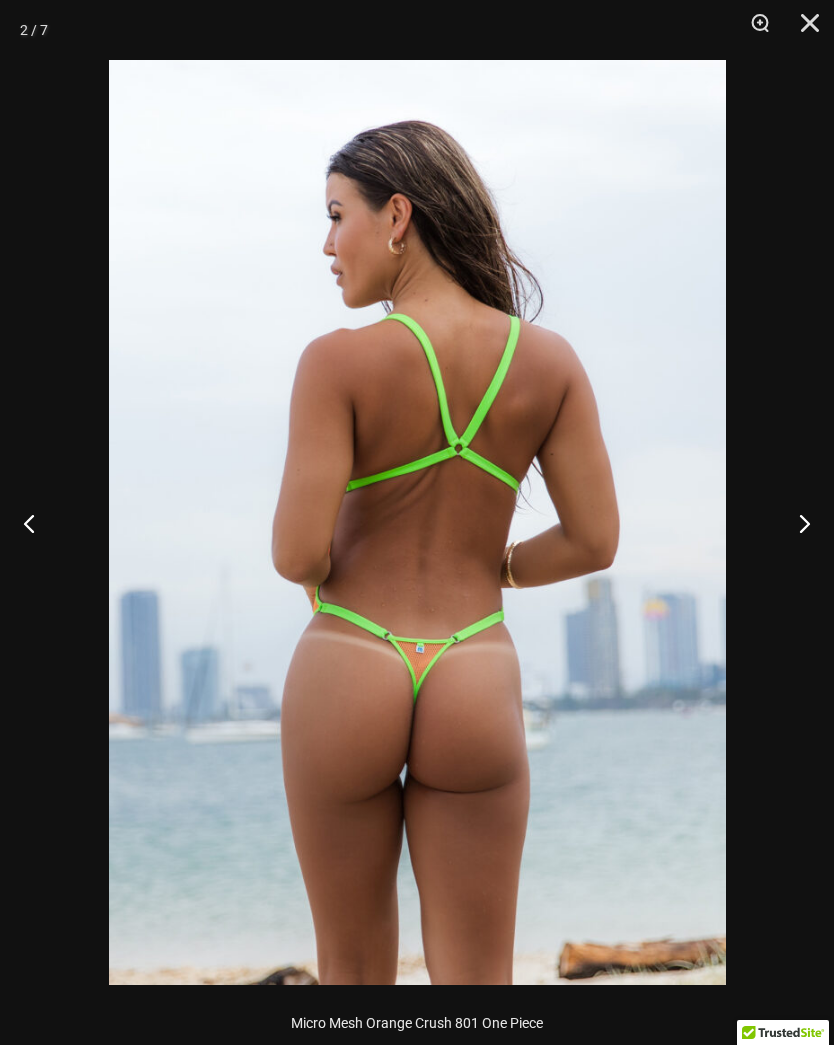 click at bounding box center (796, 523) 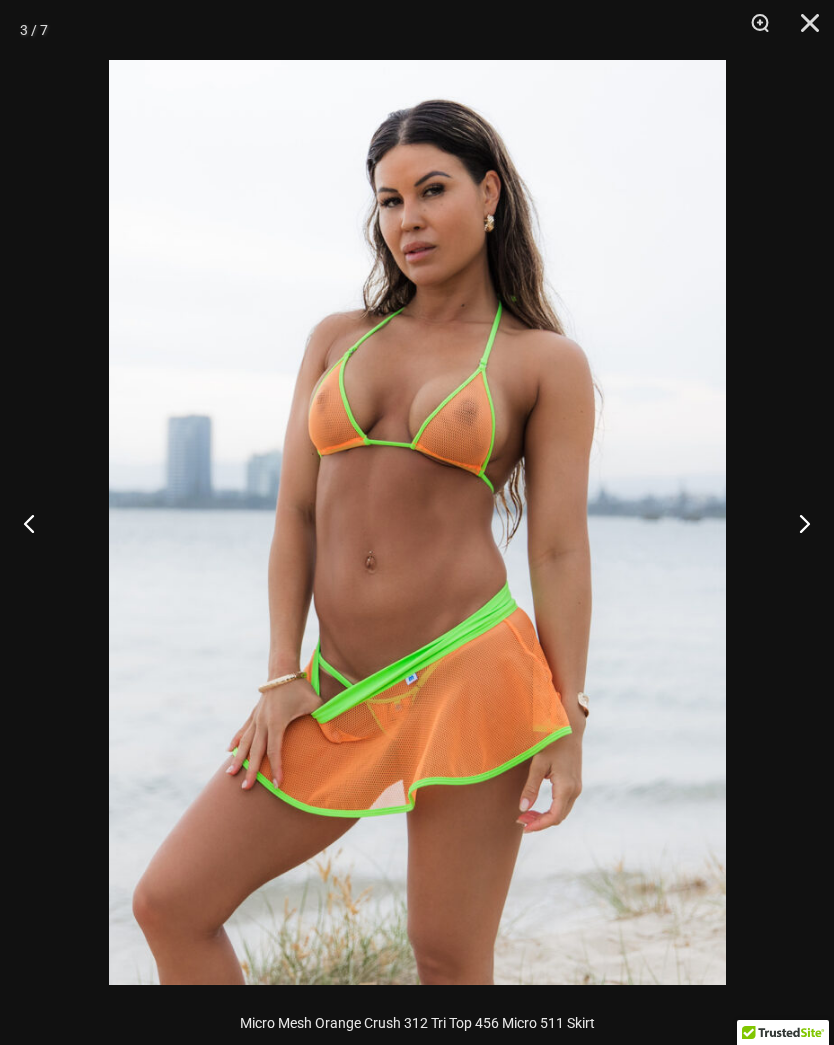 click at bounding box center [796, 523] 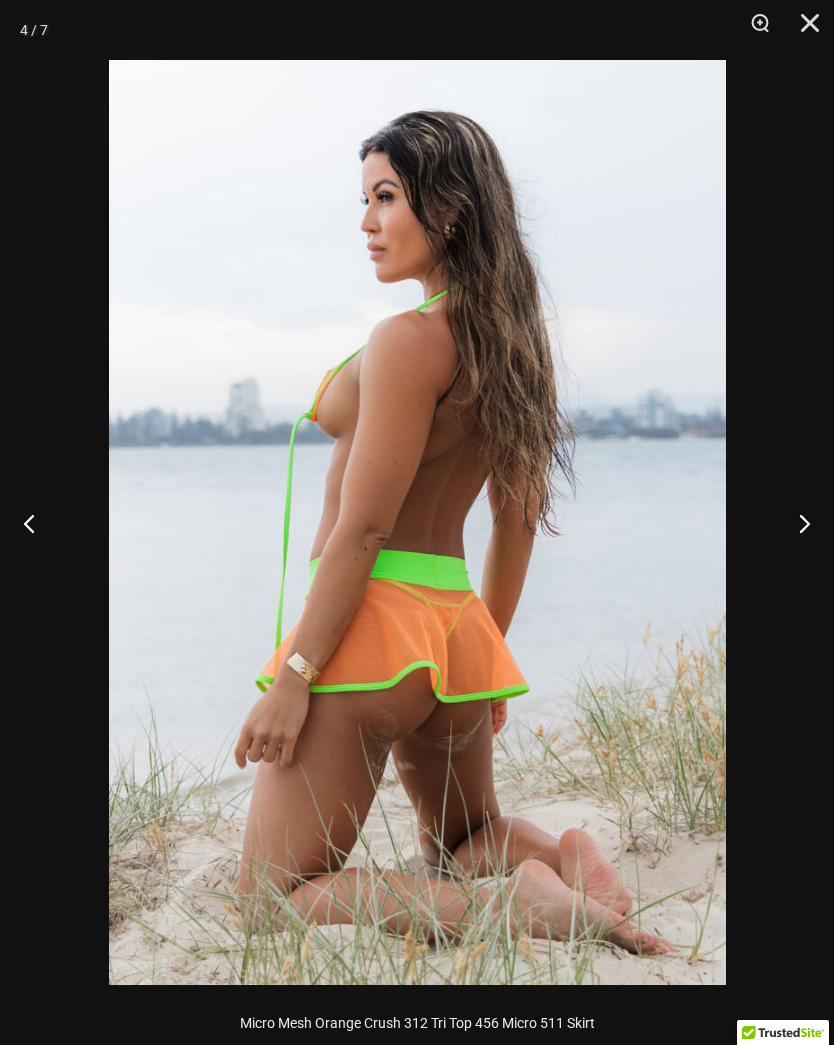 click at bounding box center (796, 523) 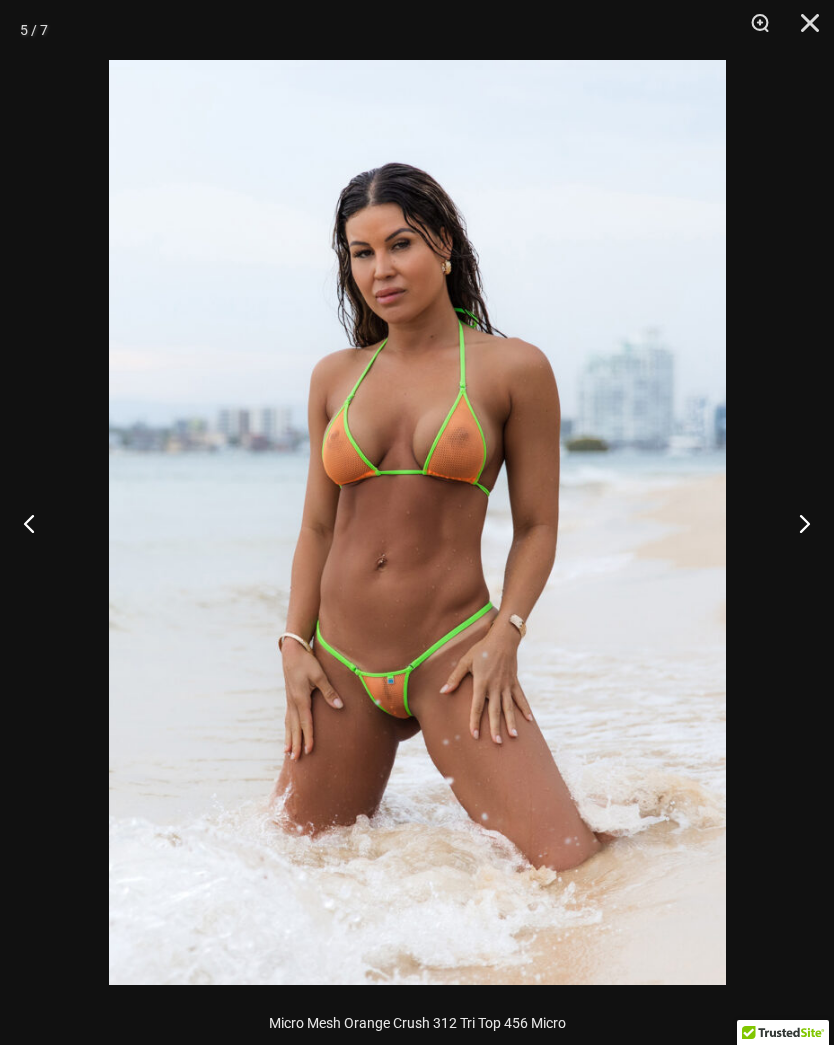 click at bounding box center [796, 523] 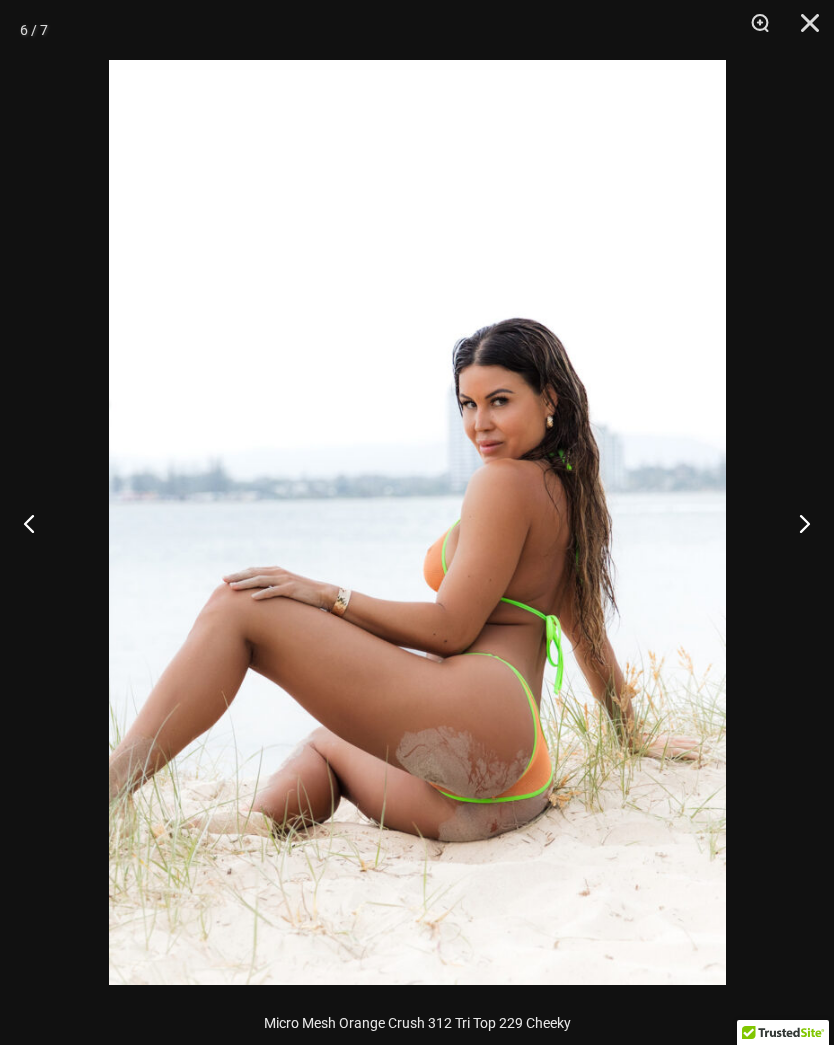 click at bounding box center [796, 523] 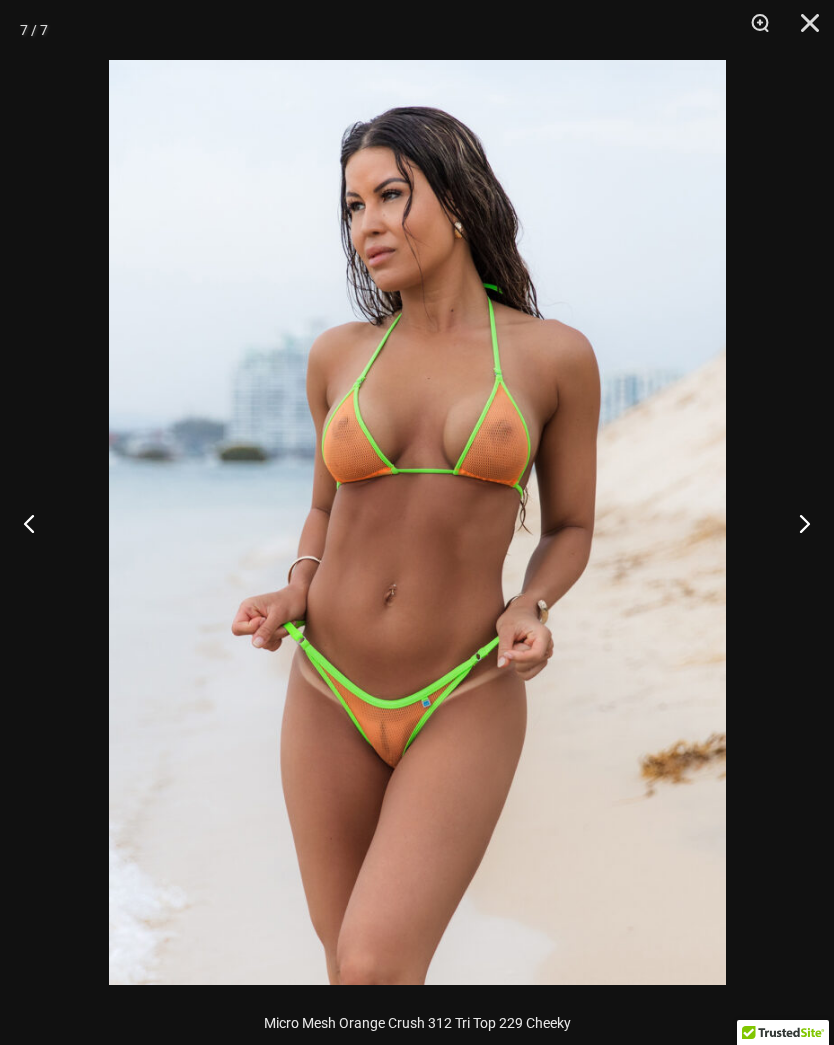 click at bounding box center [796, 523] 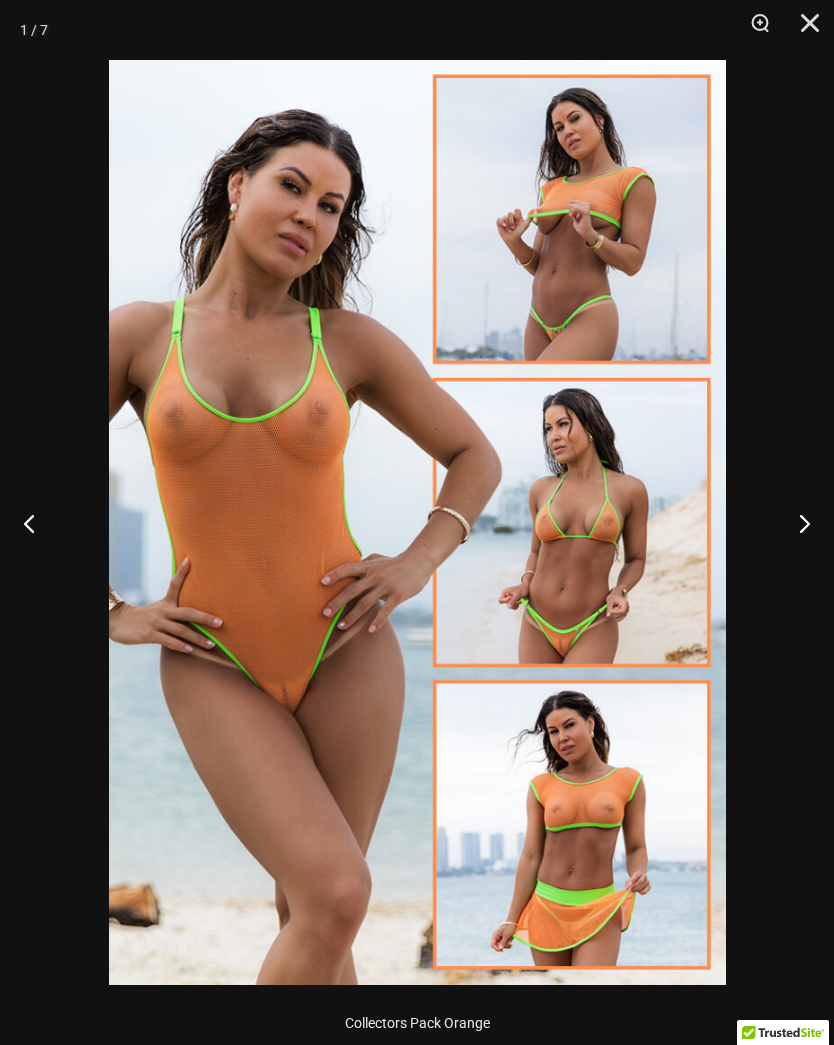 click at bounding box center [37, 523] 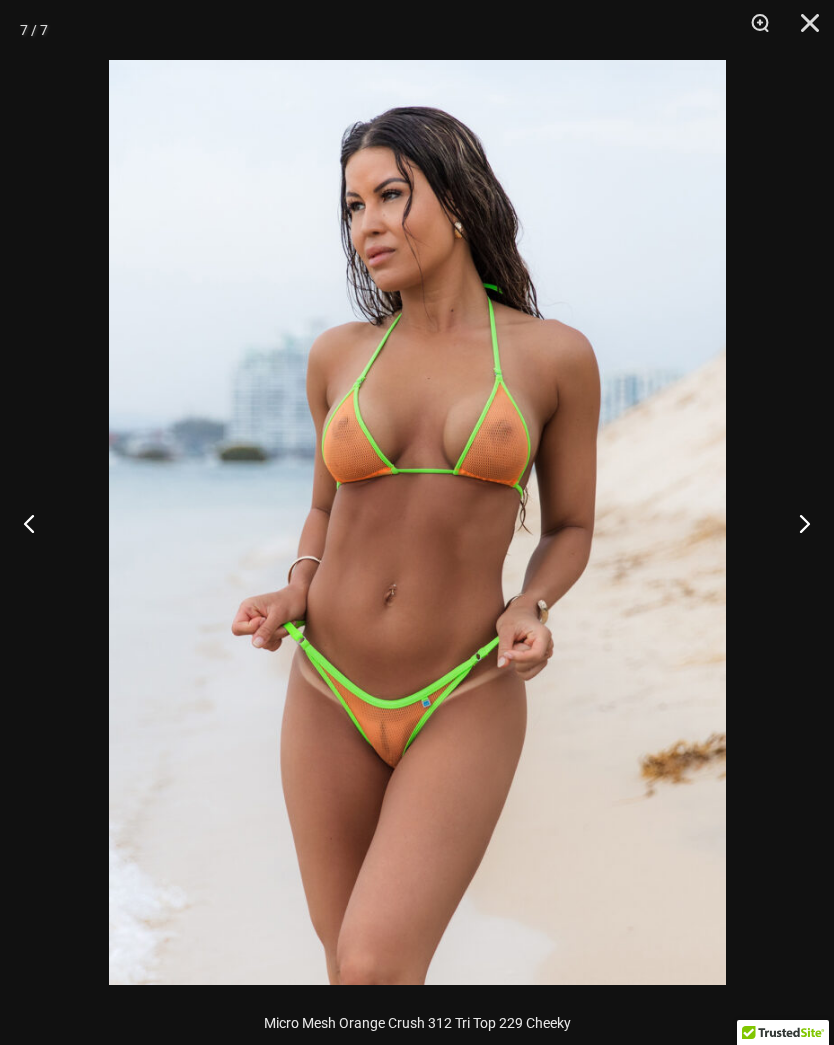 click at bounding box center (796, 523) 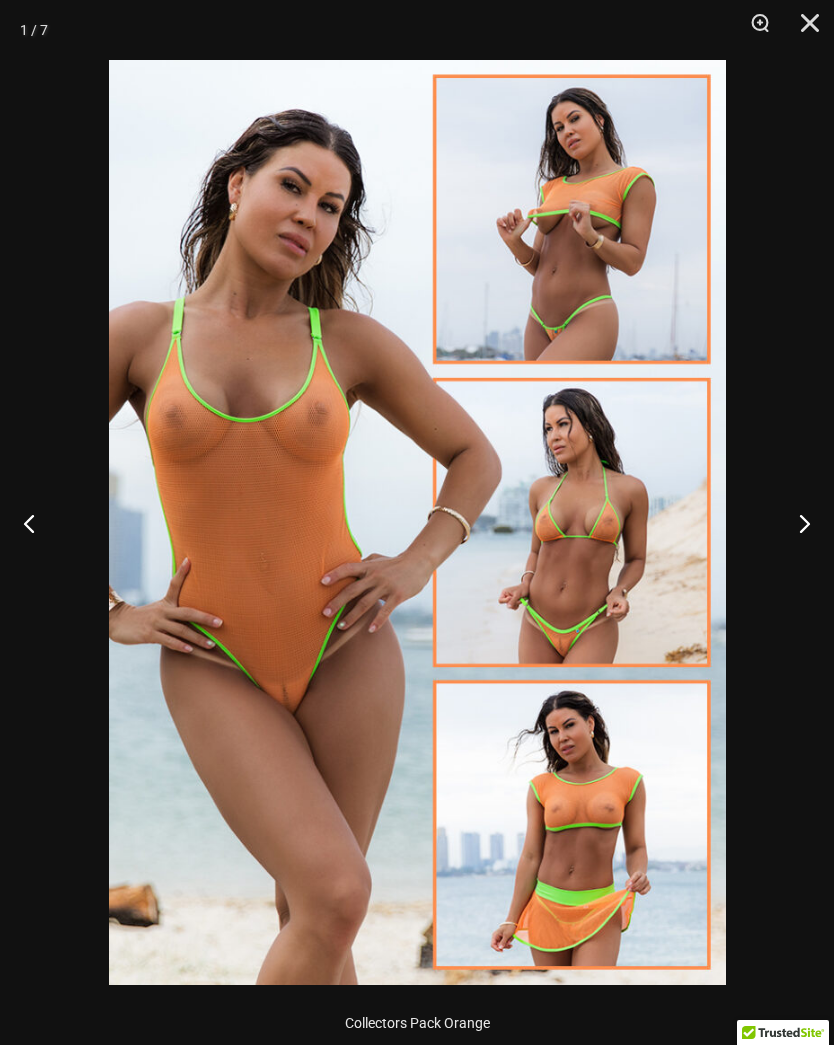 click at bounding box center [796, 523] 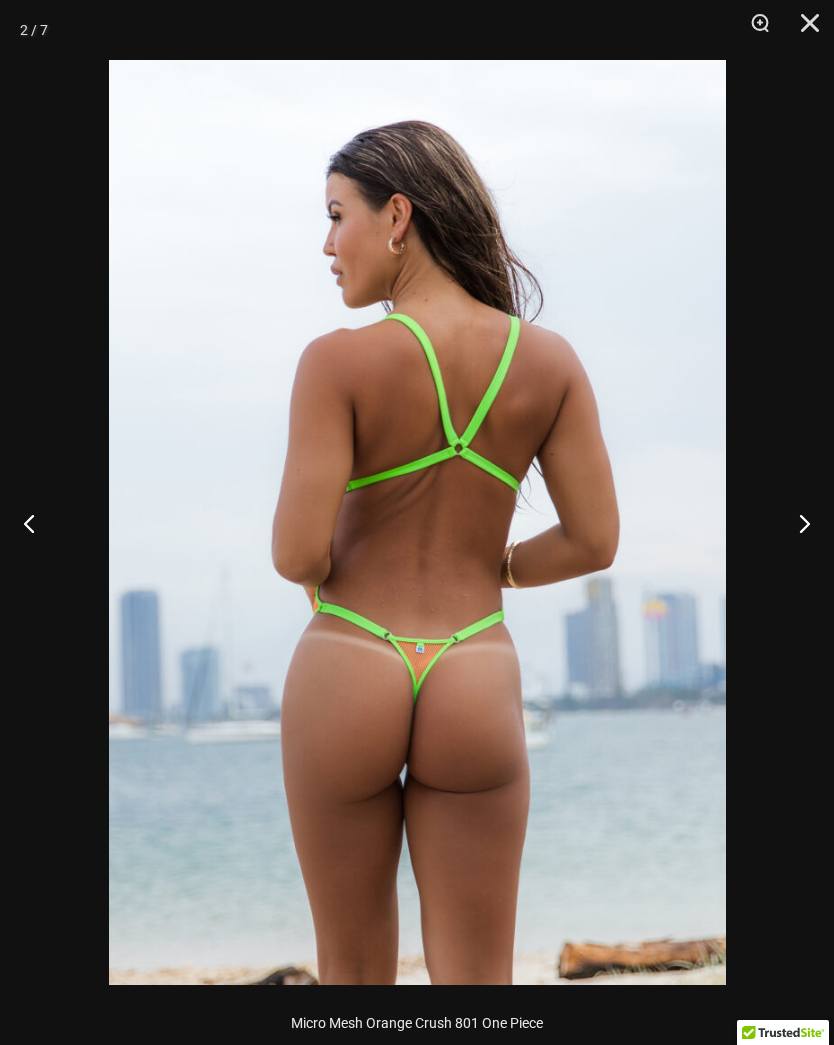 click at bounding box center [803, 30] 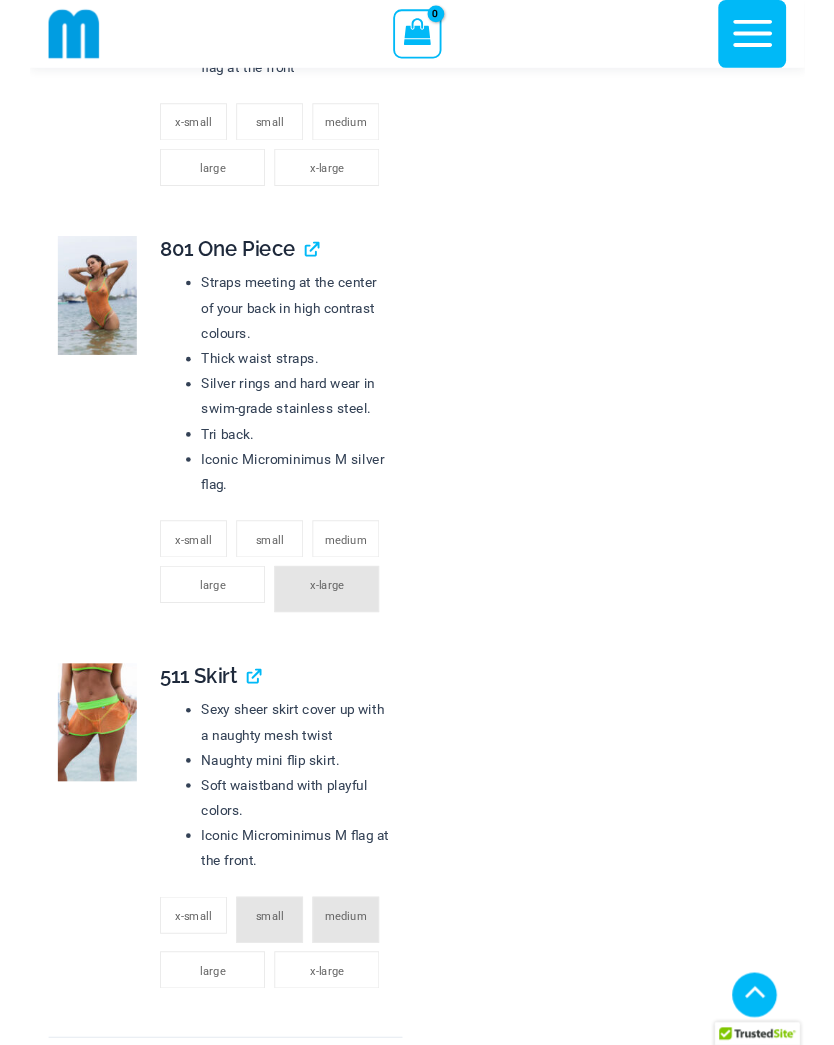 scroll, scrollTop: 3397, scrollLeft: 0, axis: vertical 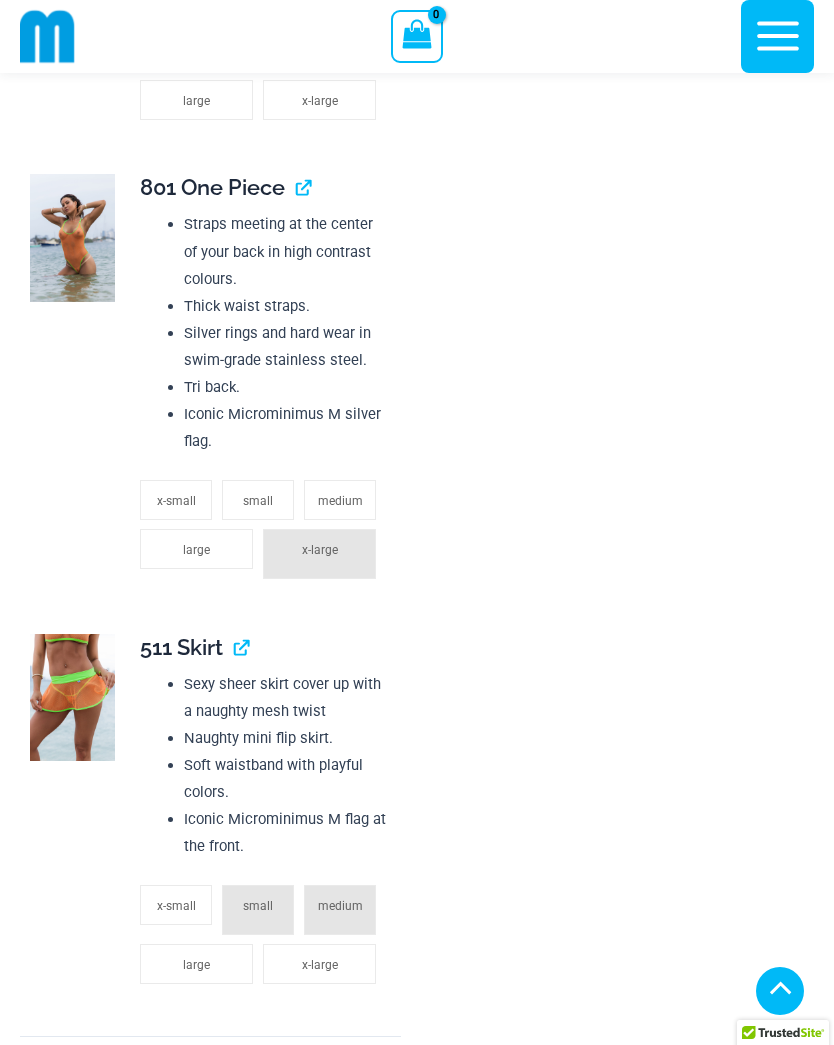click 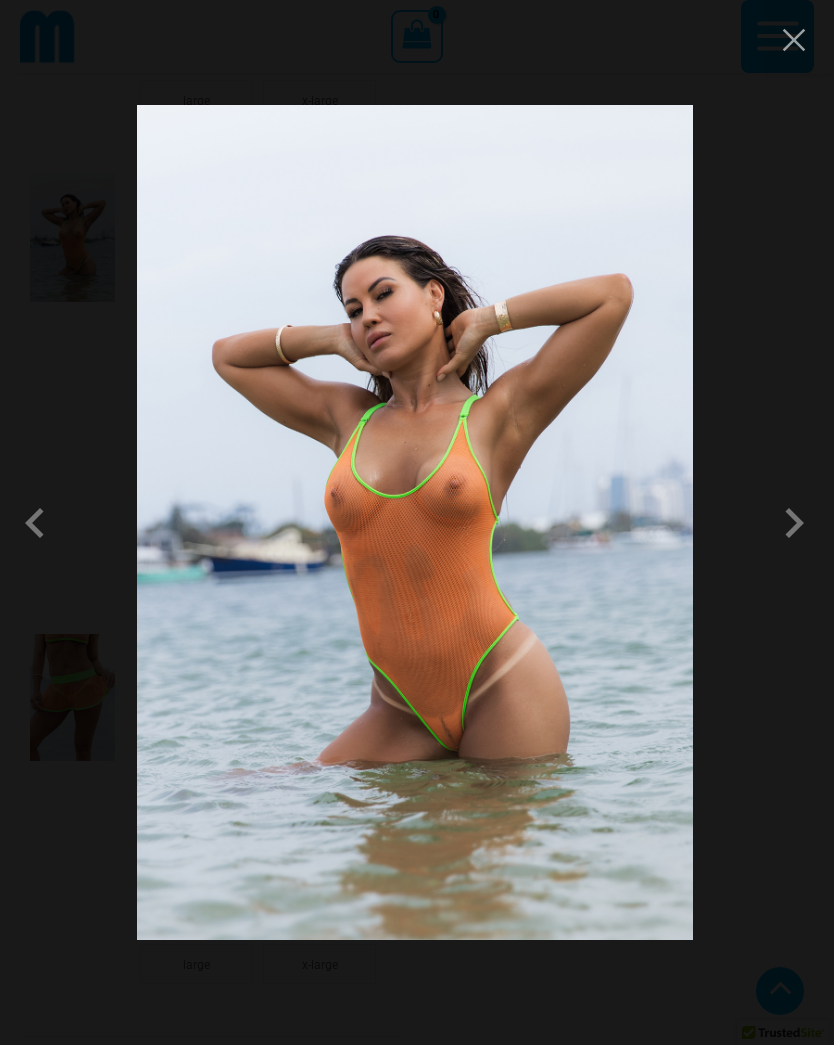 click at bounding box center (794, 40) 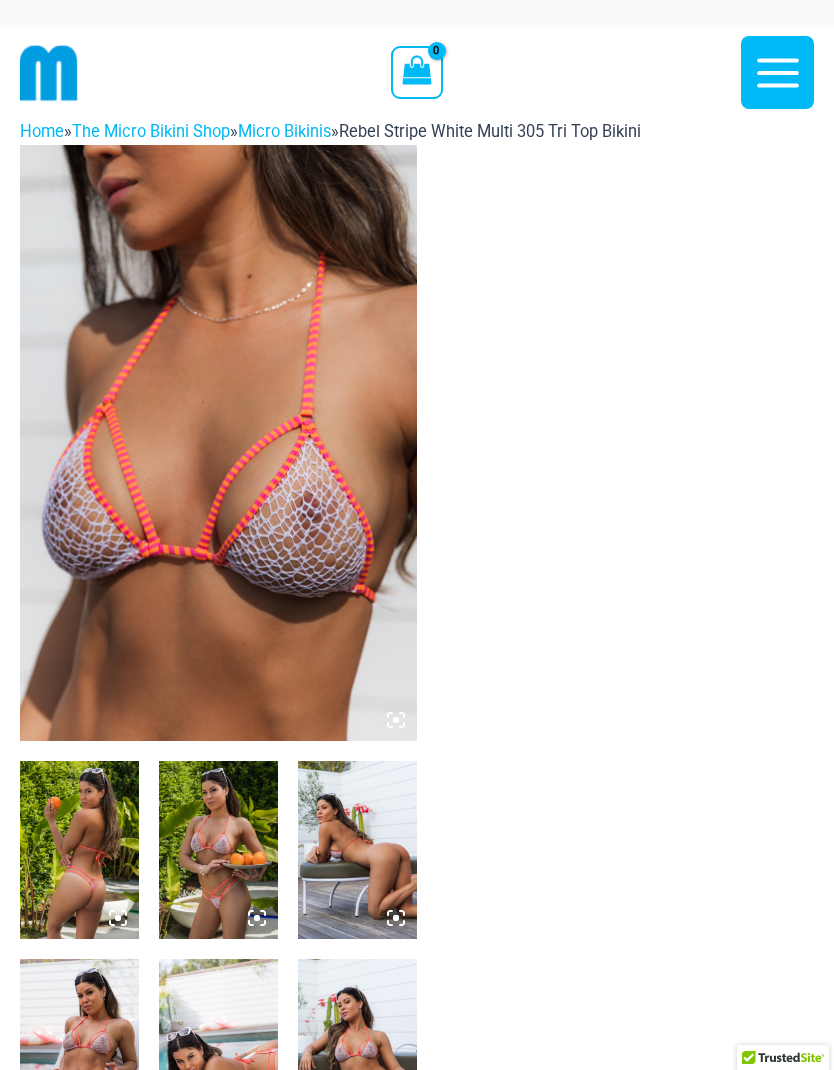 scroll, scrollTop: 0, scrollLeft: 0, axis: both 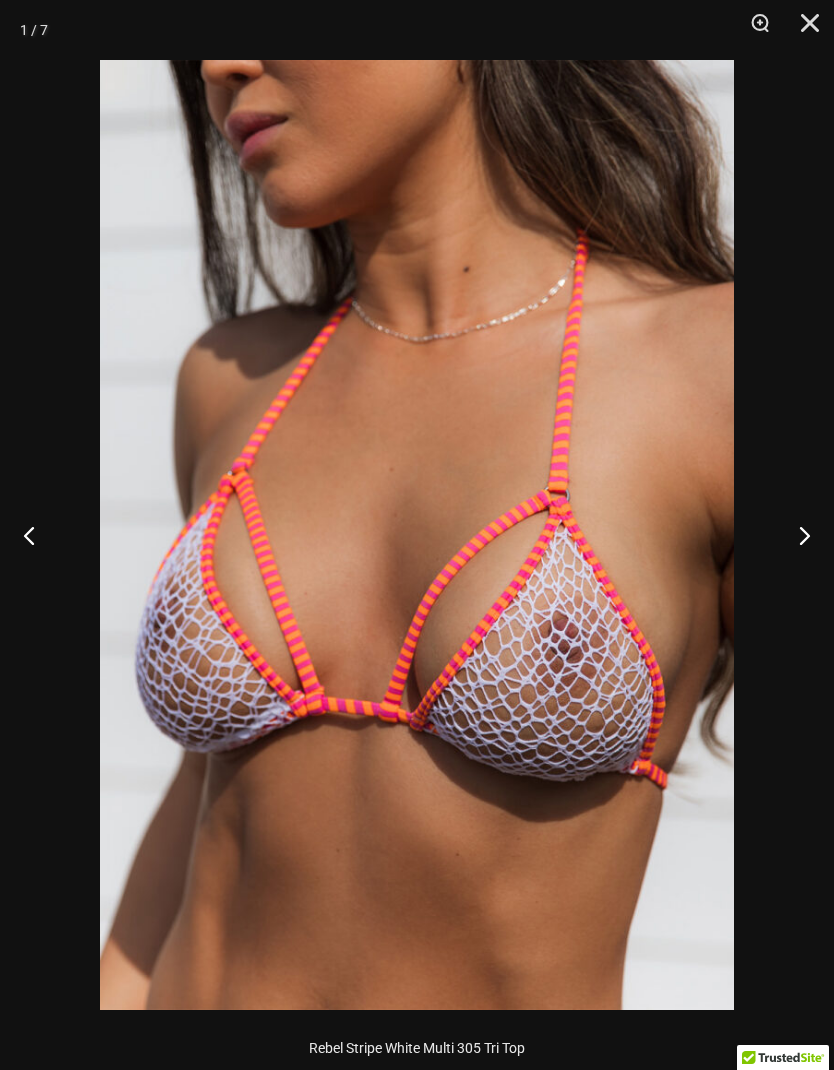 click at bounding box center (796, 535) 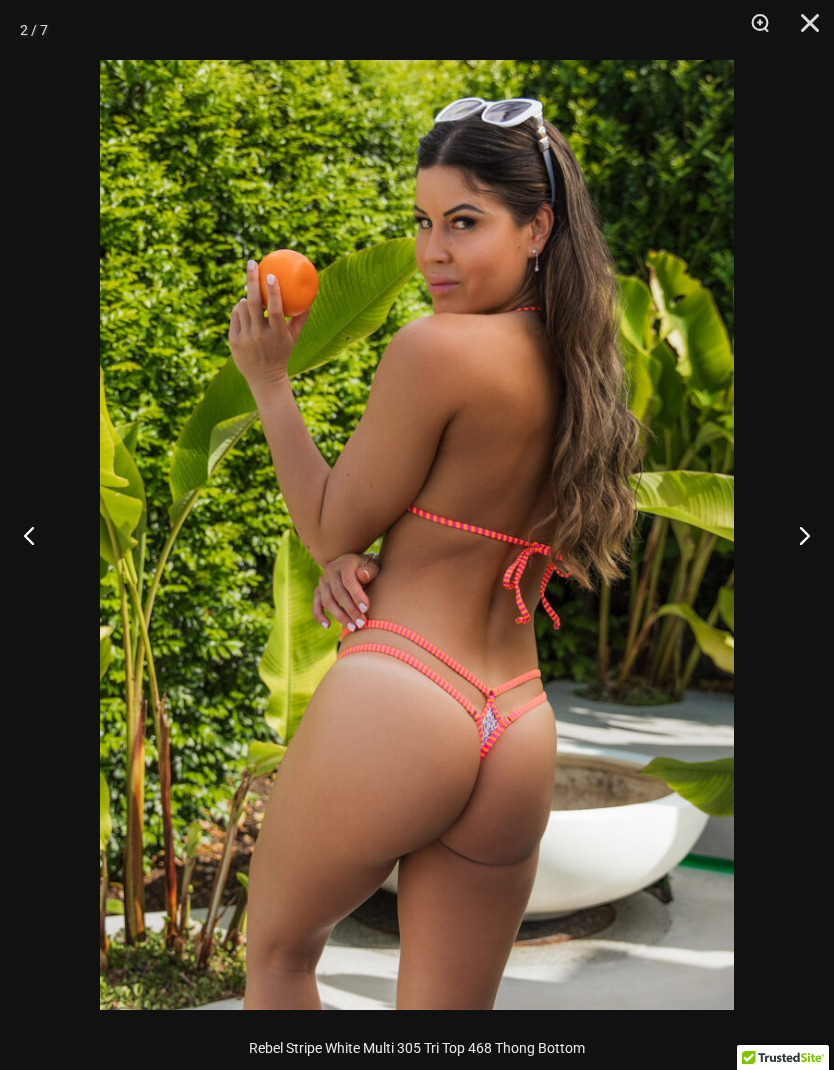 click at bounding box center [796, 535] 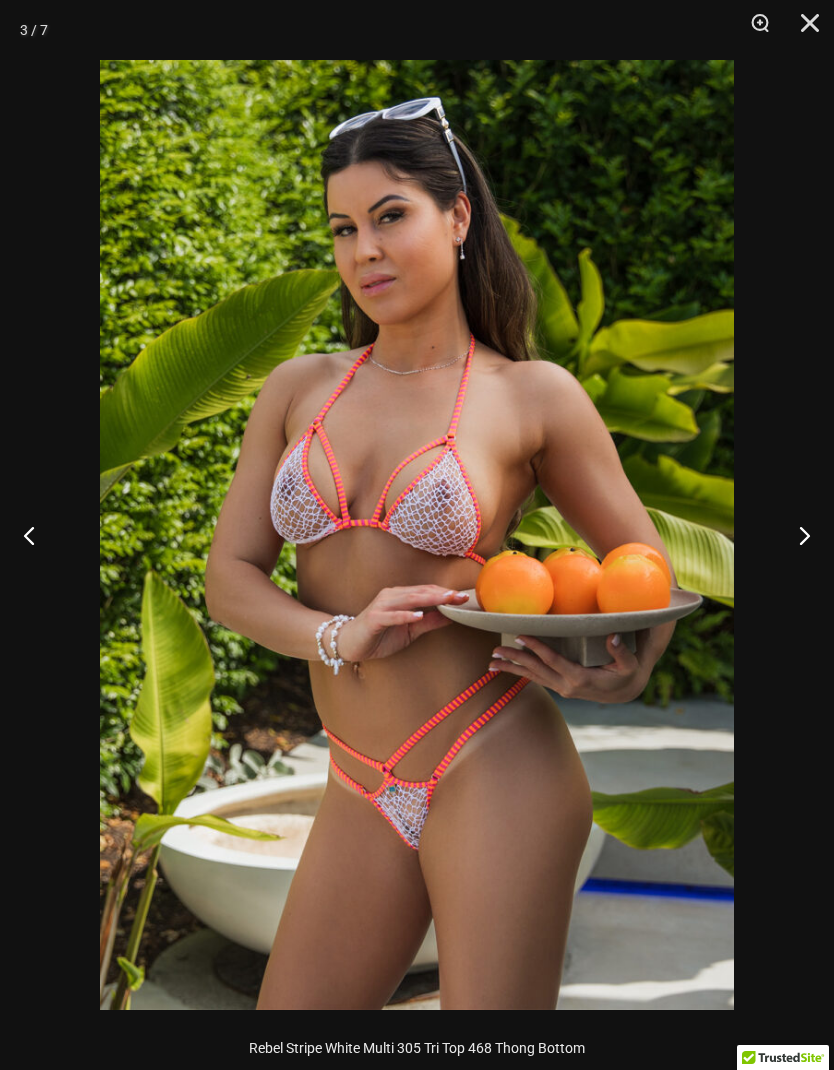 click at bounding box center [796, 535] 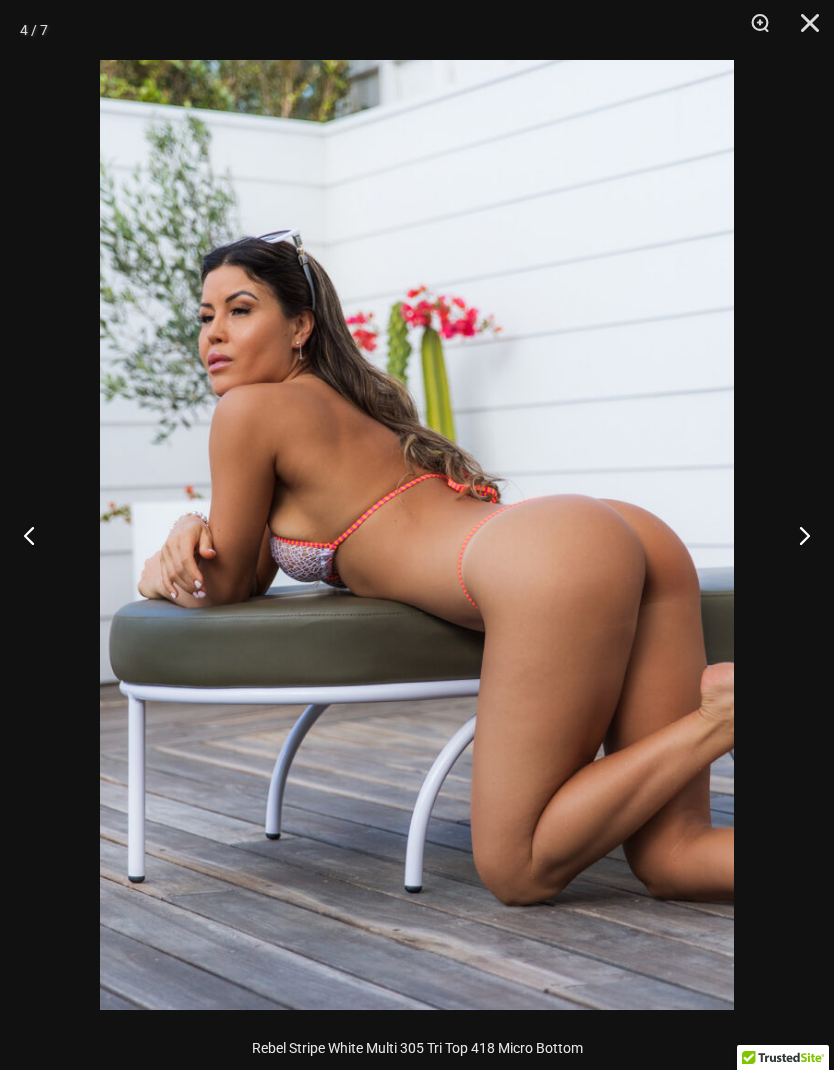 click at bounding box center (796, 535) 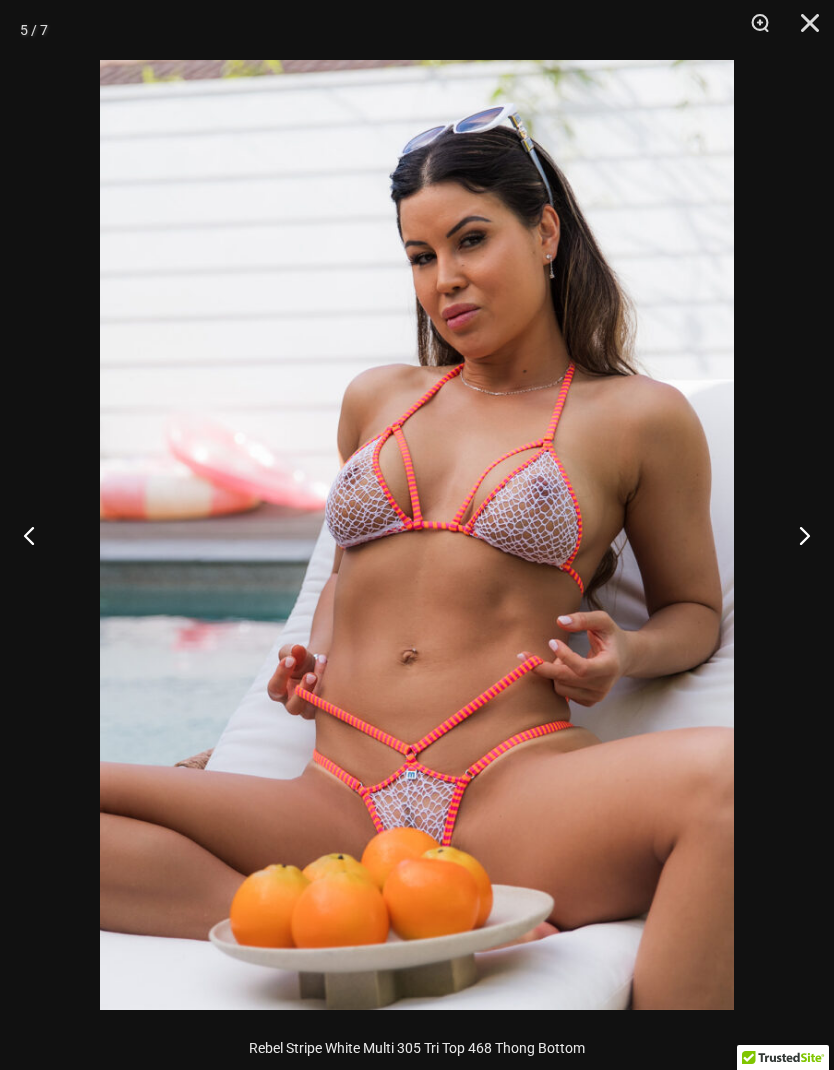 click at bounding box center [796, 535] 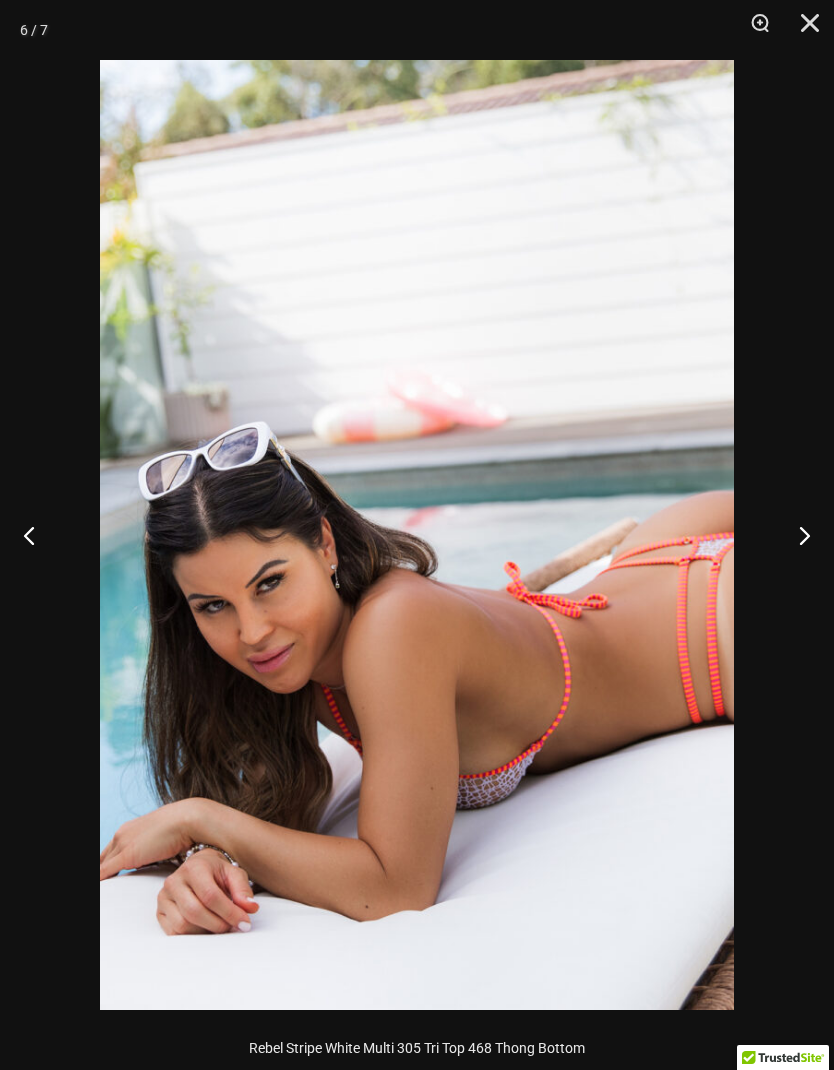 click at bounding box center (796, 535) 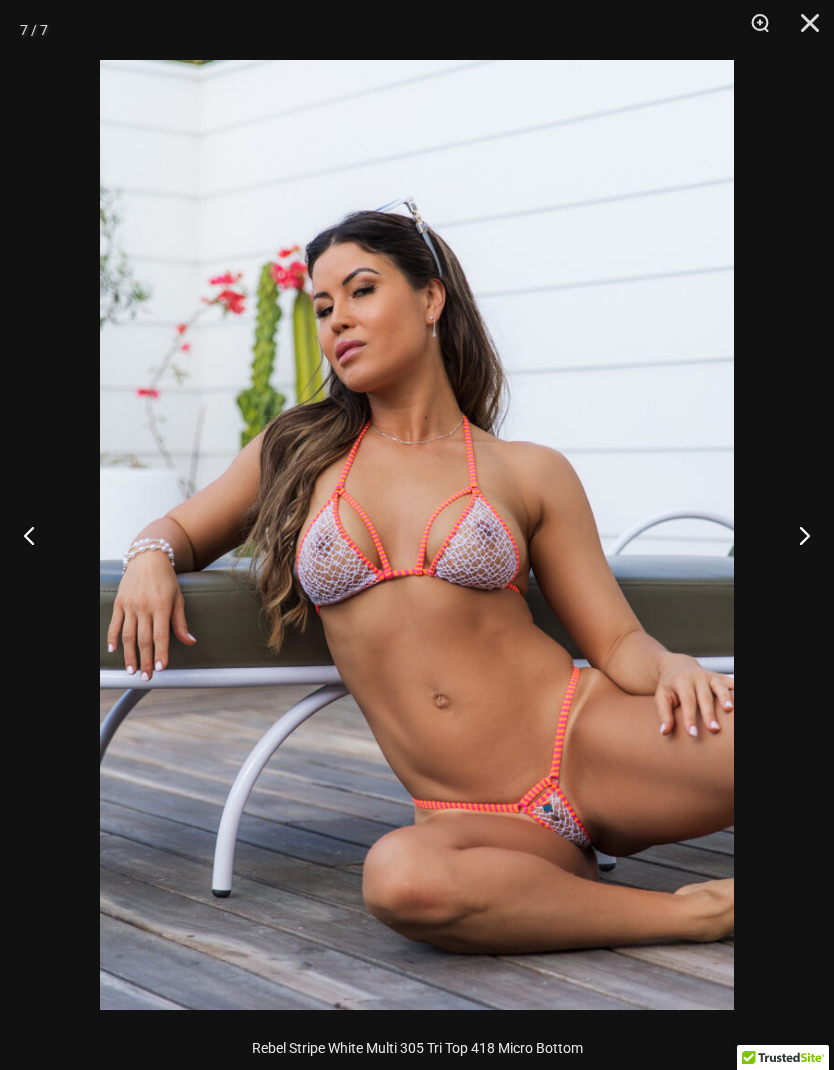click at bounding box center [796, 535] 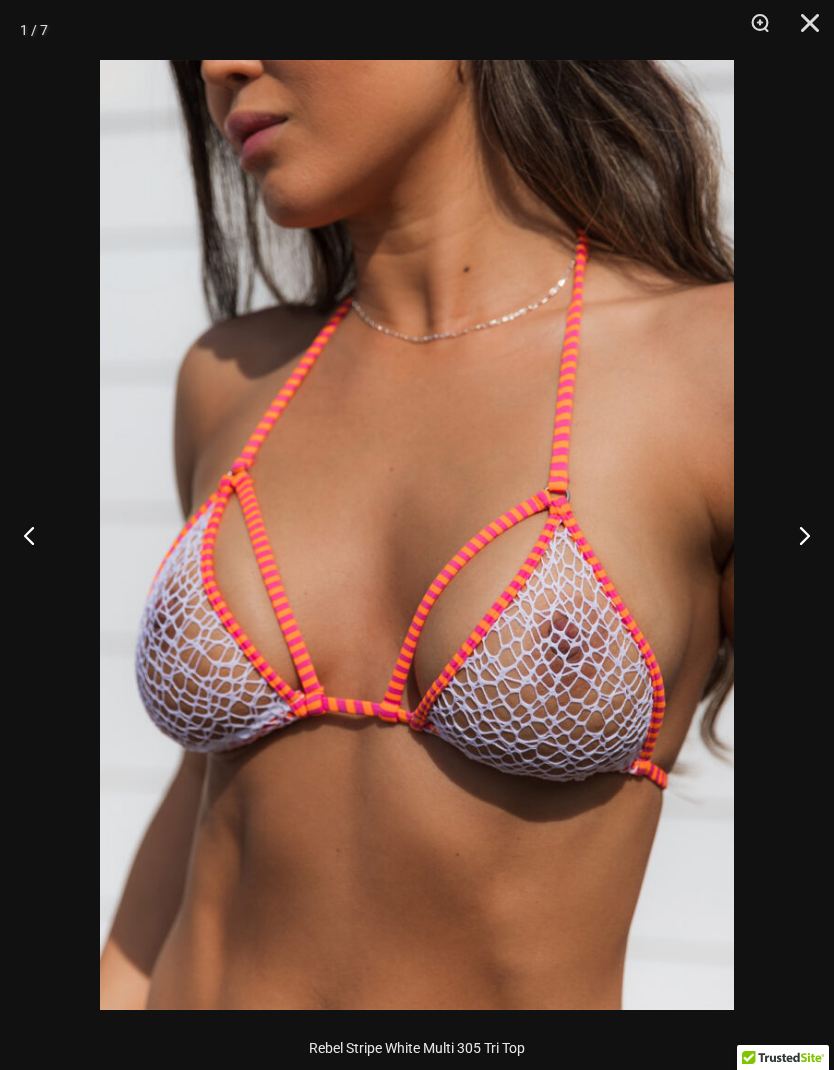 click at bounding box center [796, 535] 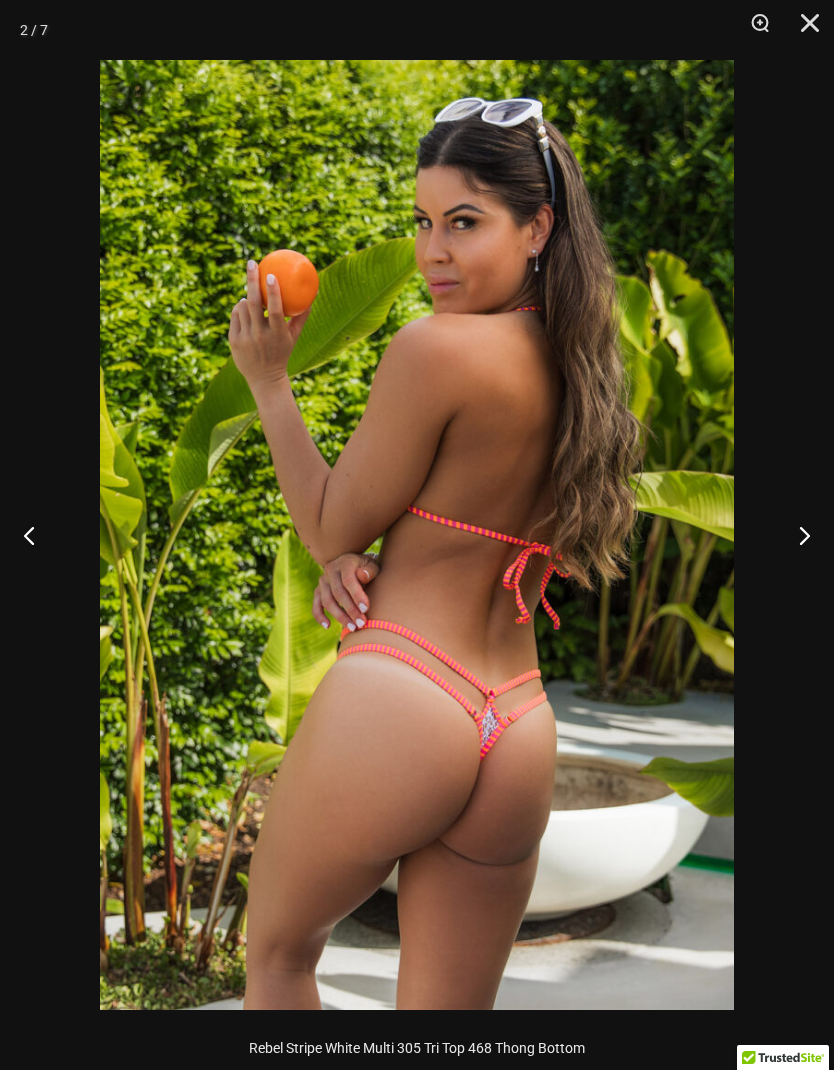 click at bounding box center (803, 30) 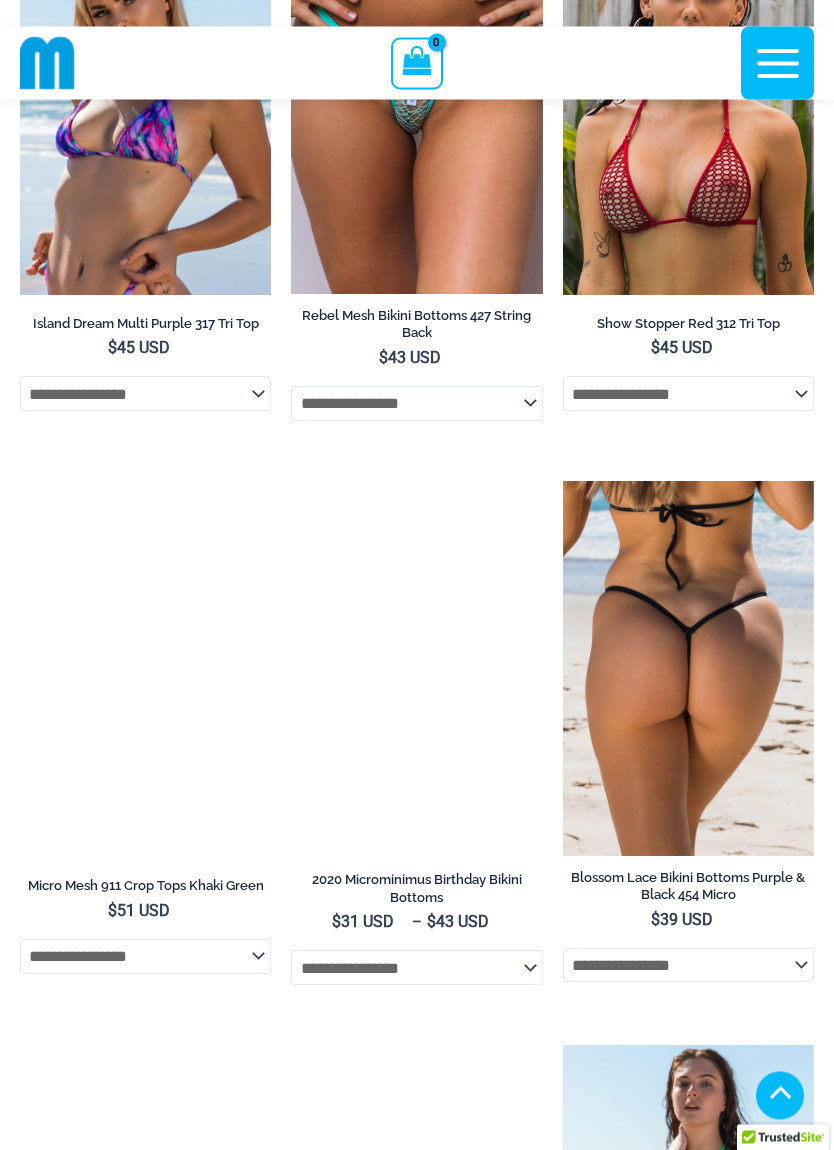 scroll, scrollTop: 3382, scrollLeft: 0, axis: vertical 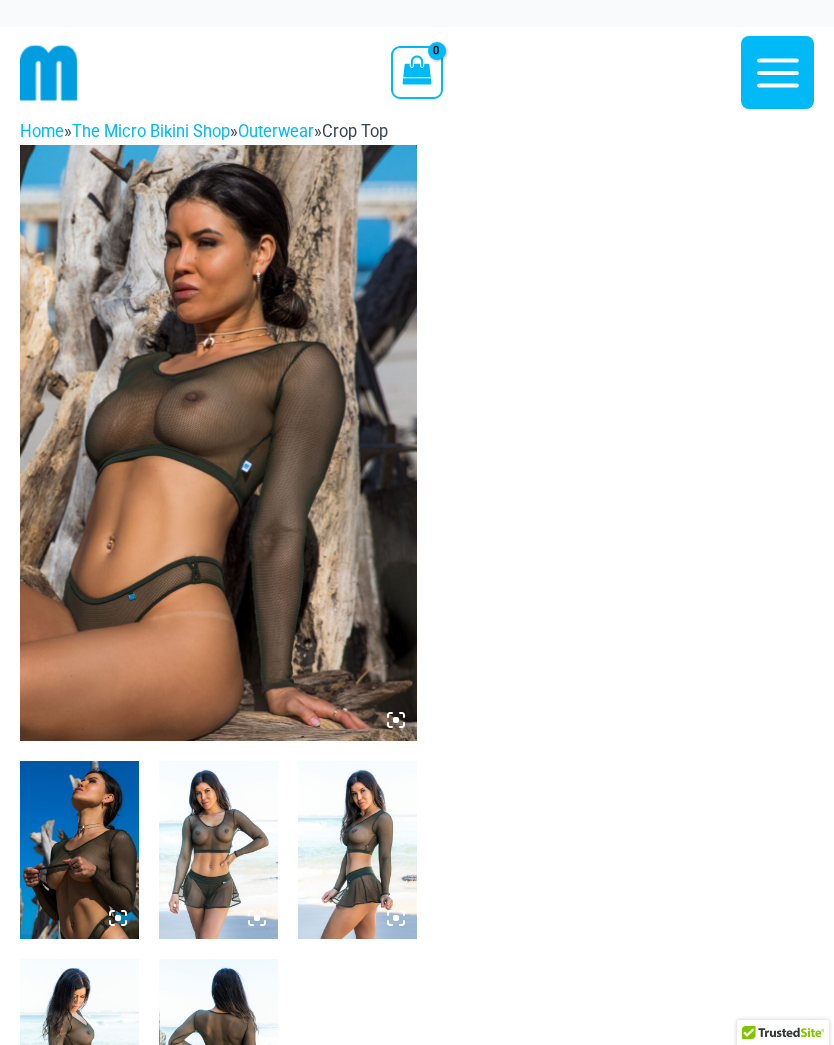 click at bounding box center [218, 443] 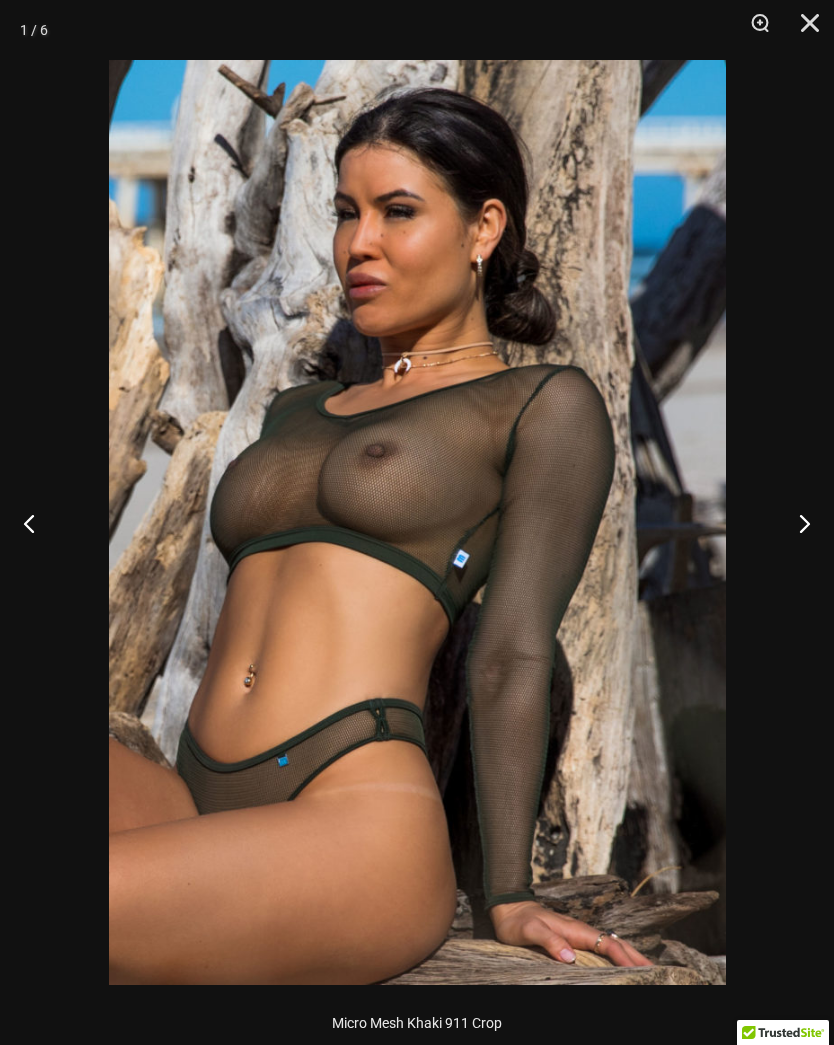 click at bounding box center [796, 523] 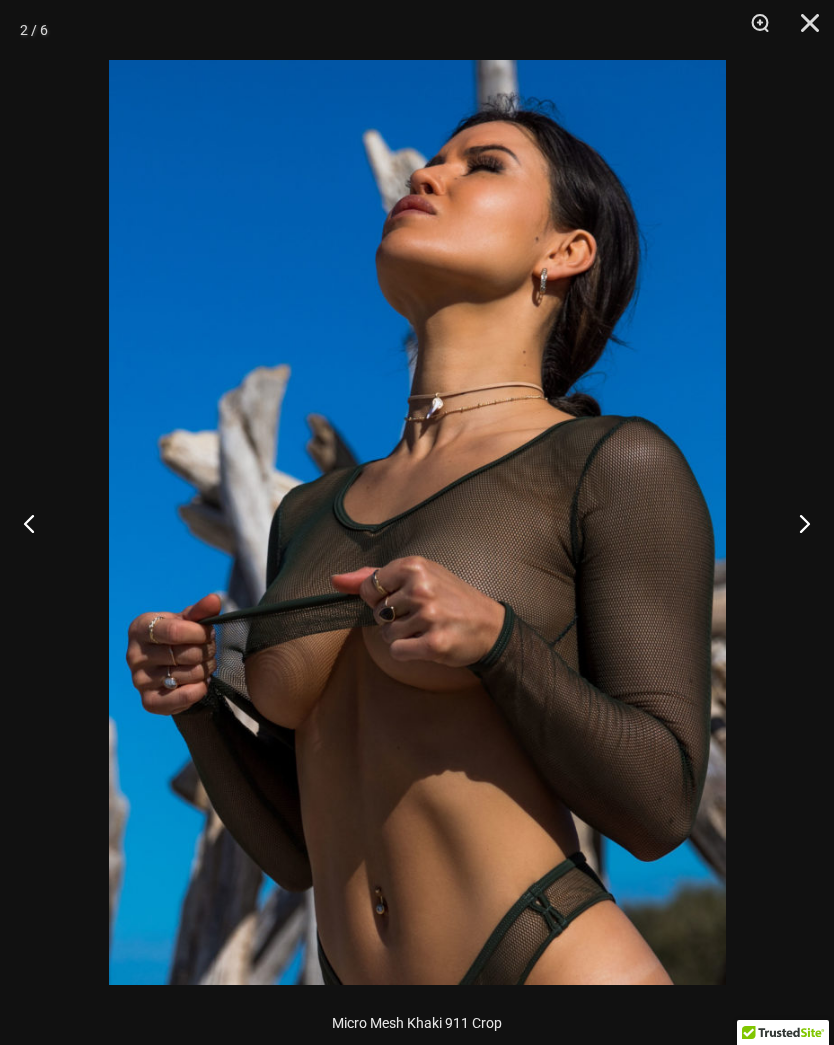 click at bounding box center [796, 523] 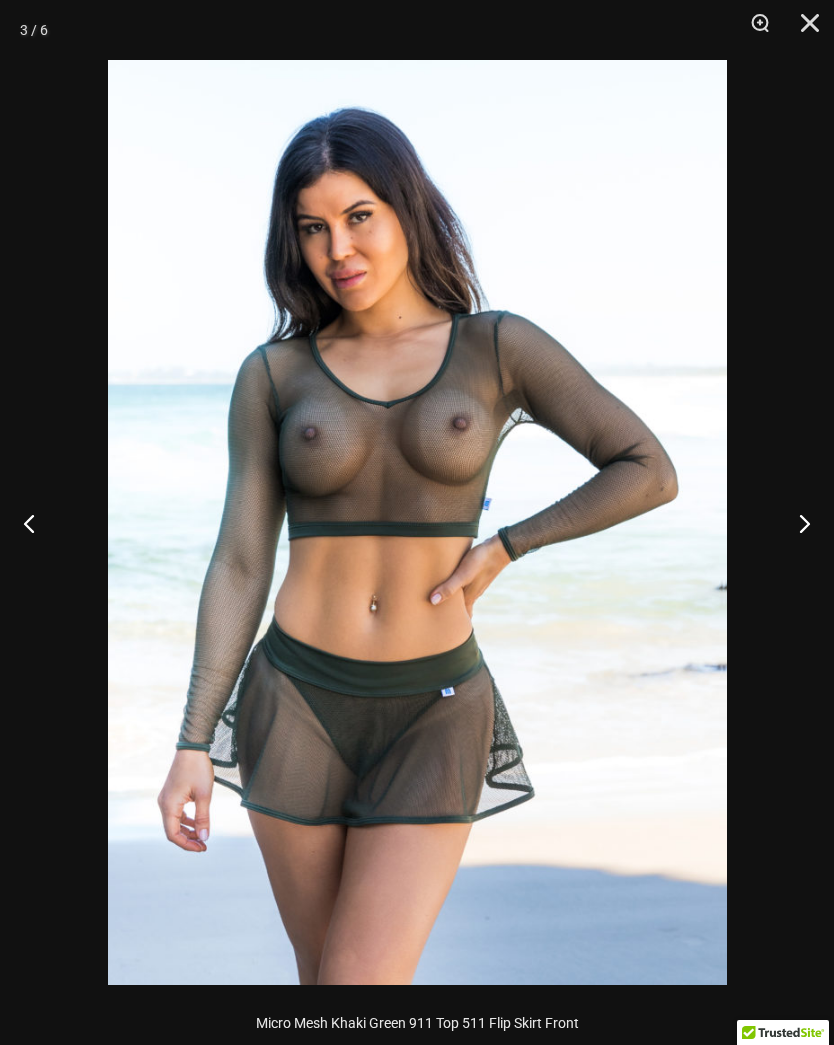 click at bounding box center [796, 523] 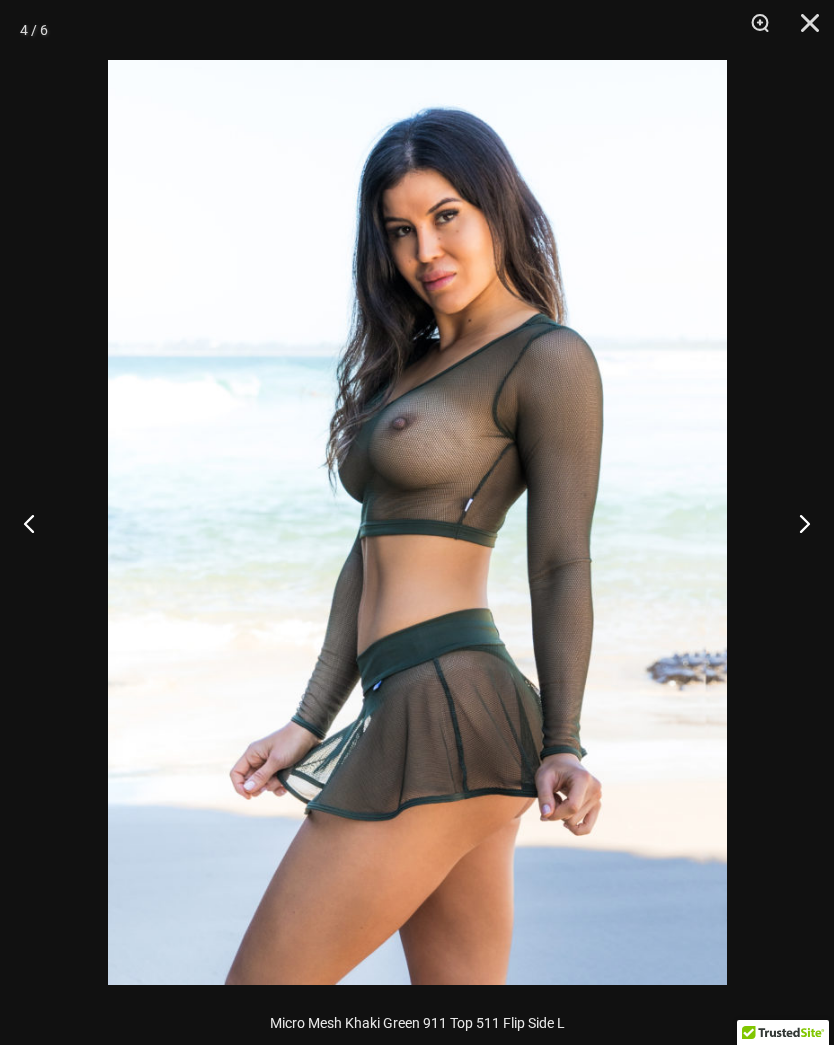 click at bounding box center [796, 523] 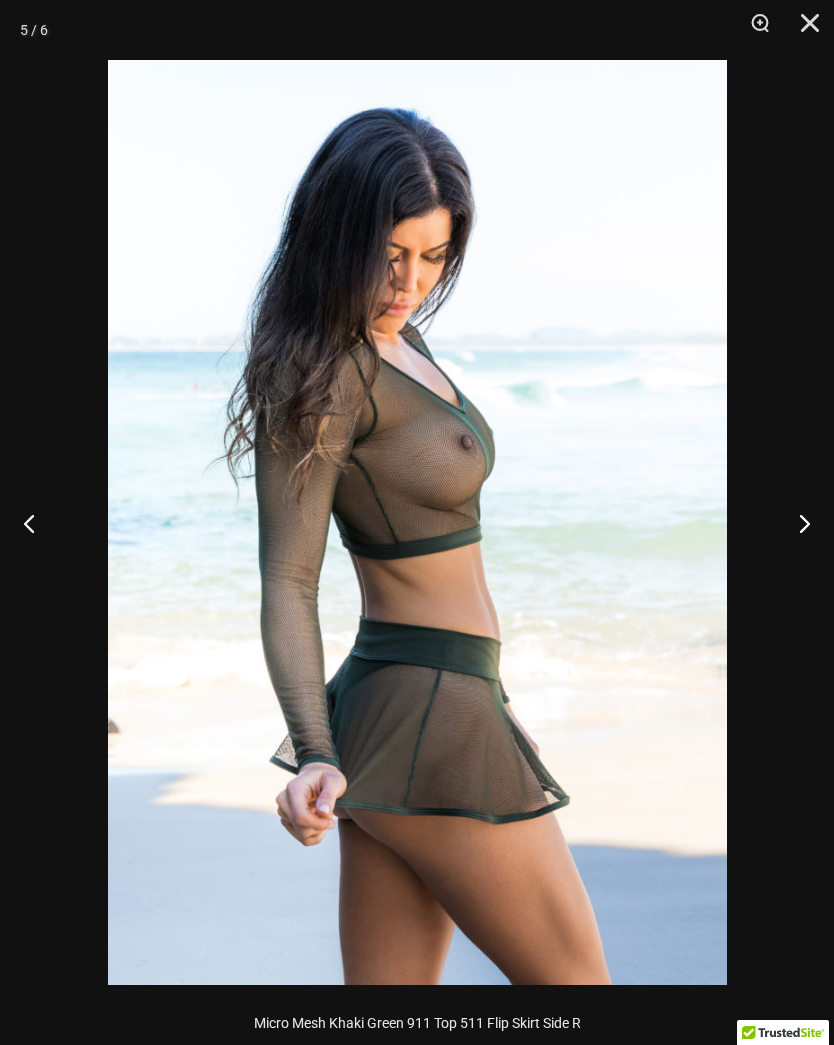 click at bounding box center [796, 523] 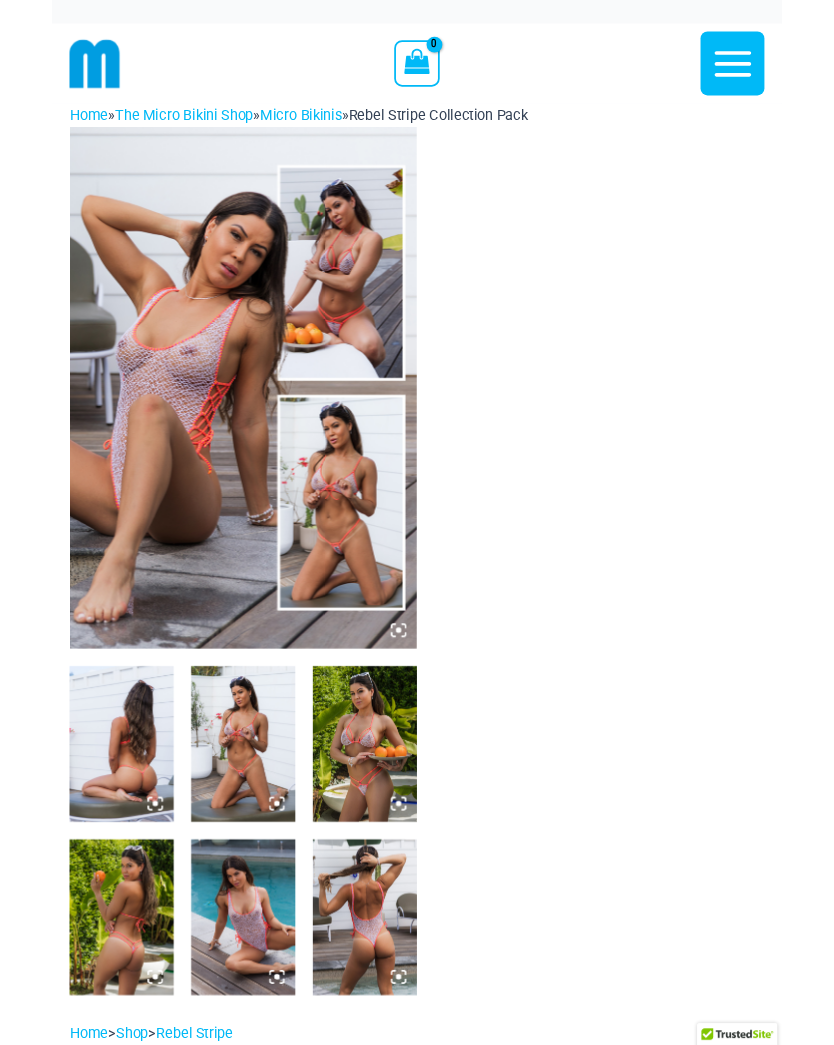scroll, scrollTop: 0, scrollLeft: 0, axis: both 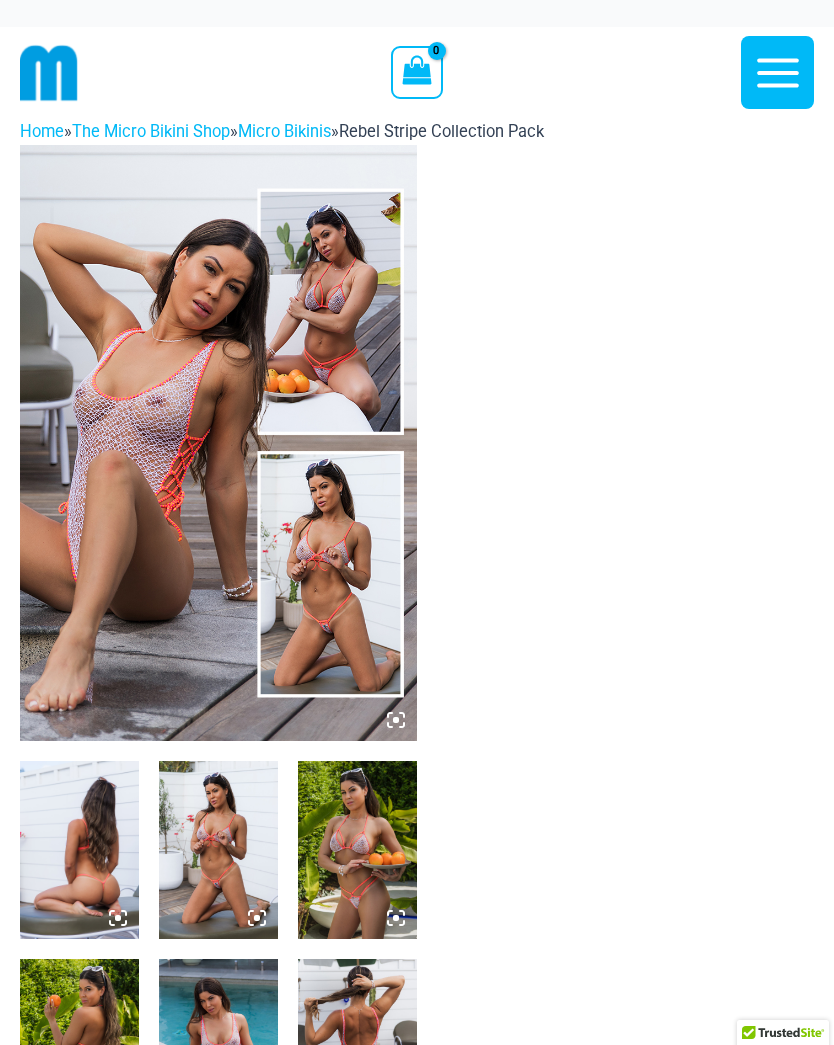 click at bounding box center [218, 443] 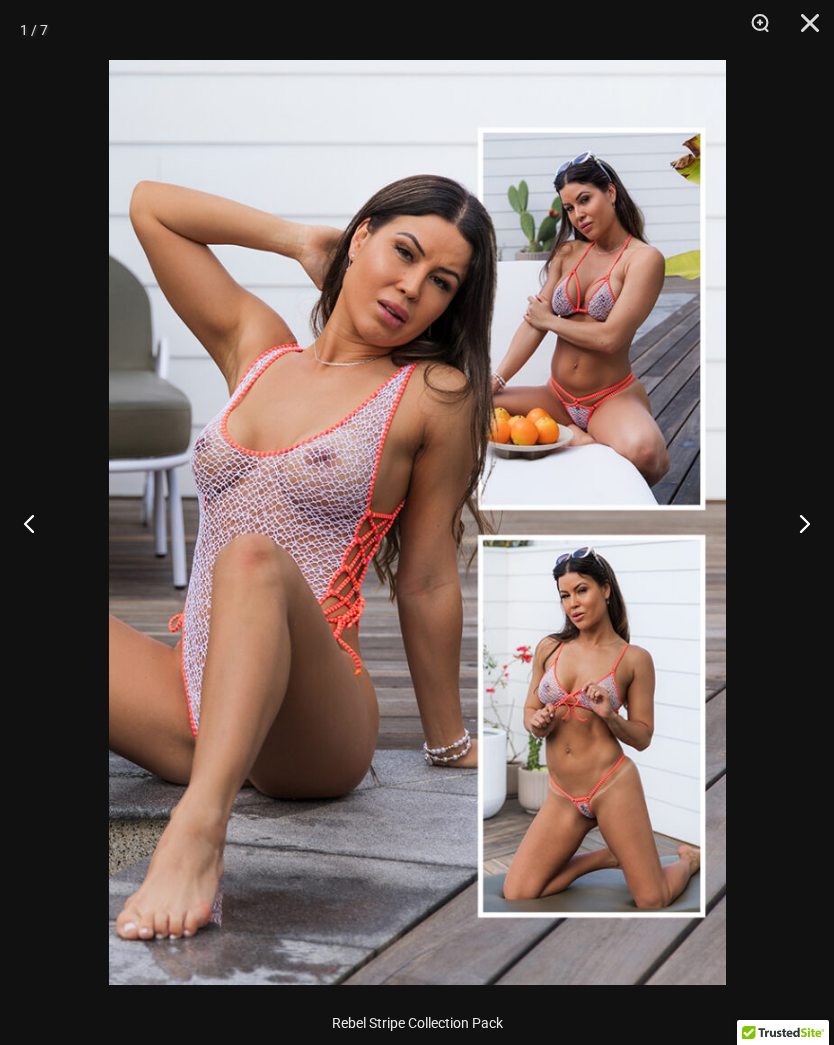 click at bounding box center (796, 523) 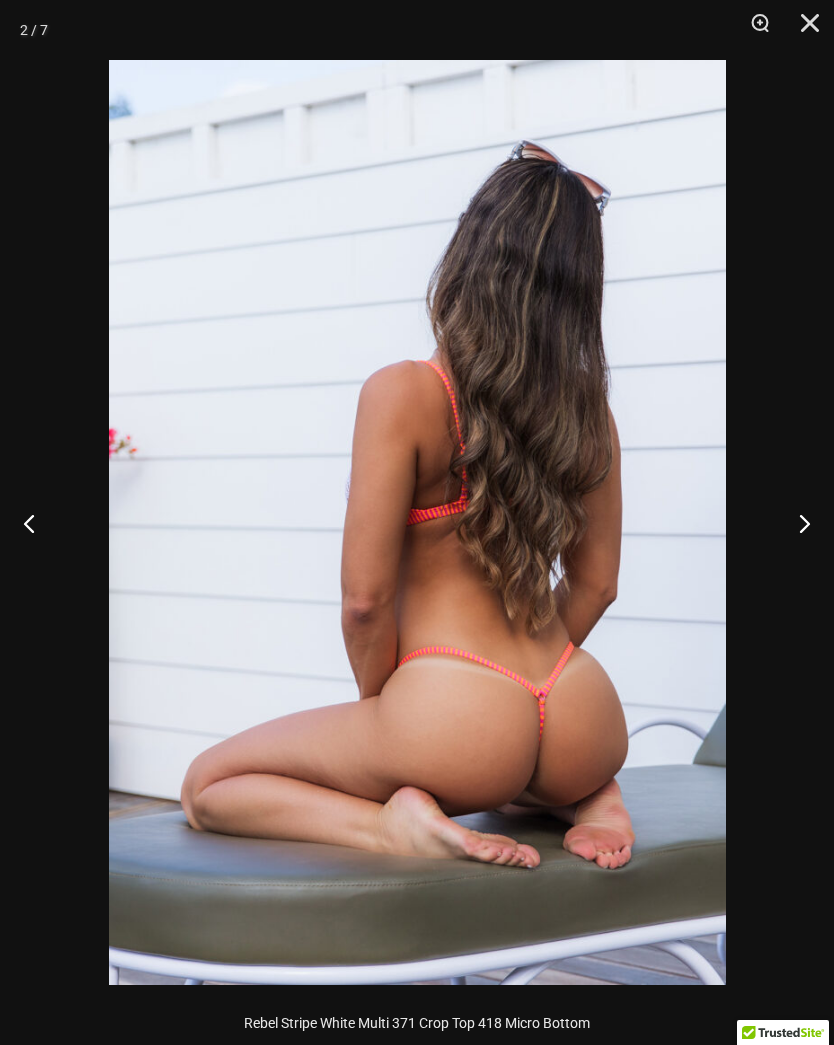 click at bounding box center [796, 523] 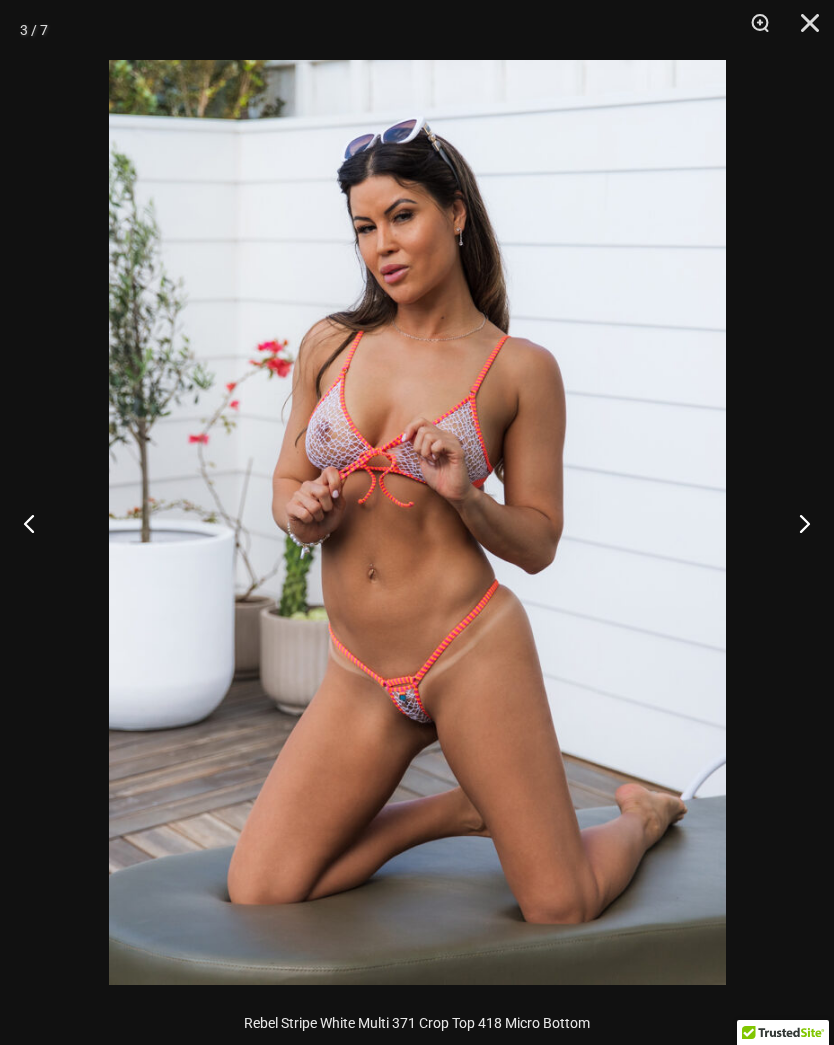 click at bounding box center [796, 523] 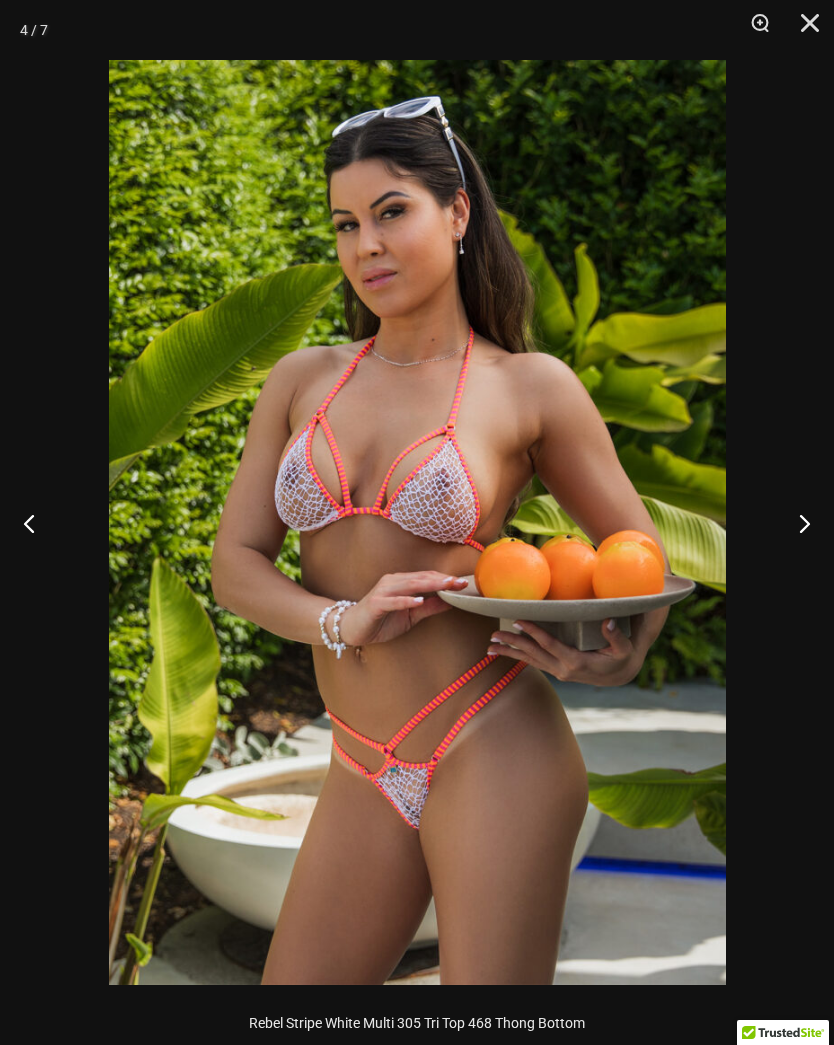 click at bounding box center [796, 523] 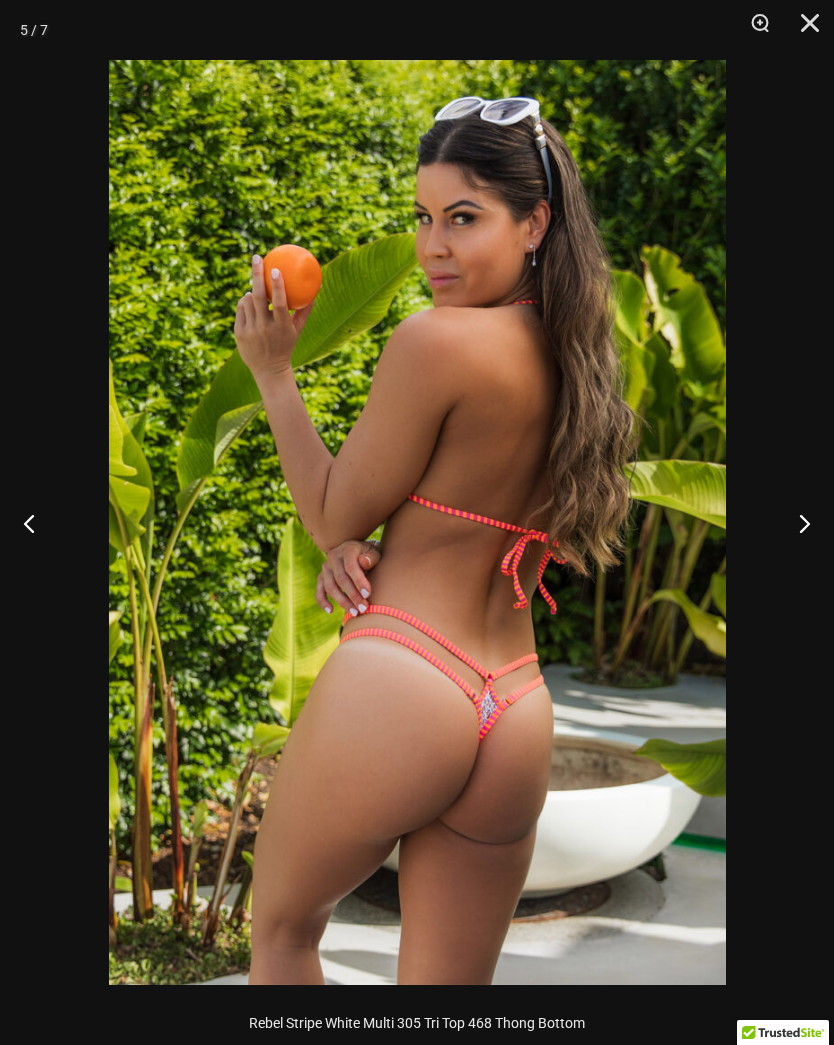 click at bounding box center (796, 523) 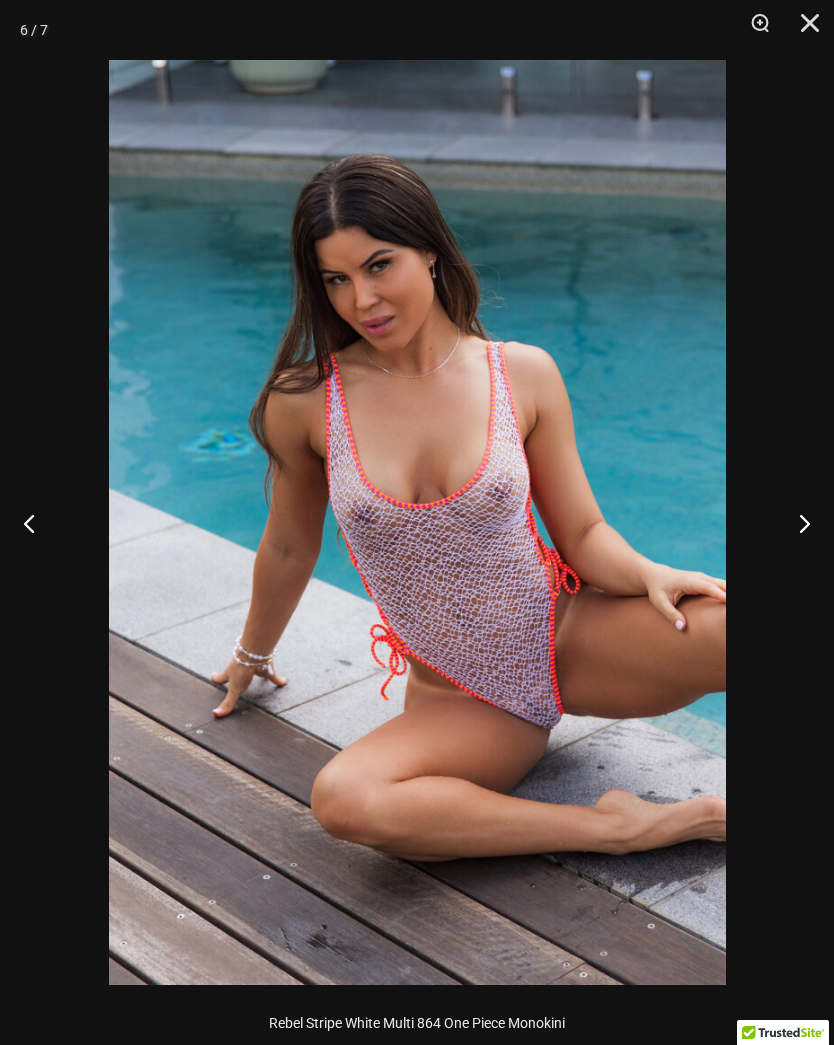 click at bounding box center (796, 523) 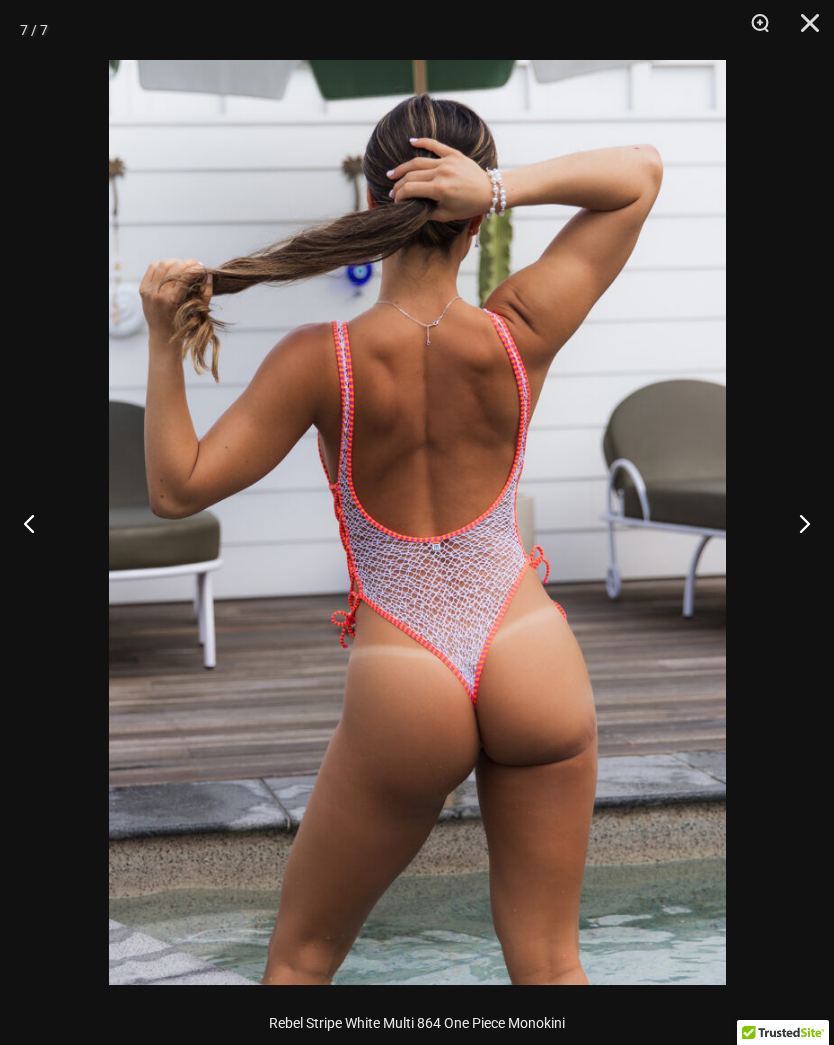 click at bounding box center (796, 523) 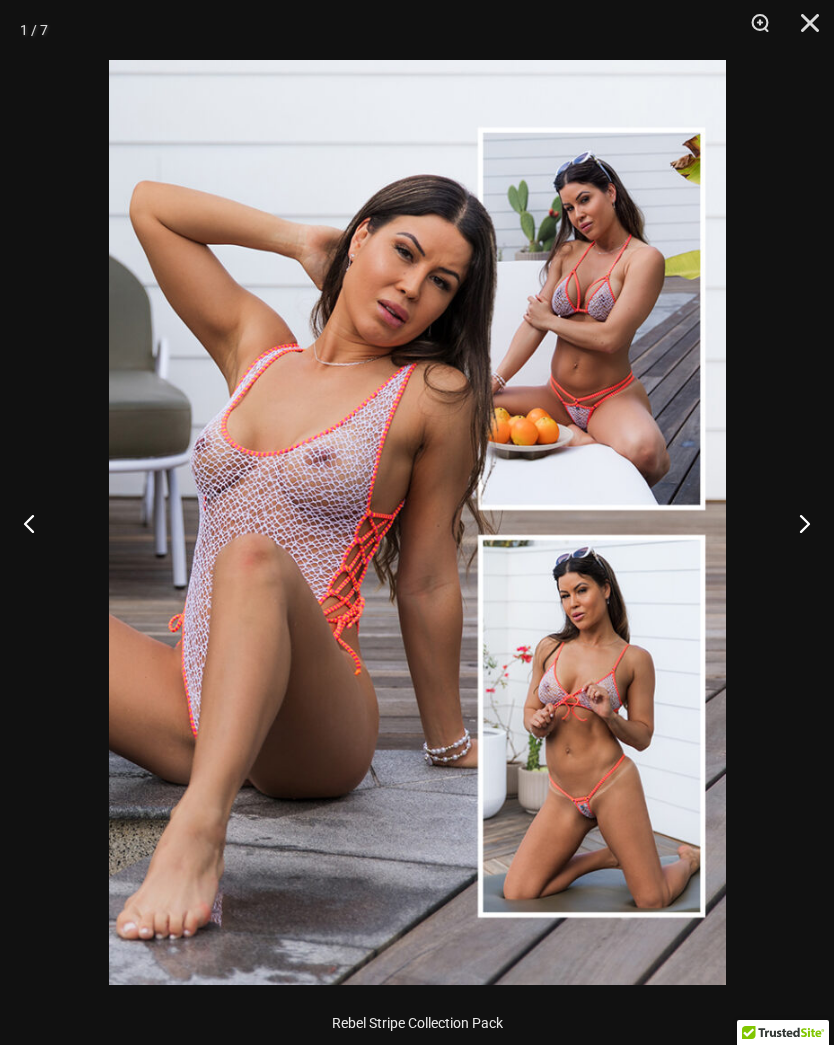 click at bounding box center (803, 30) 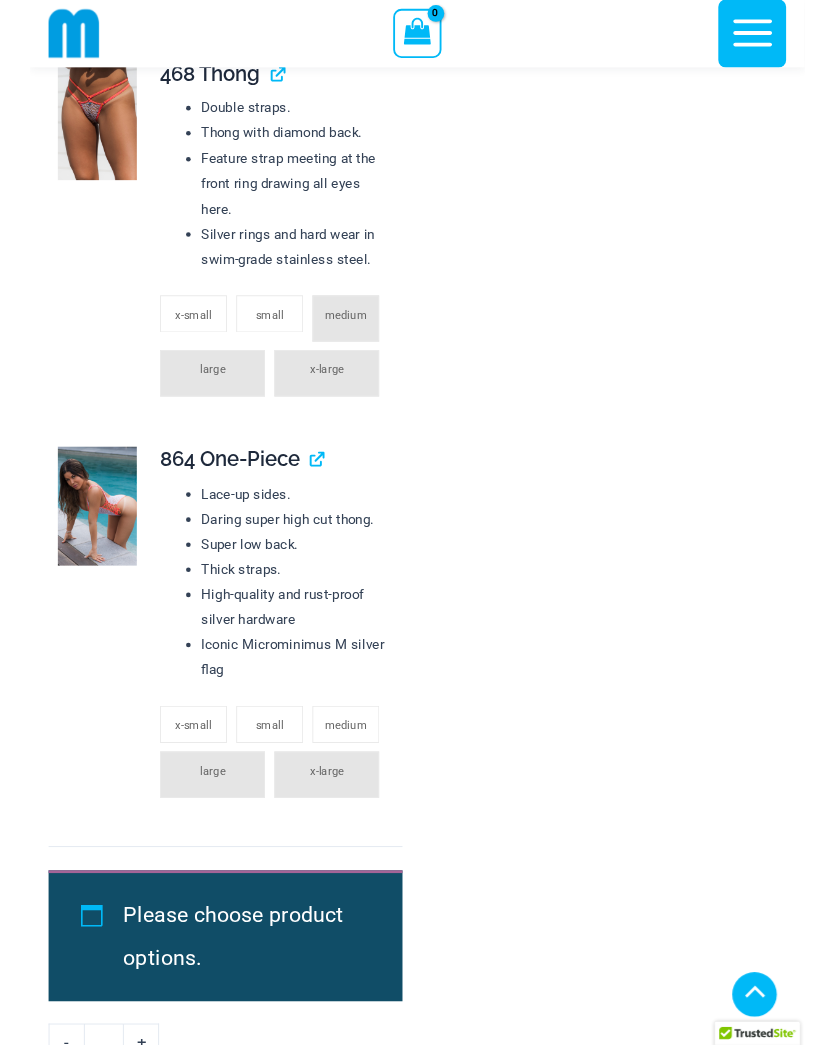 scroll, scrollTop: 3007, scrollLeft: 0, axis: vertical 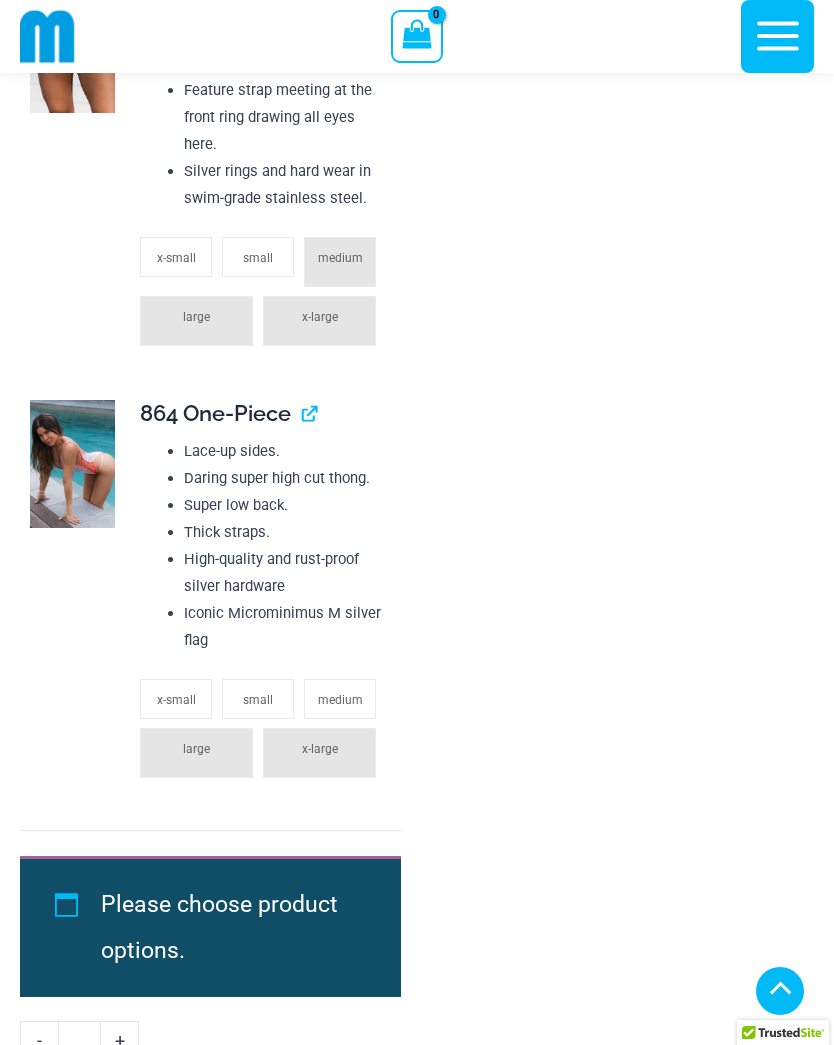 click at bounding box center (72, 464) 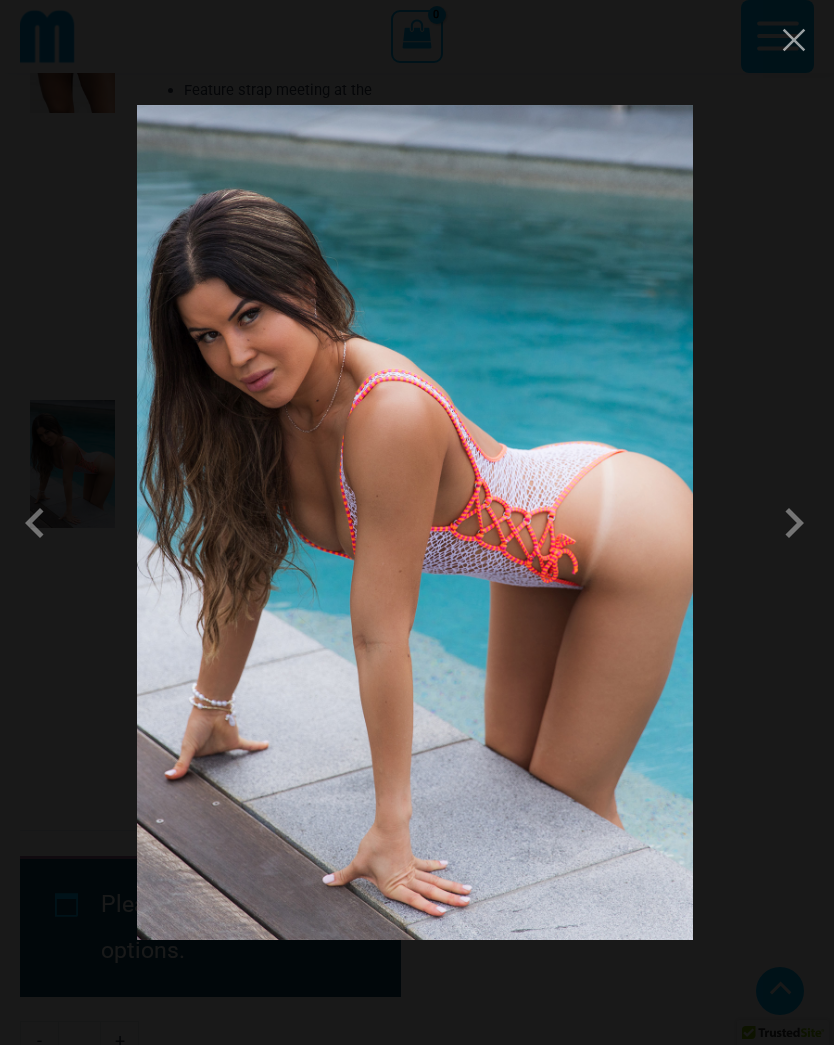 click at bounding box center [794, 523] 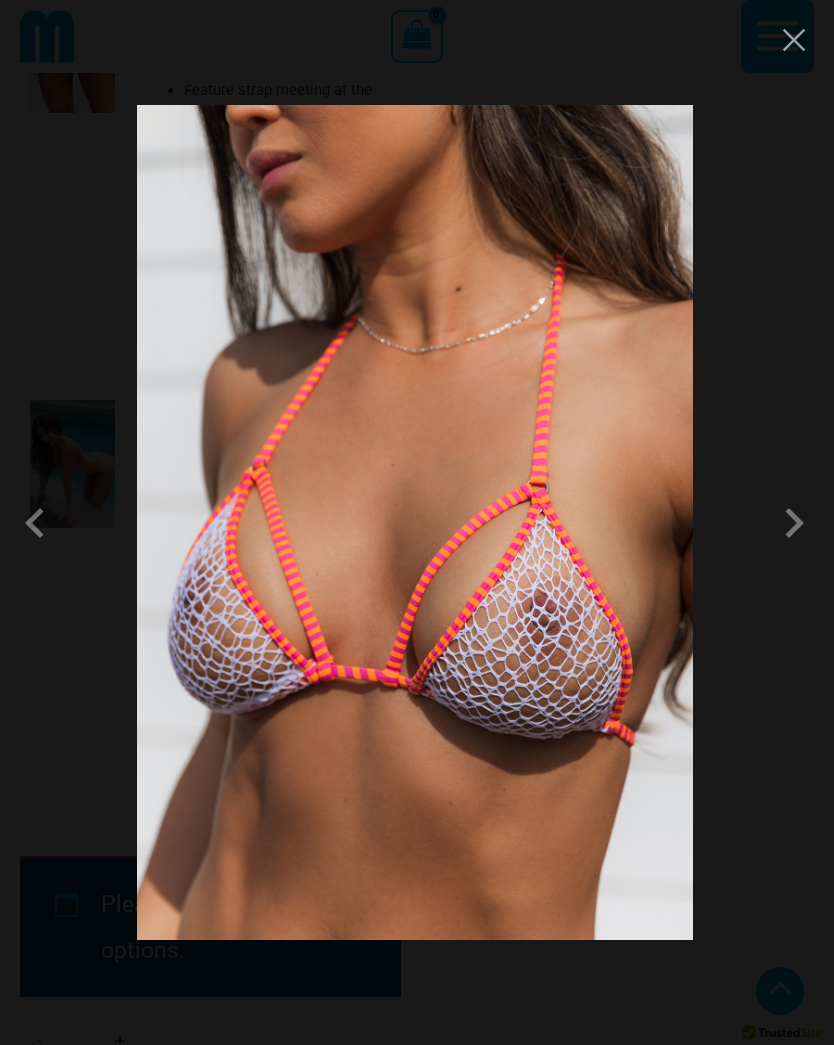 click at bounding box center [794, 523] 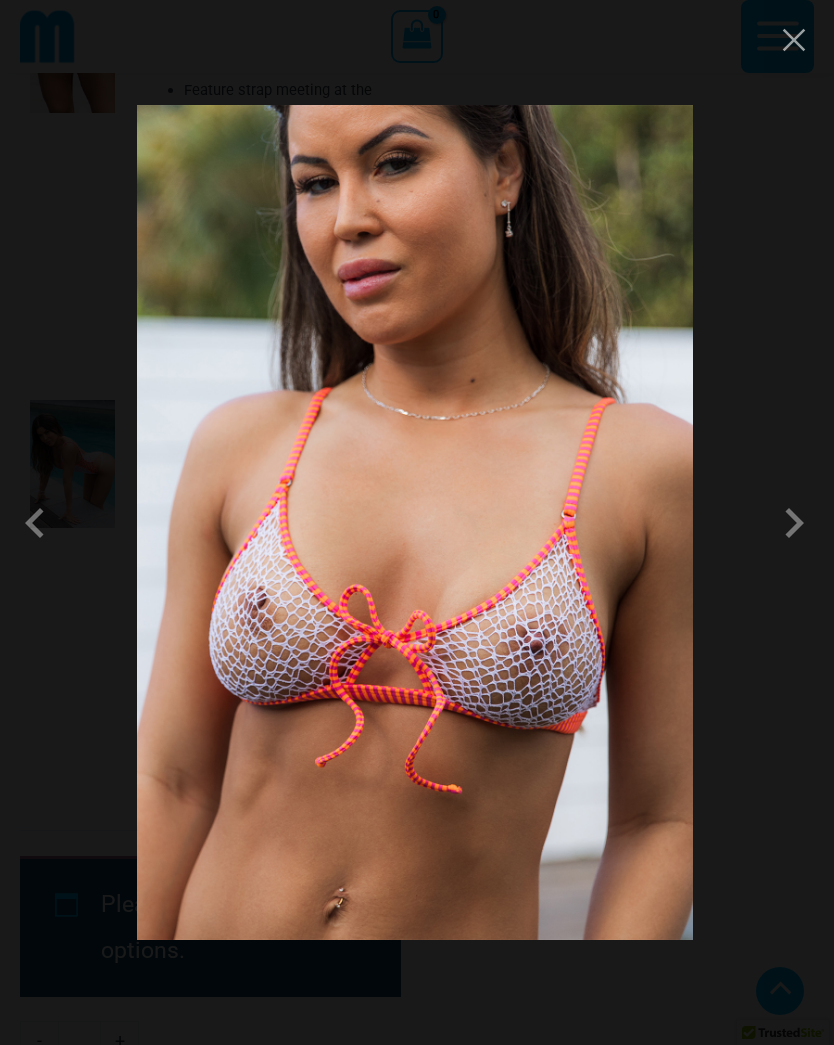 click at bounding box center [794, 523] 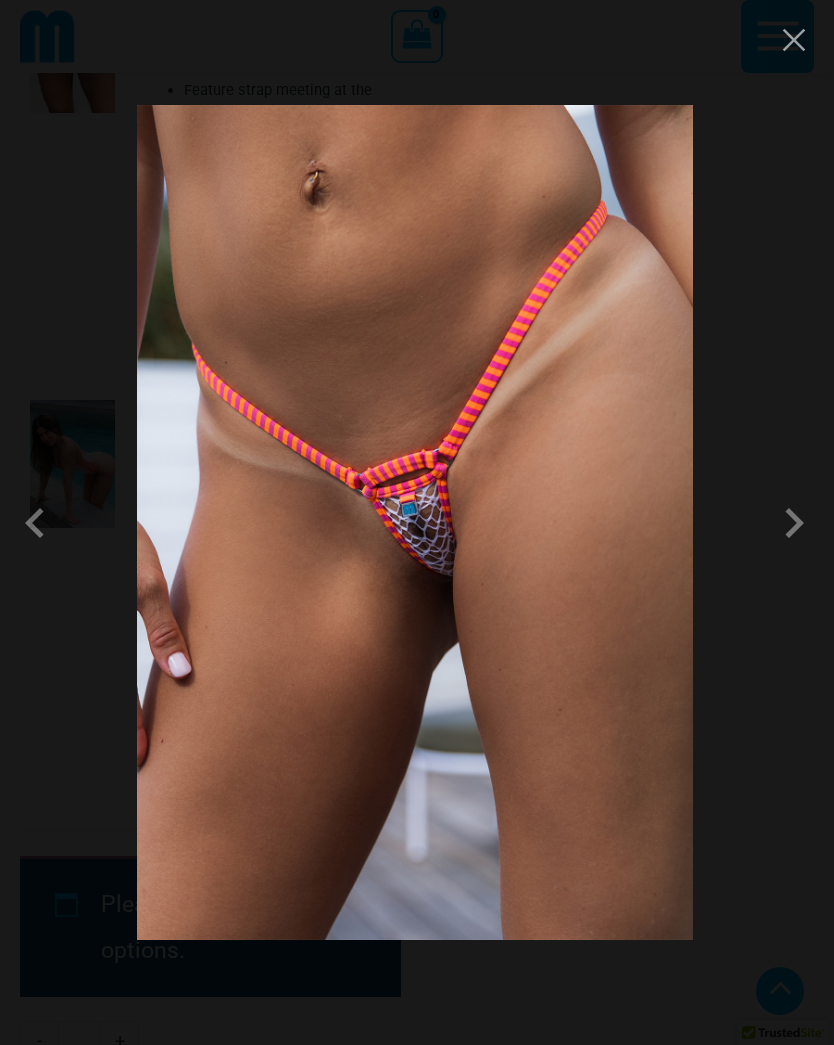 click at bounding box center (794, 523) 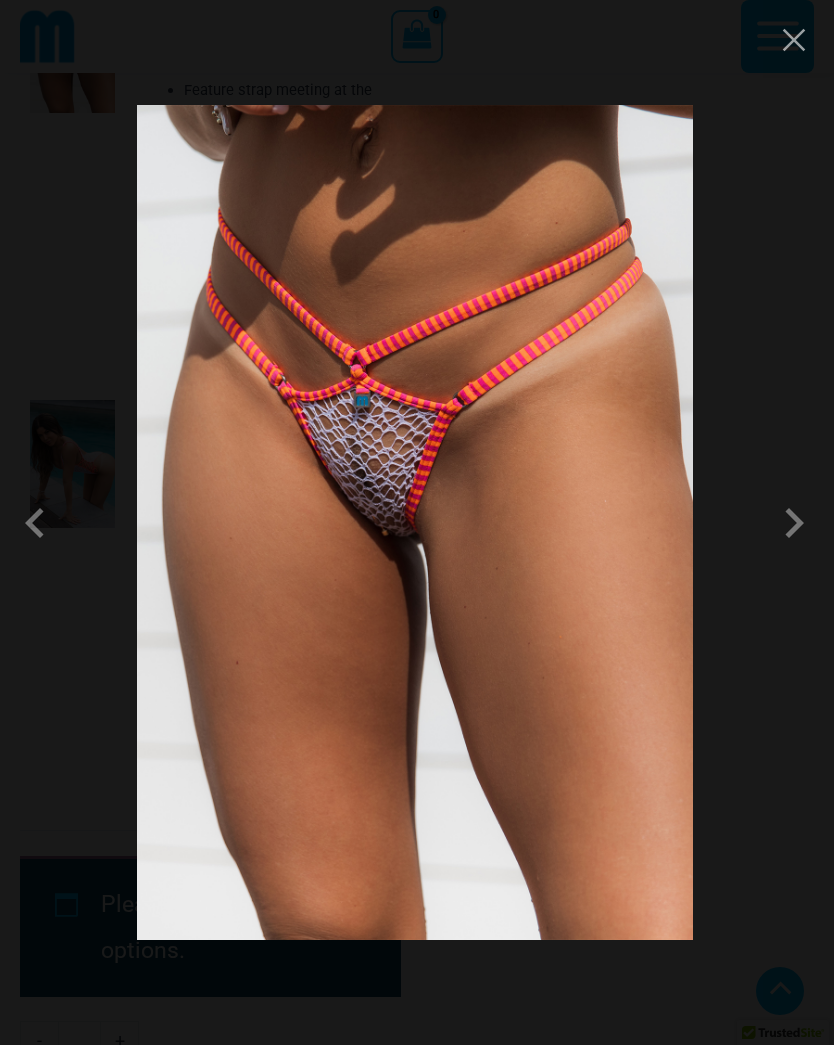 click at bounding box center [794, 523] 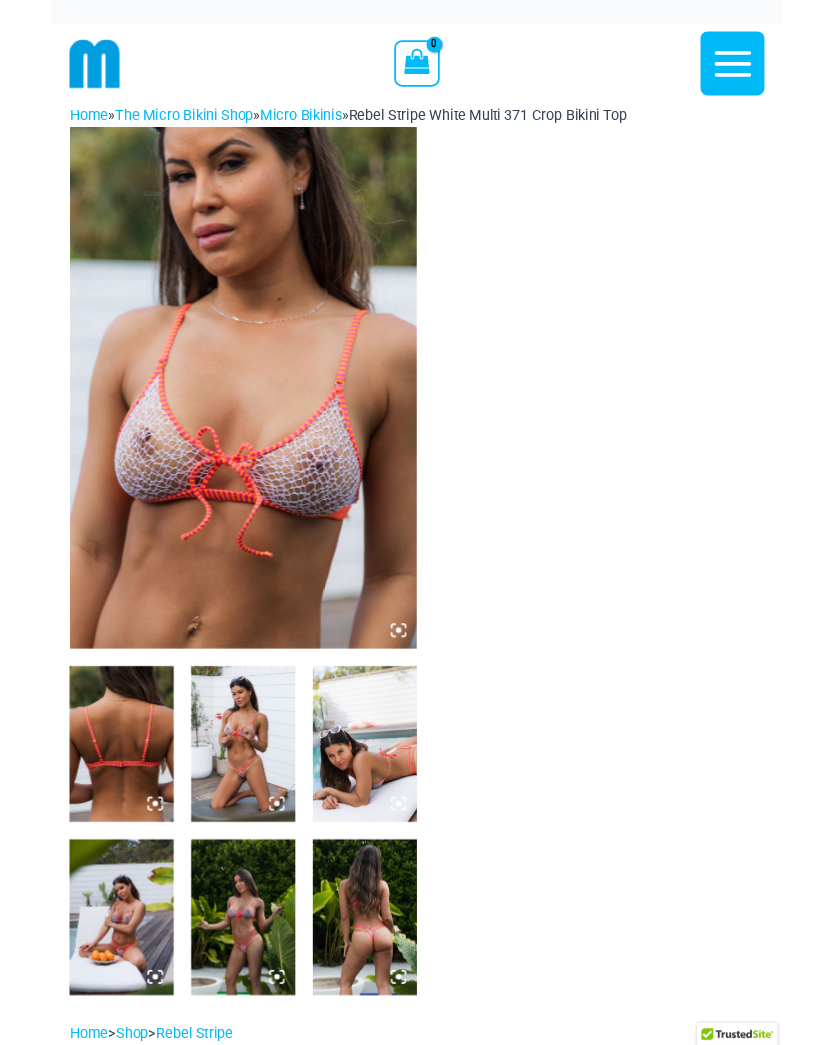 scroll, scrollTop: 0, scrollLeft: 0, axis: both 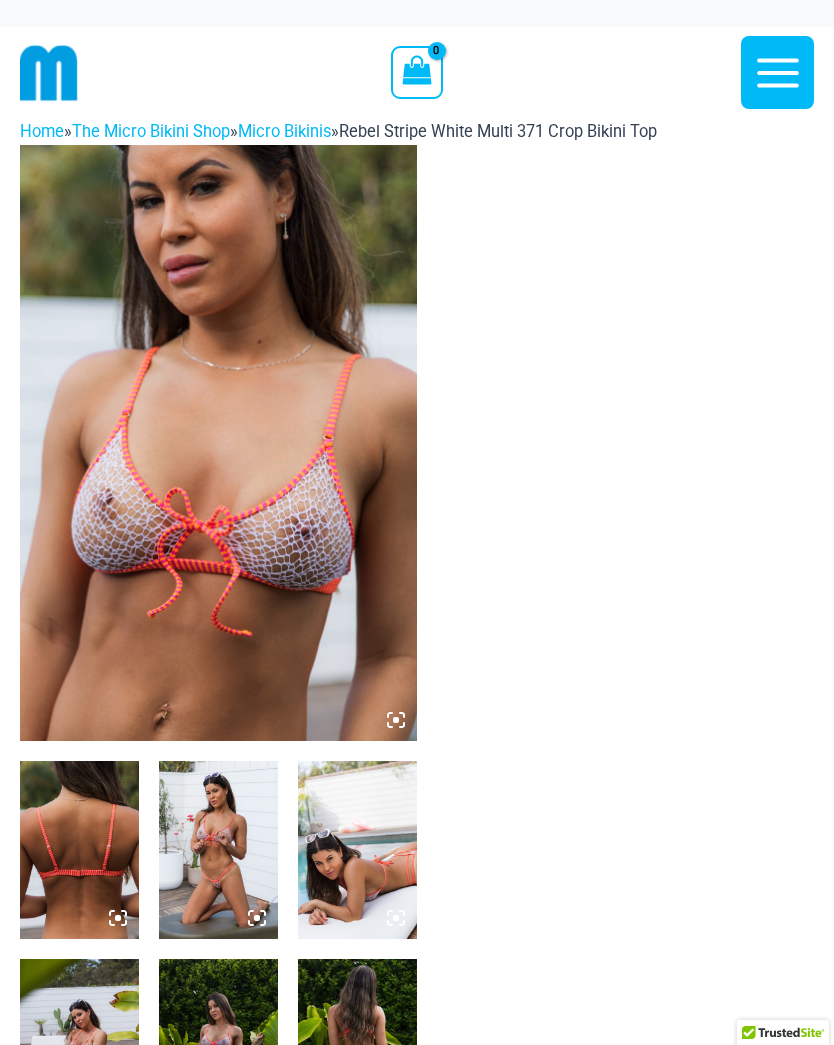 click at bounding box center [218, 443] 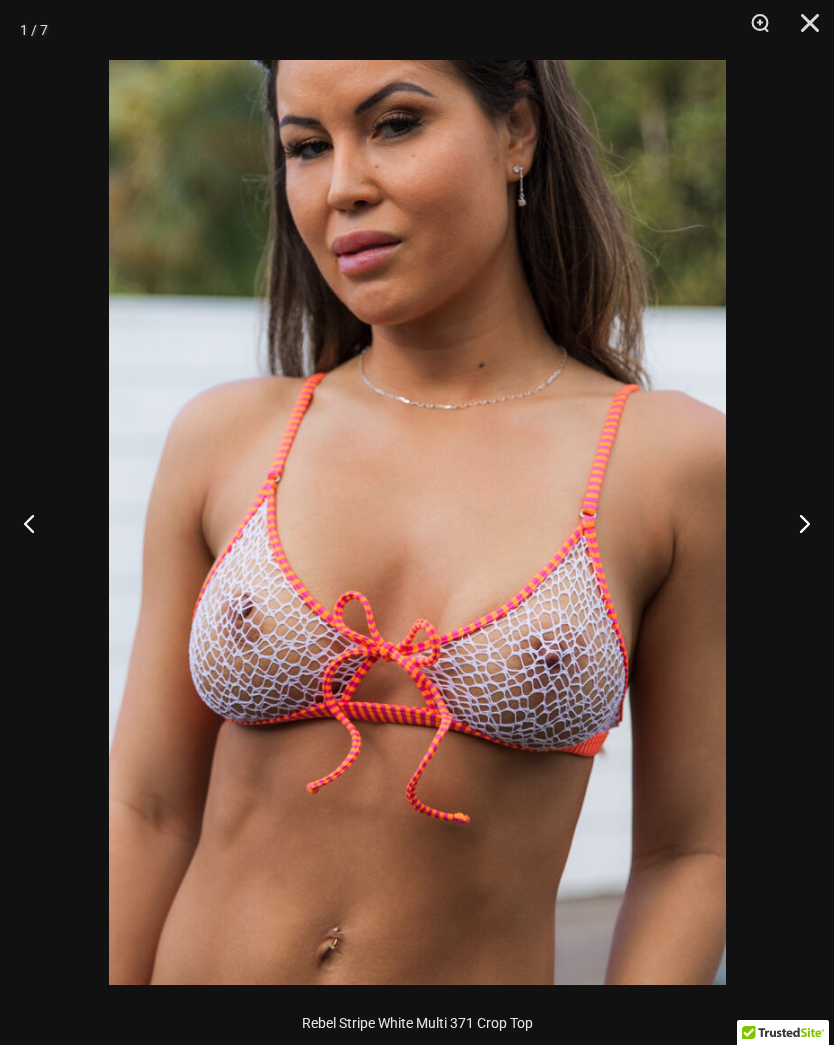 click at bounding box center [796, 523] 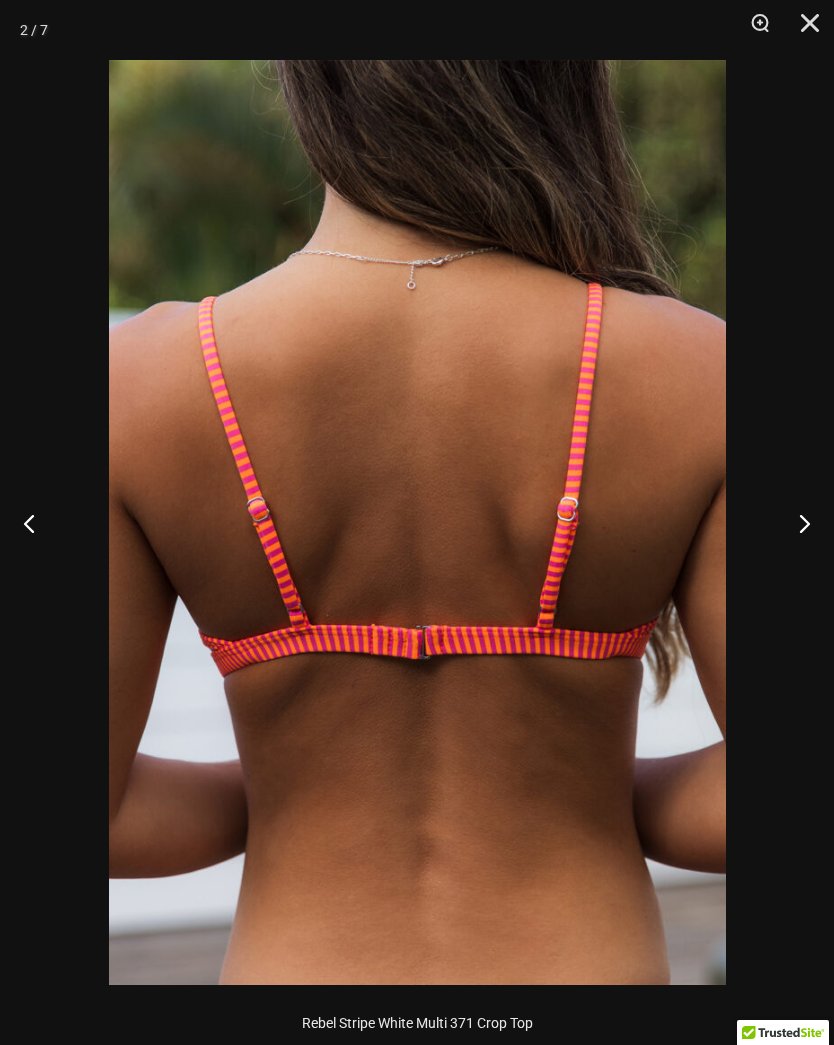 click at bounding box center (796, 523) 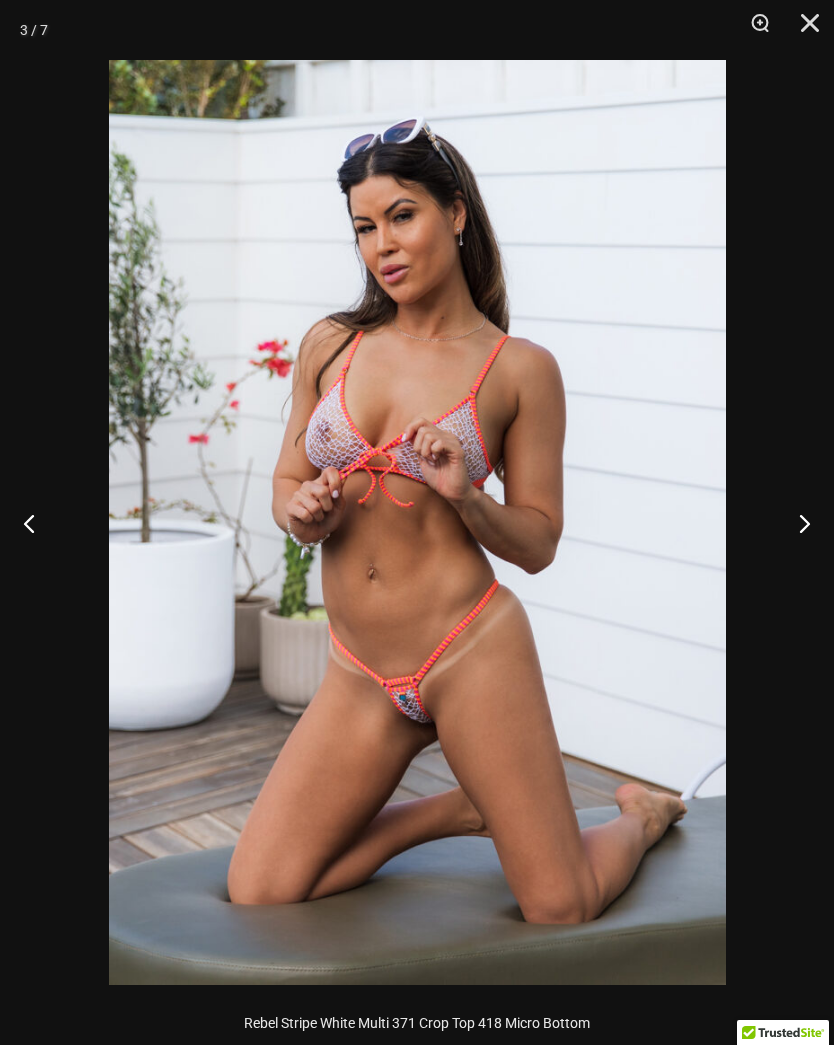 click at bounding box center [796, 523] 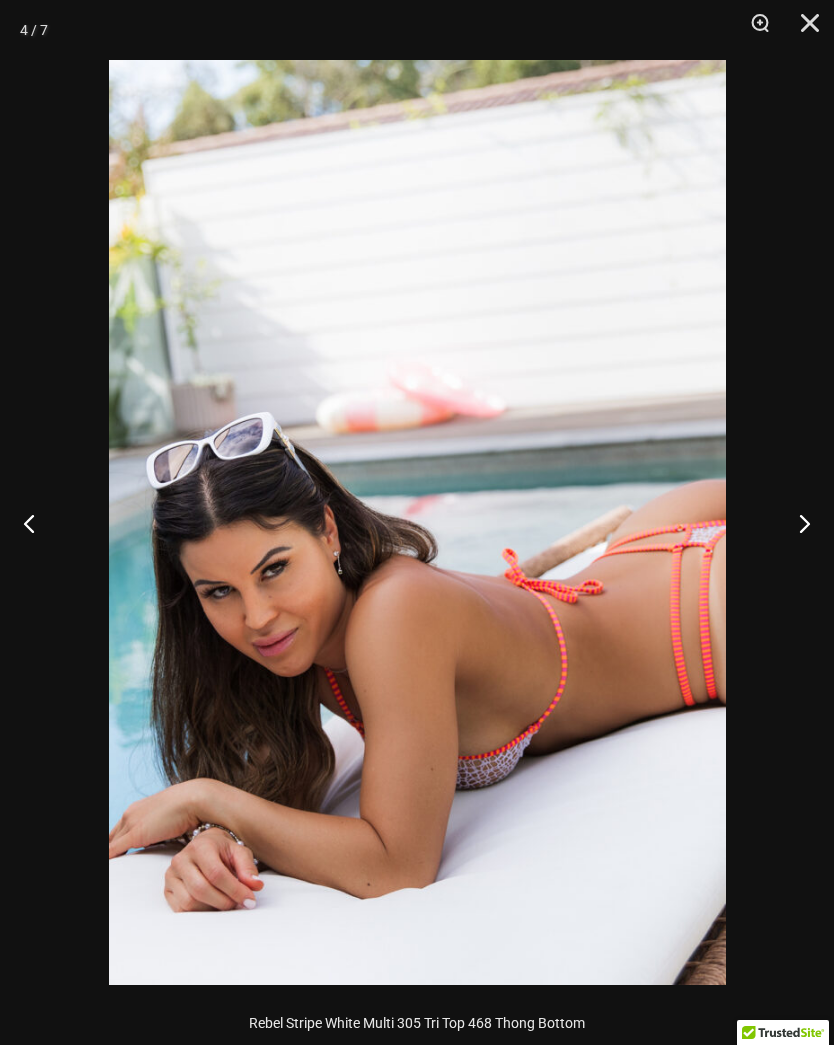 click at bounding box center (796, 523) 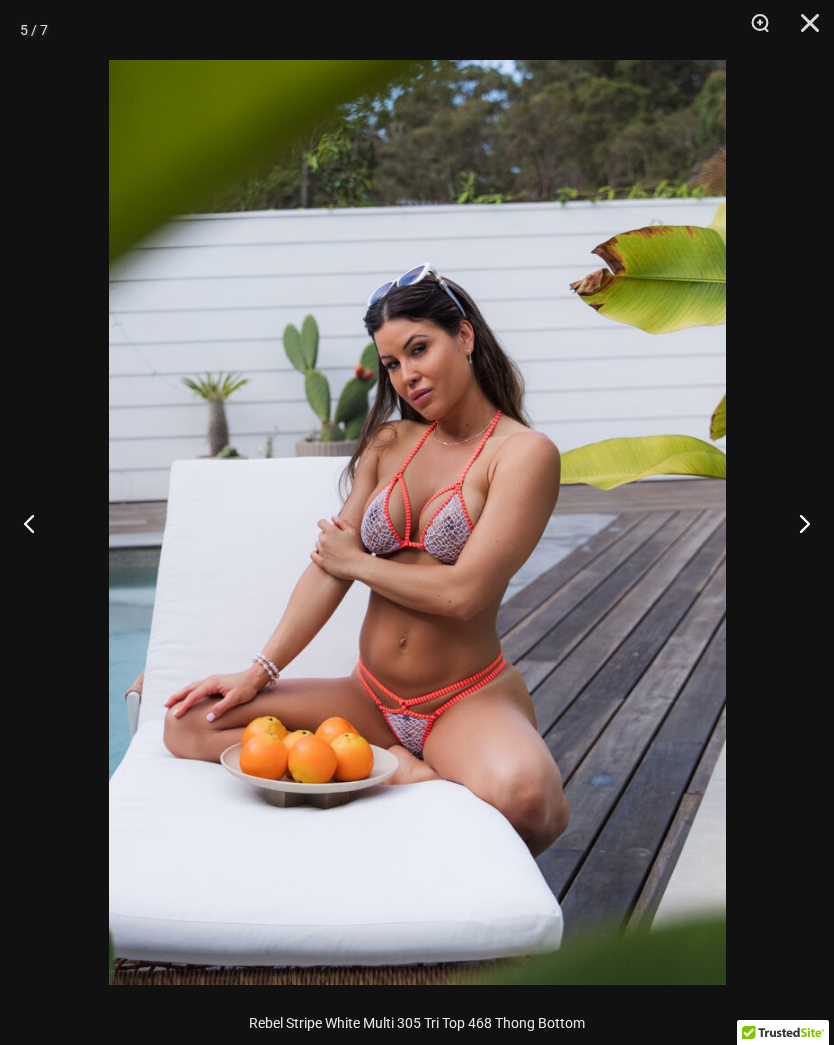 click at bounding box center (796, 523) 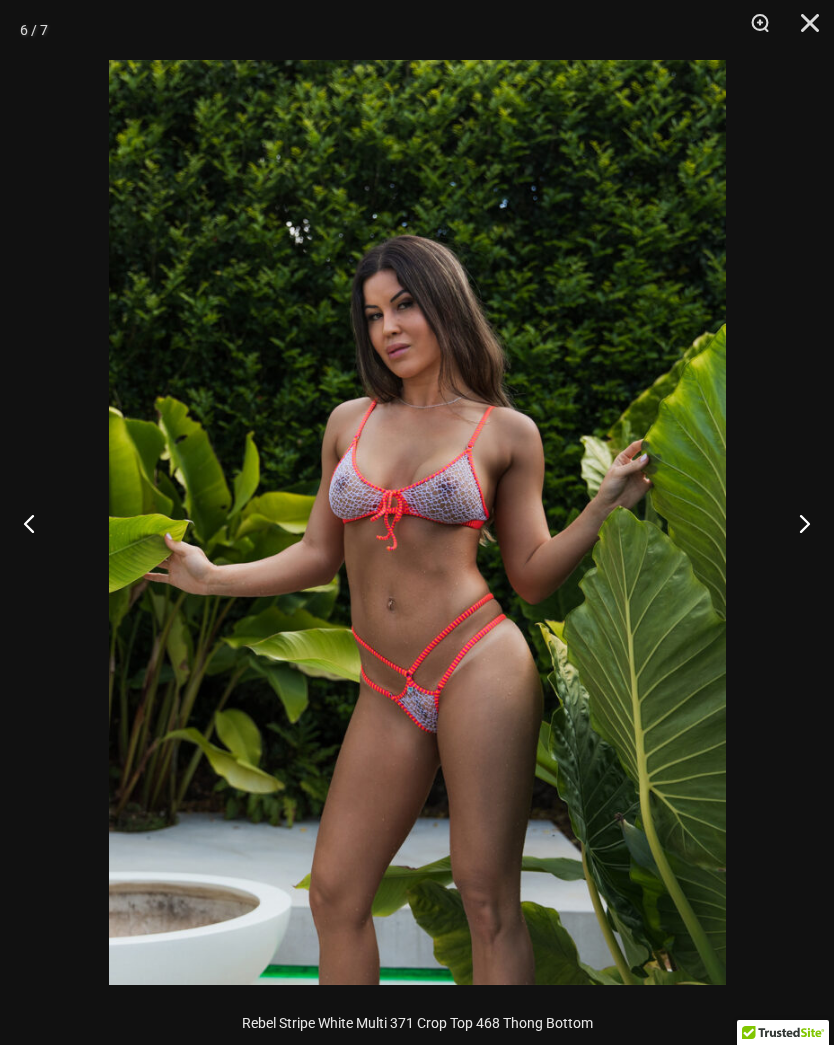 click at bounding box center [796, 523] 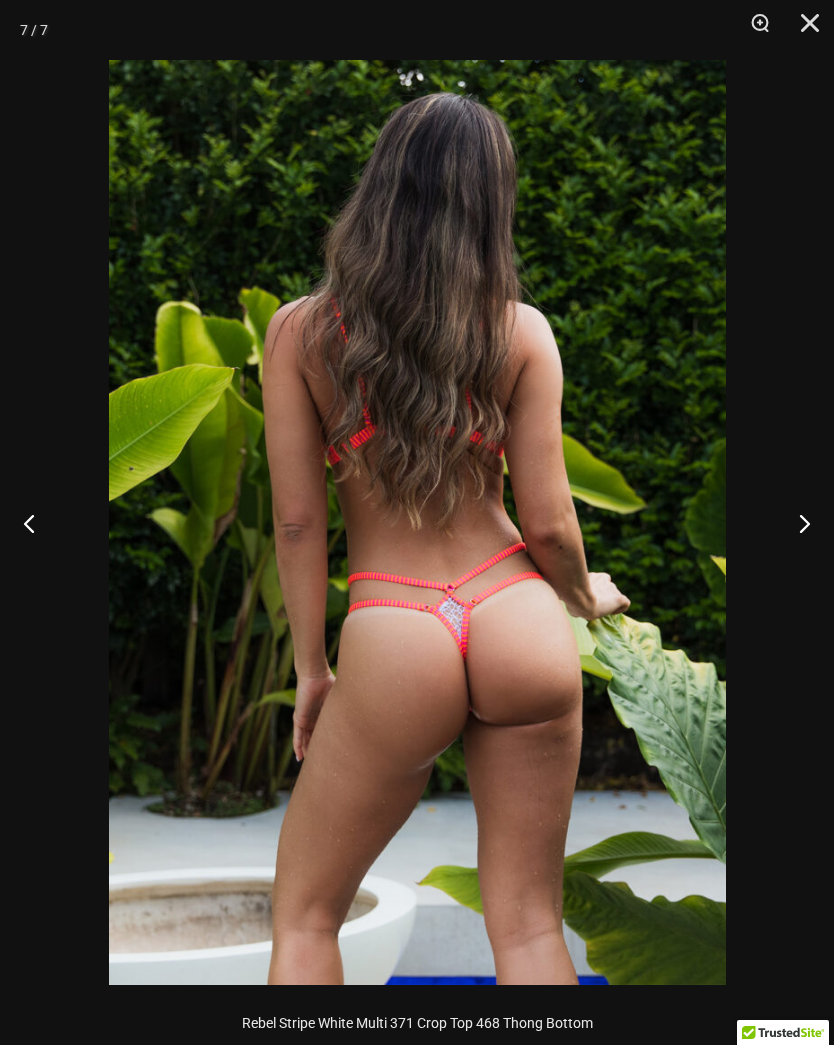 click at bounding box center (796, 523) 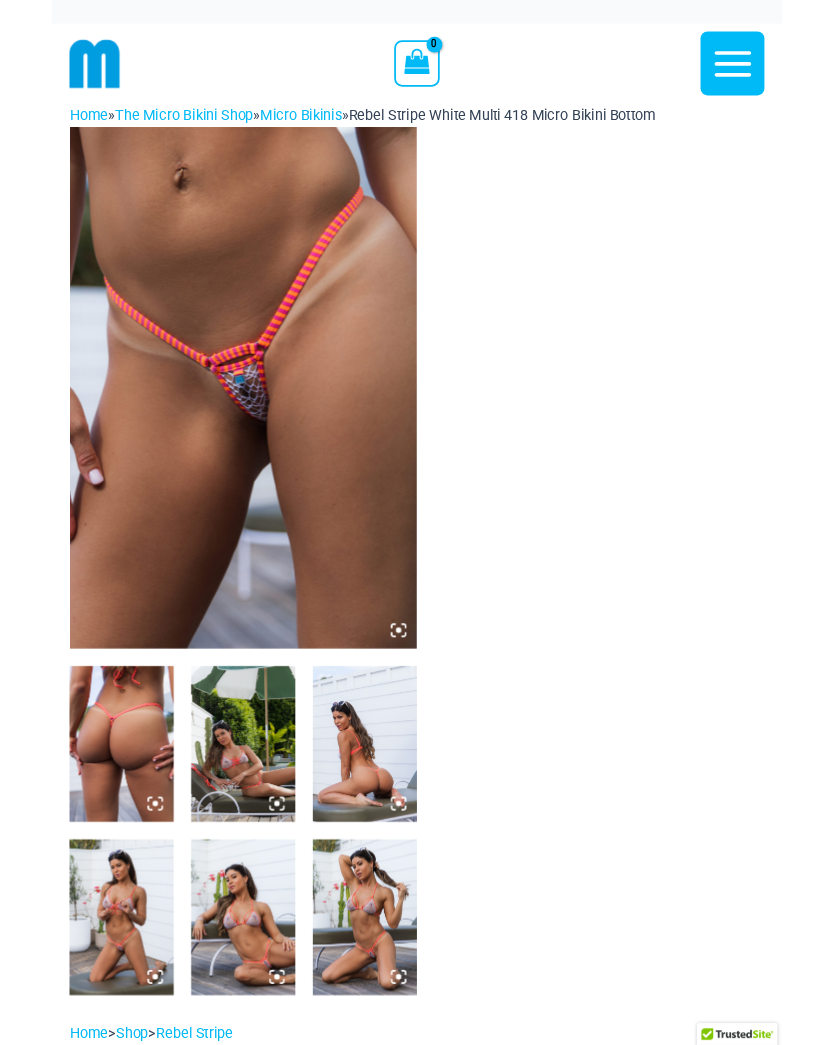 scroll, scrollTop: 0, scrollLeft: 0, axis: both 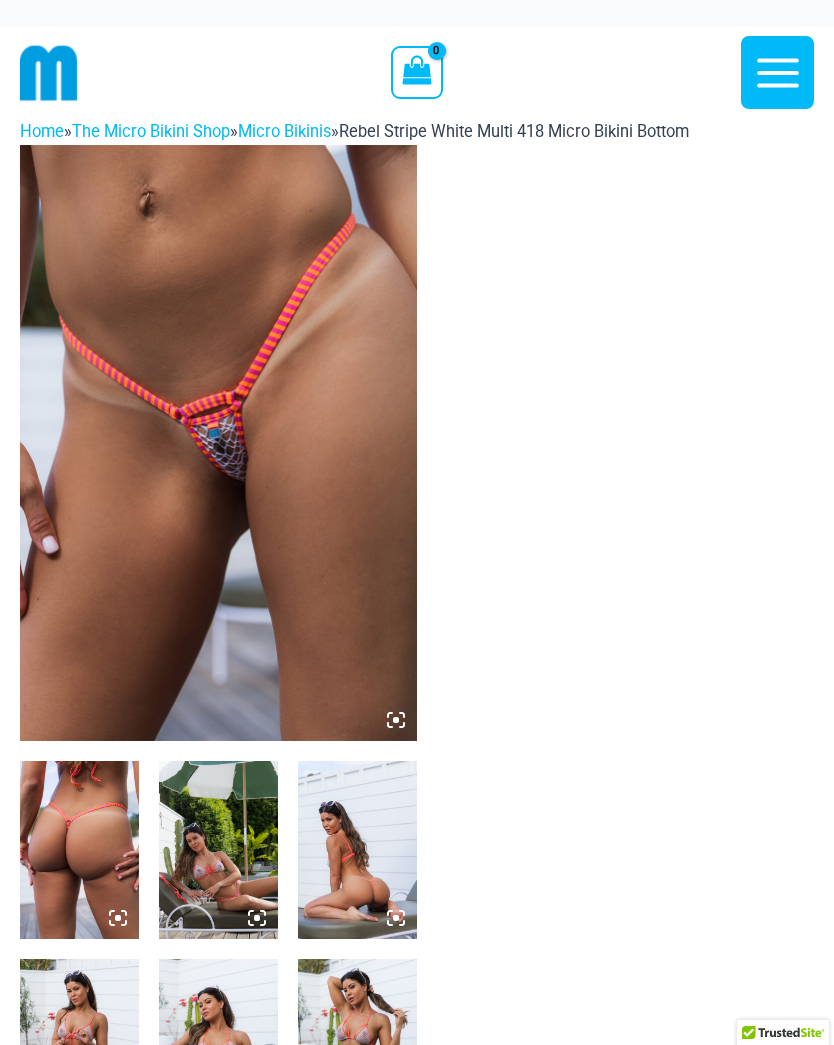 click at bounding box center (218, 443) 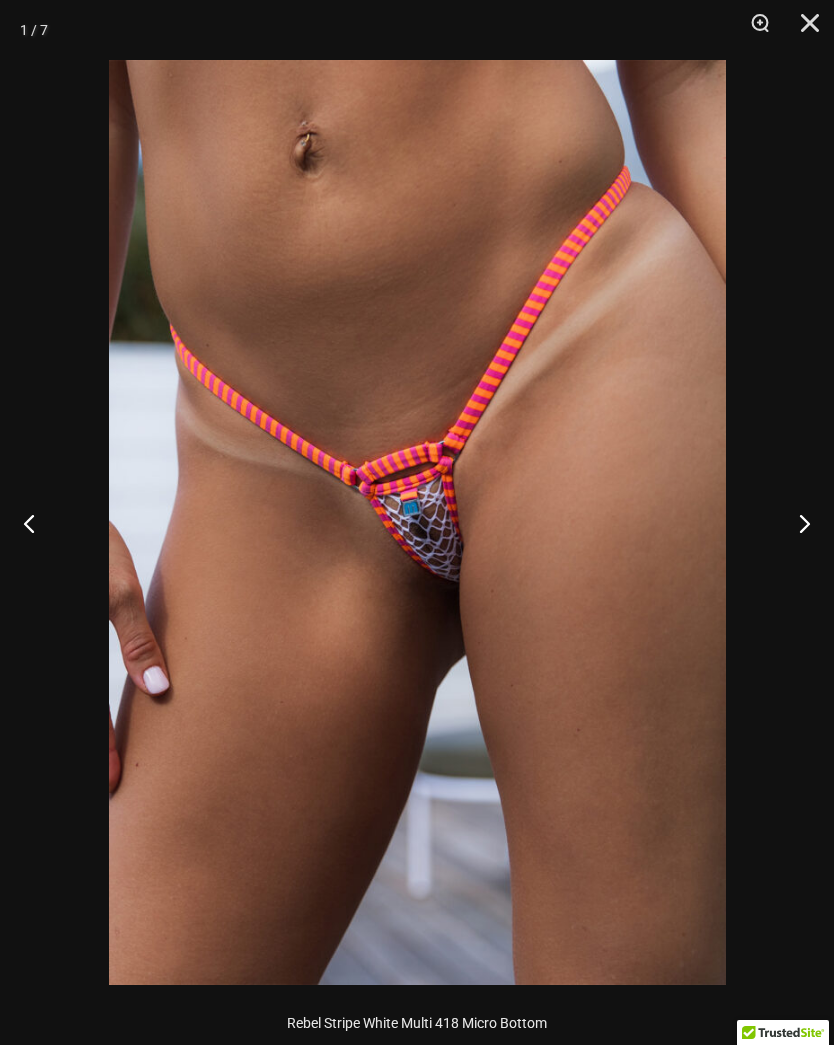 click at bounding box center [796, 523] 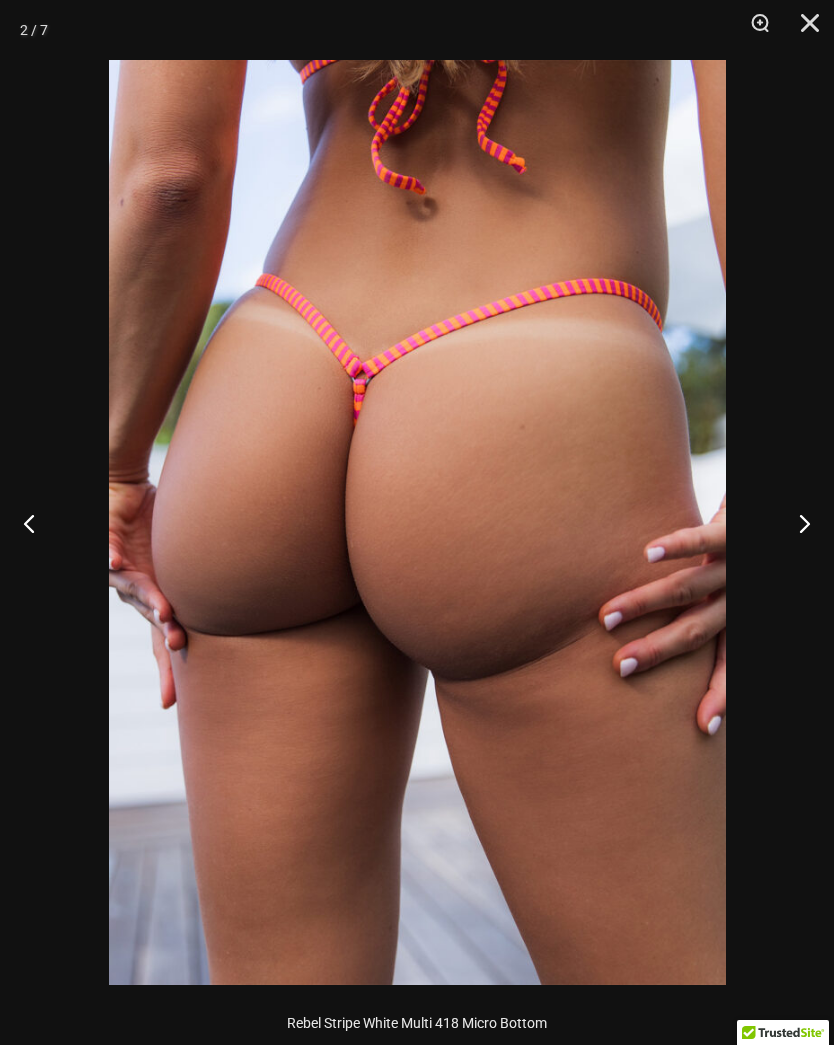 click at bounding box center [796, 523] 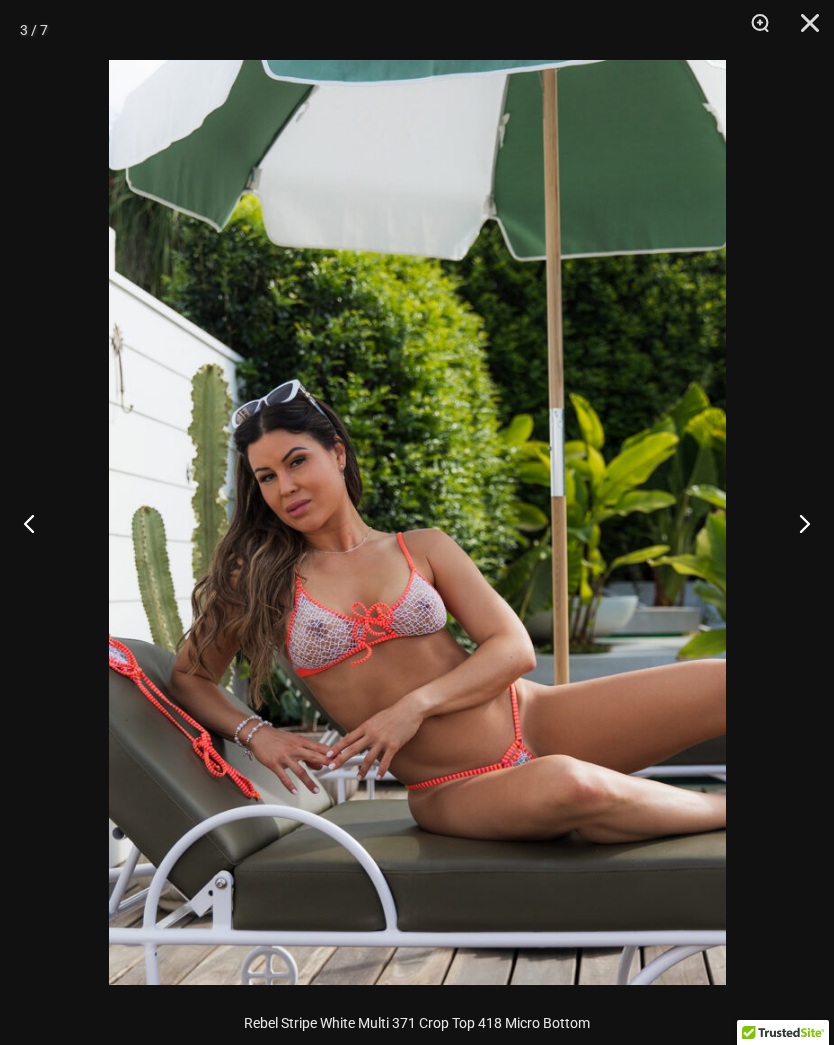 click at bounding box center (796, 523) 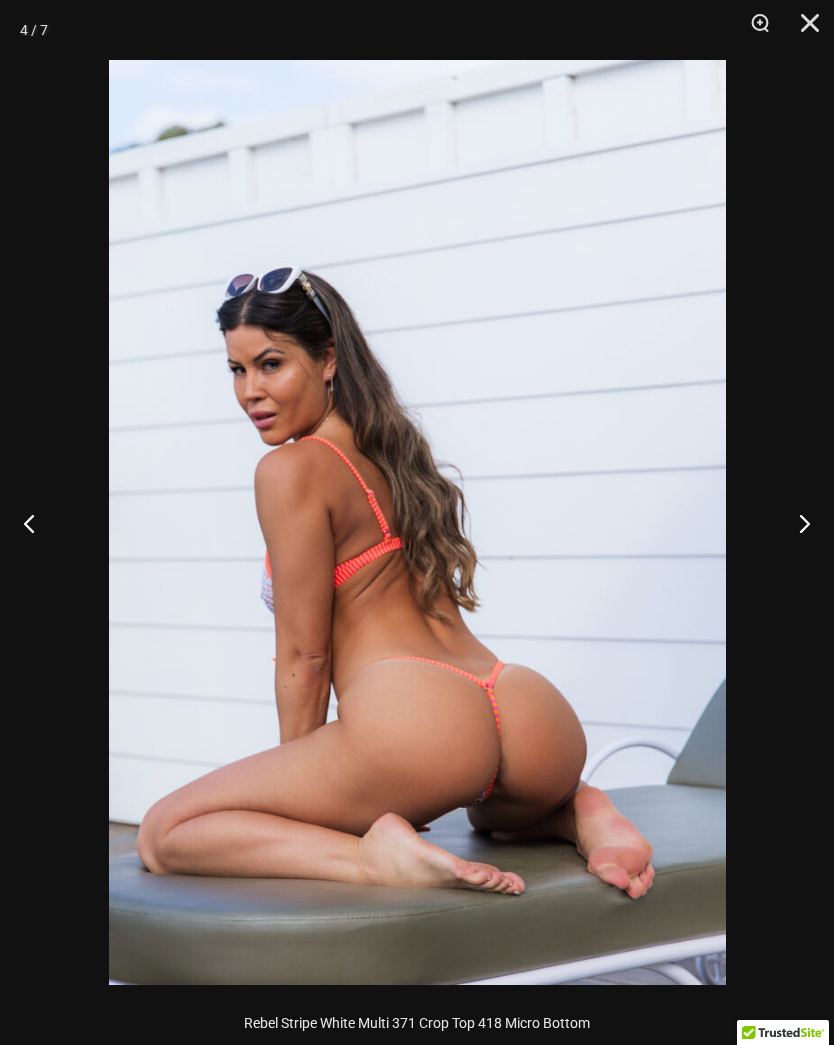 click at bounding box center [796, 523] 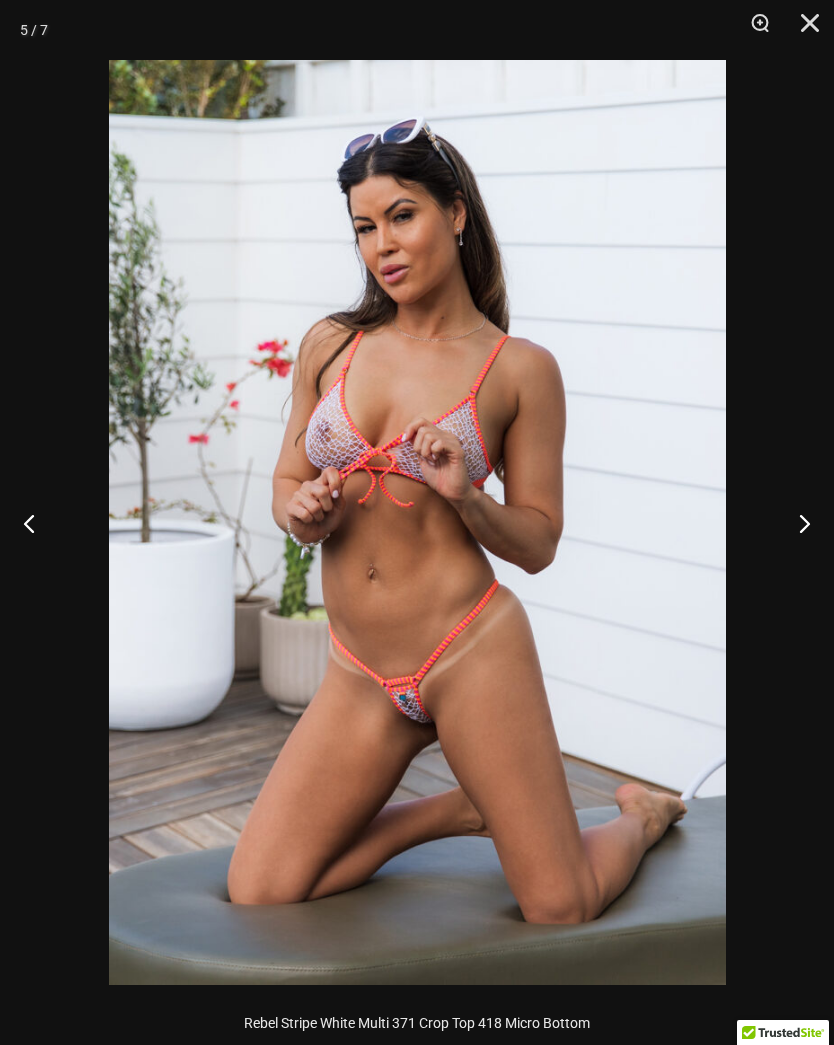 click at bounding box center [796, 523] 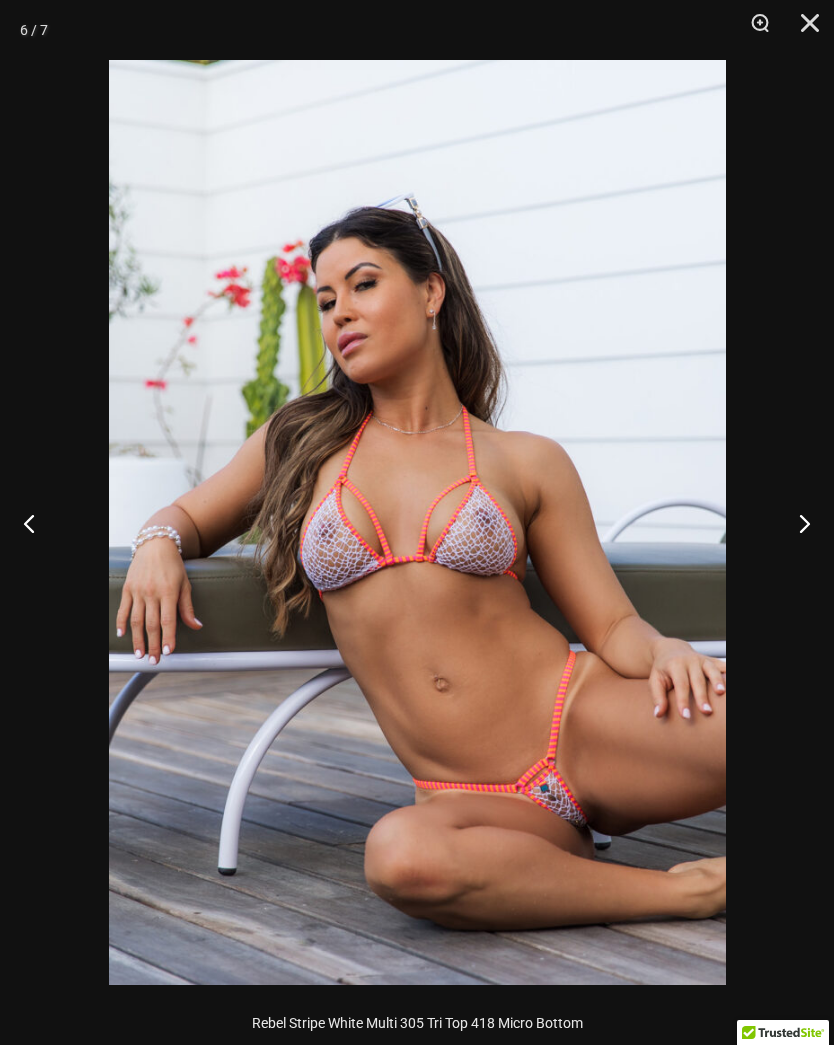 click at bounding box center [796, 523] 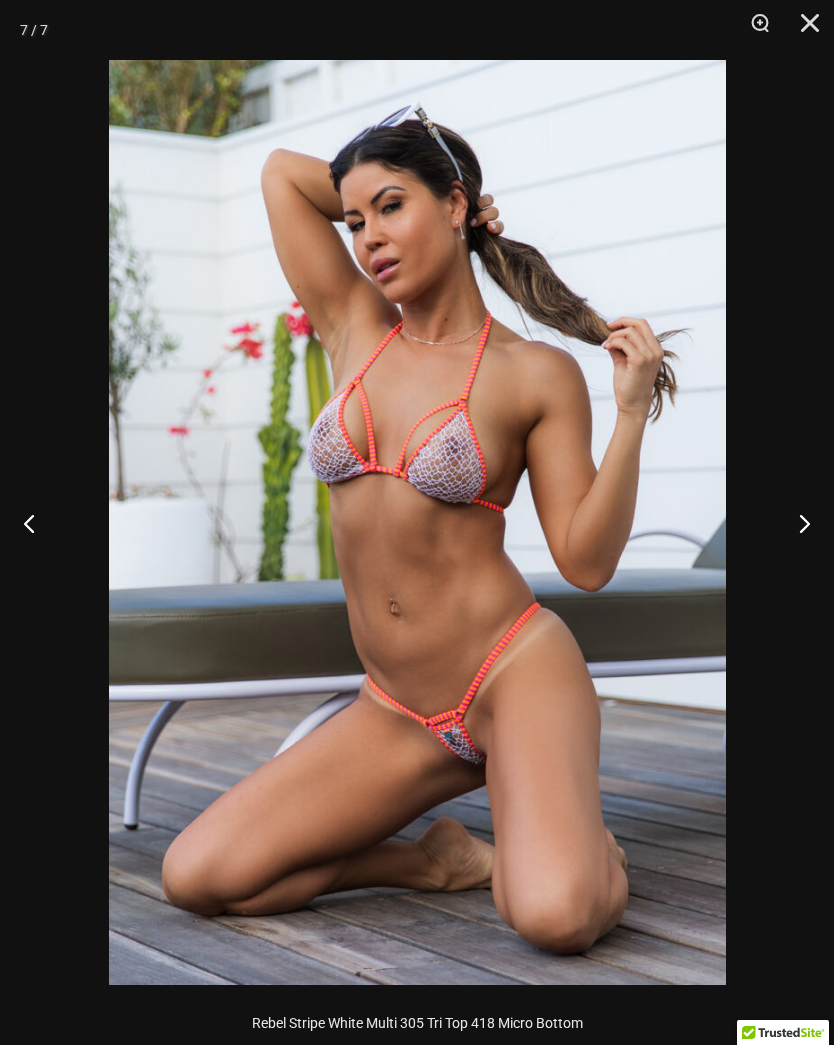 click at bounding box center (796, 523) 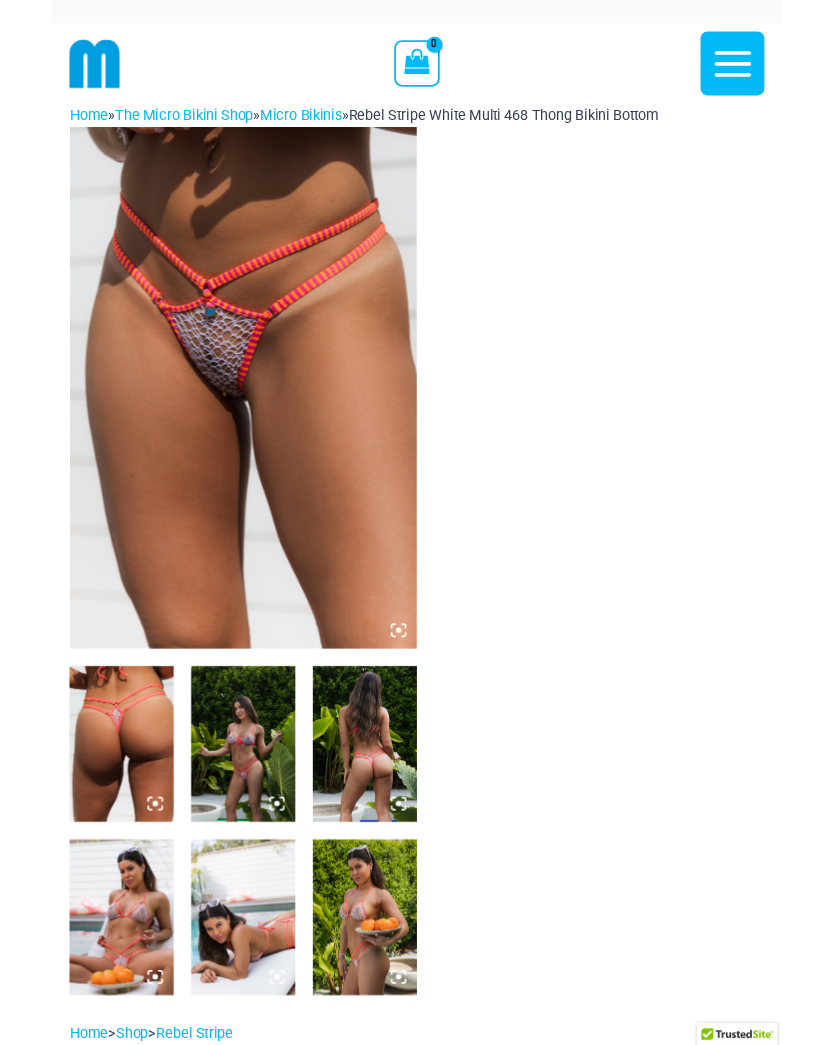 scroll, scrollTop: 0, scrollLeft: 0, axis: both 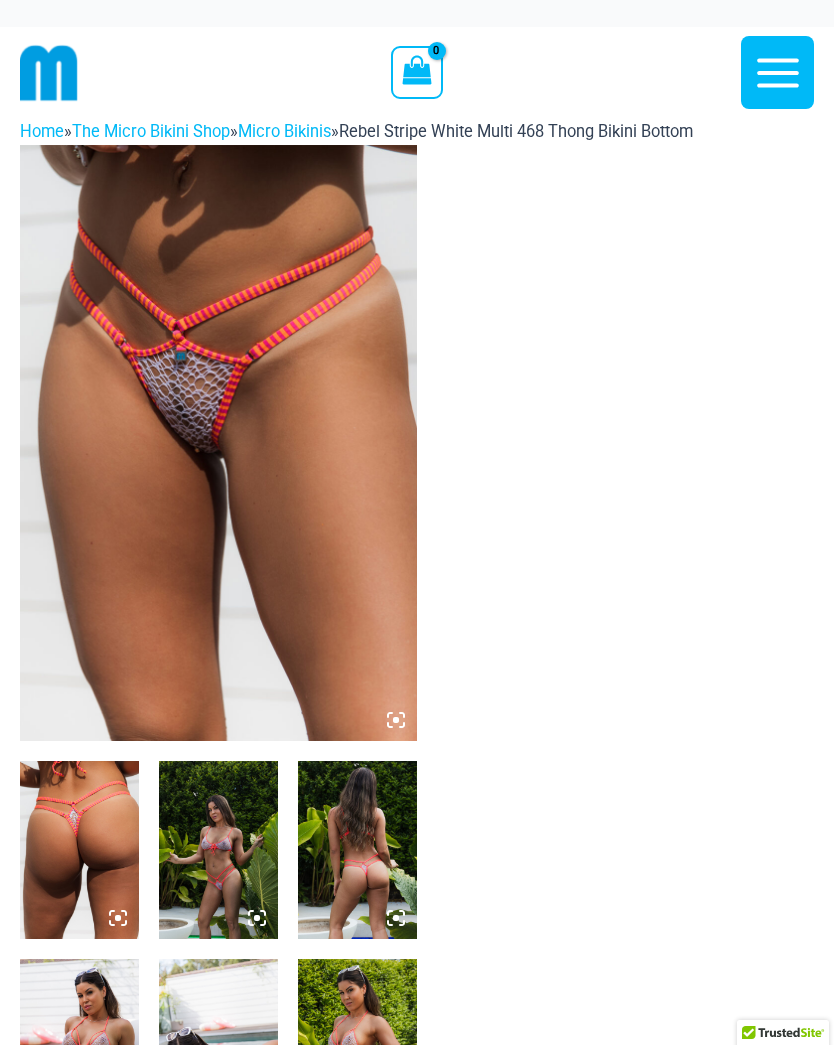click at bounding box center (218, 443) 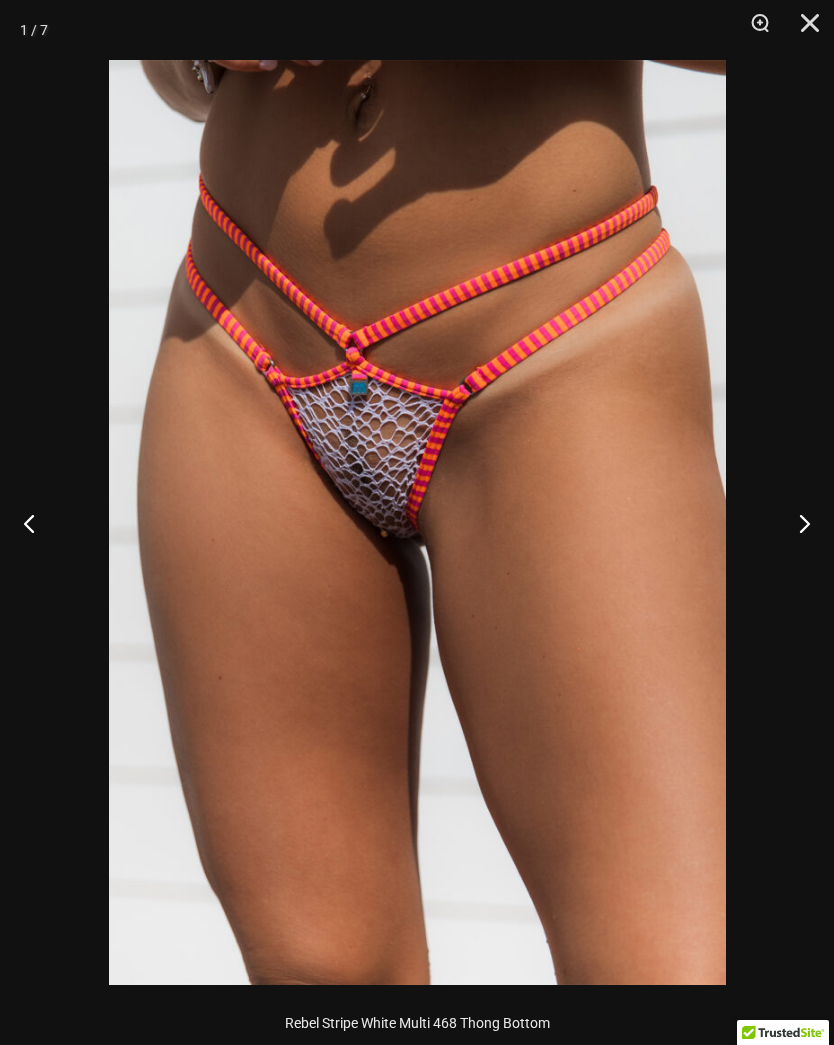 click at bounding box center [796, 523] 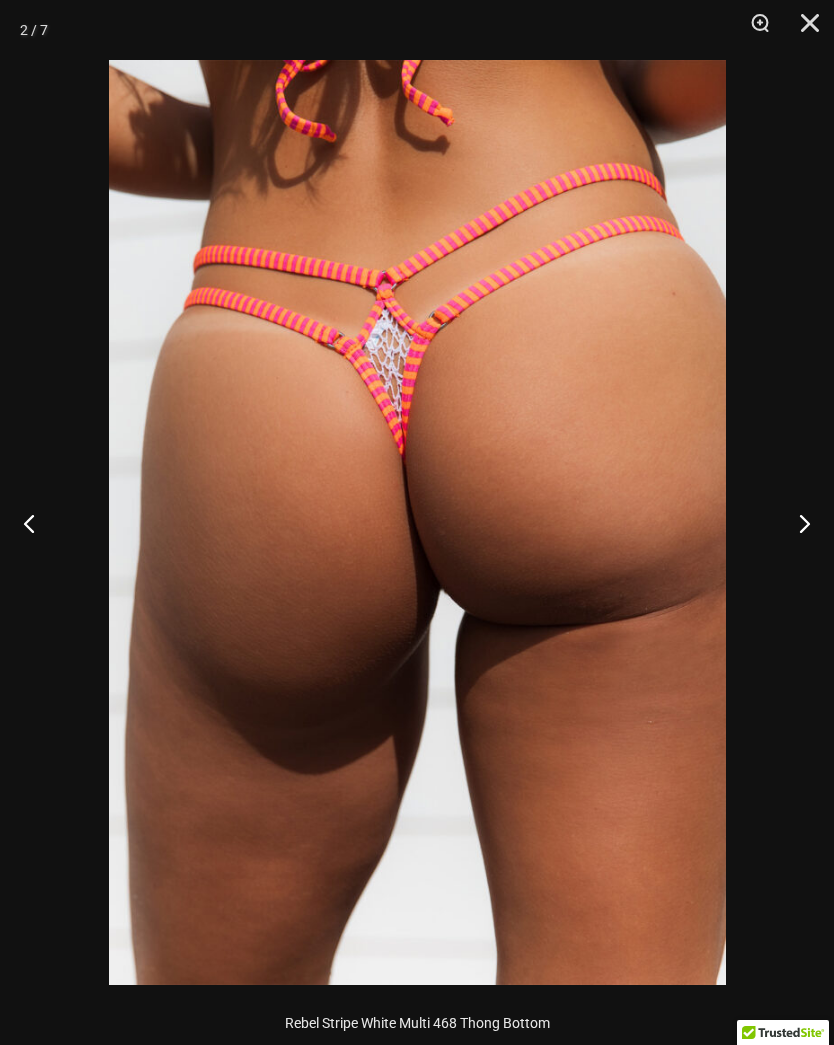 click at bounding box center (796, 523) 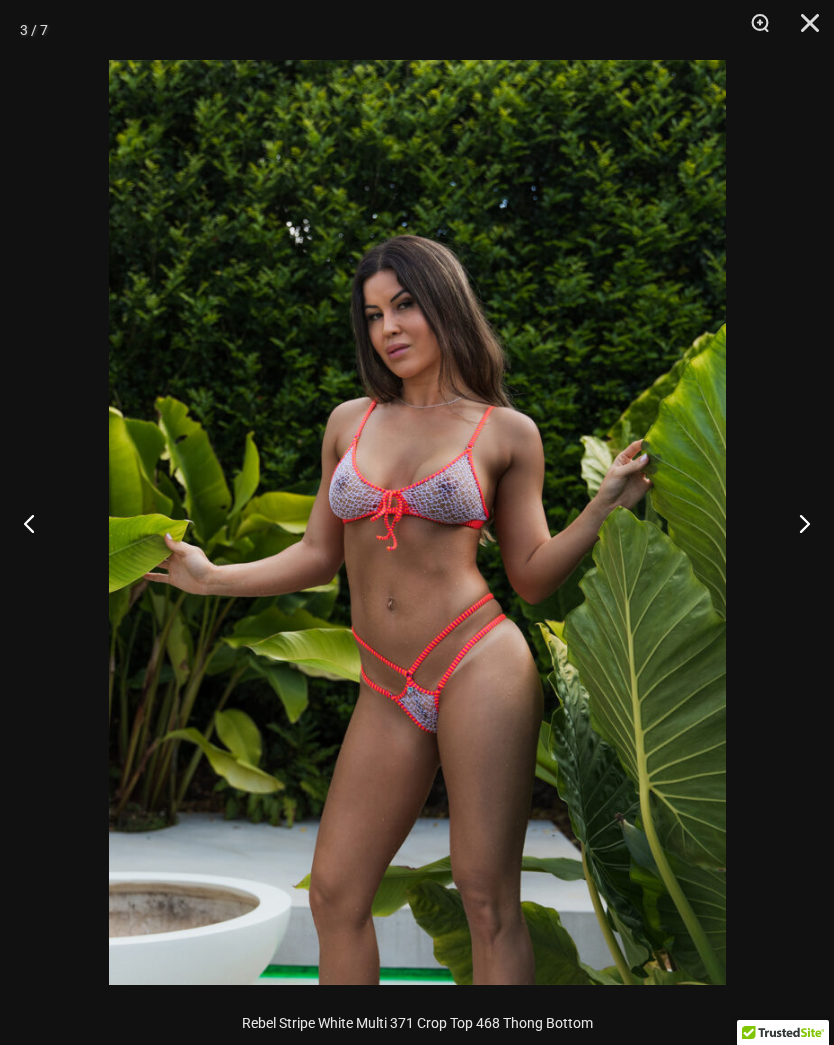 click at bounding box center [796, 523] 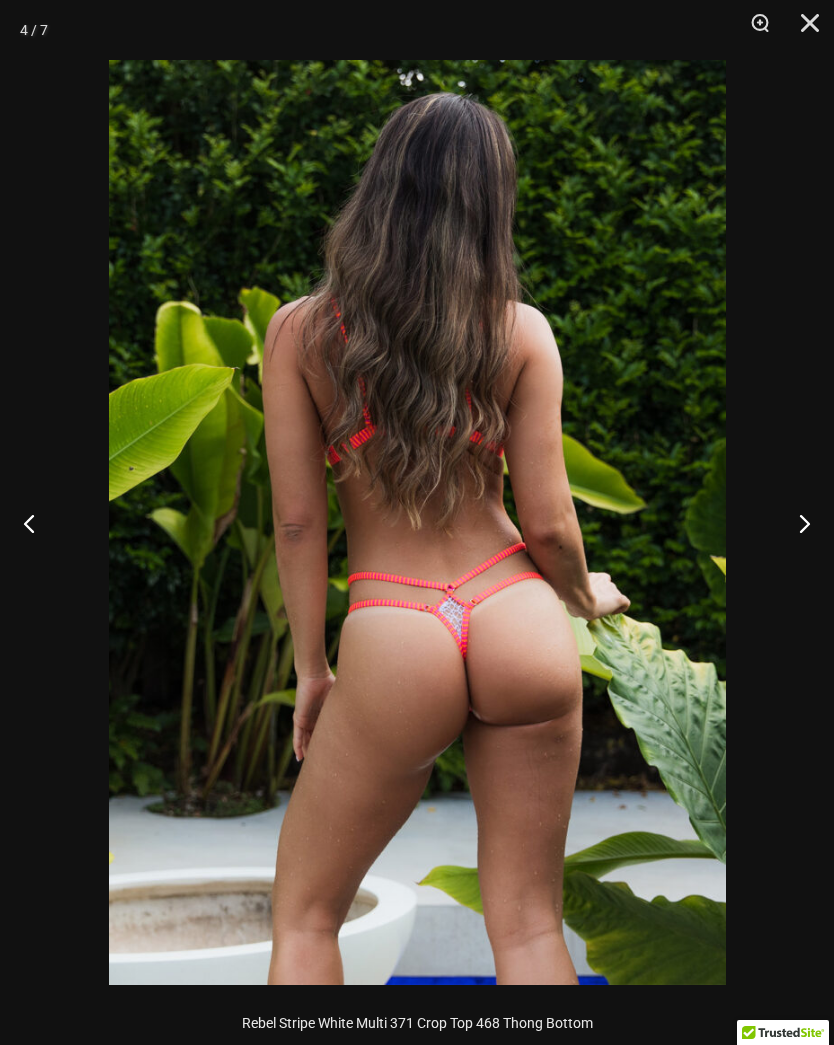 click at bounding box center [796, 523] 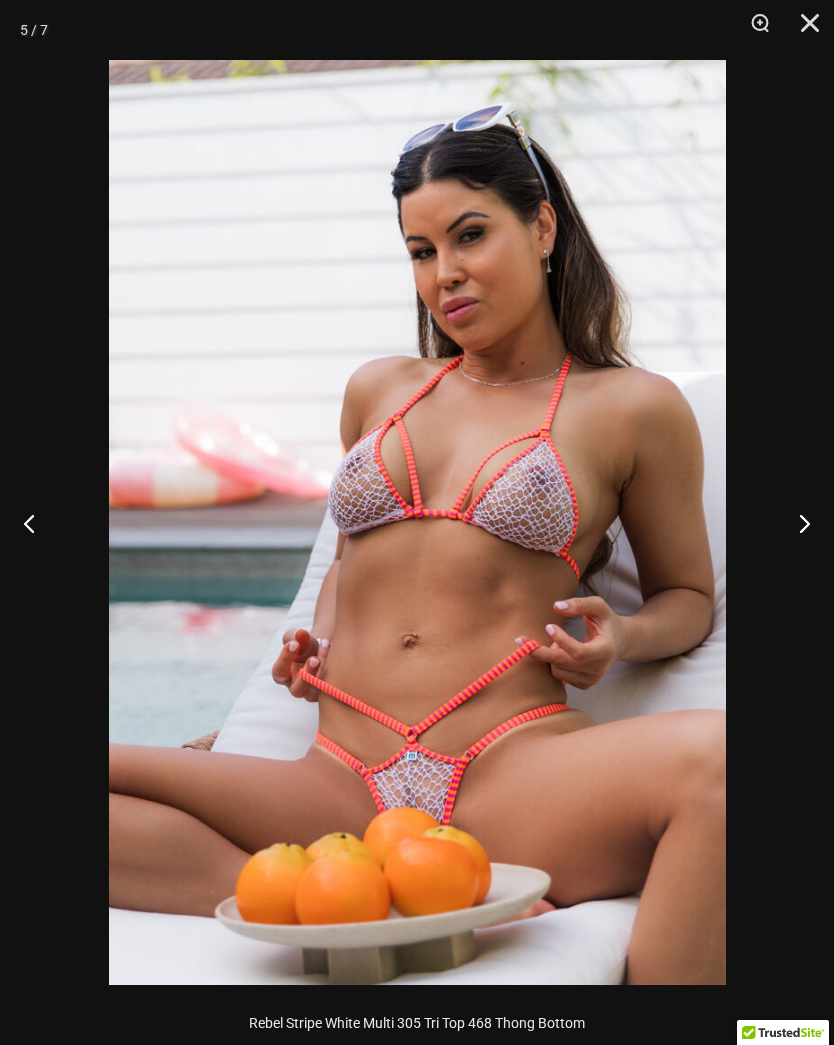 click at bounding box center (796, 523) 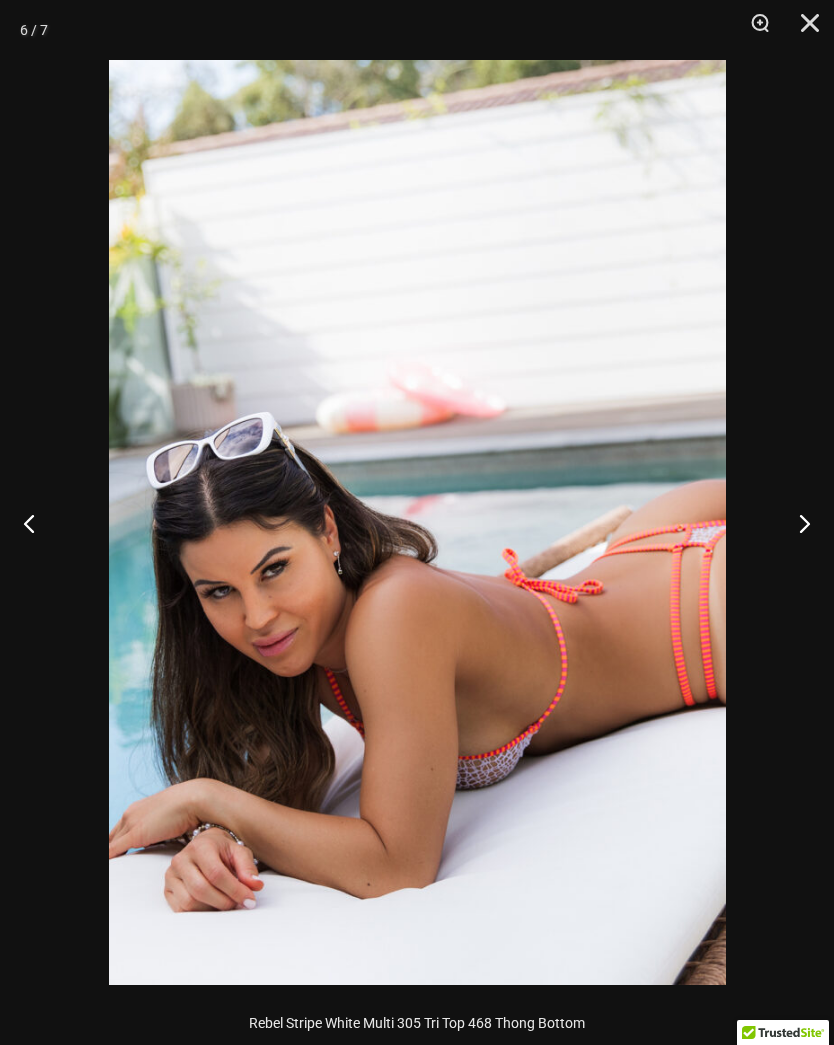 click at bounding box center (796, 523) 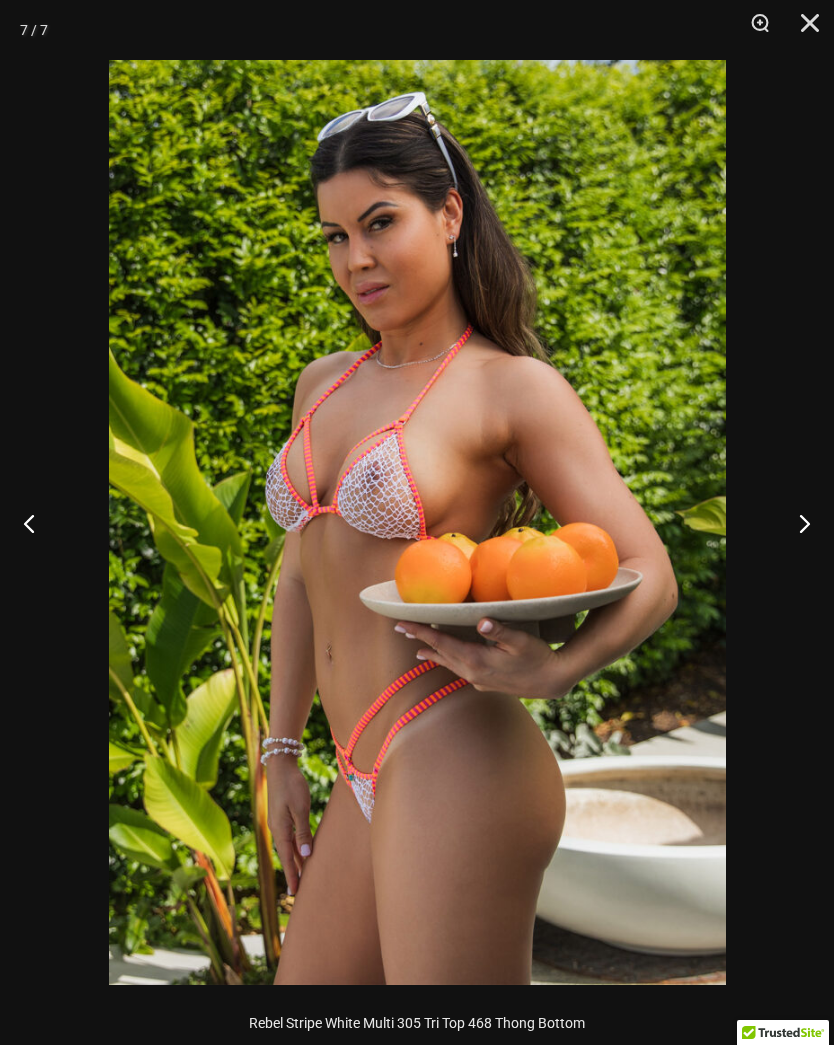 click at bounding box center [796, 523] 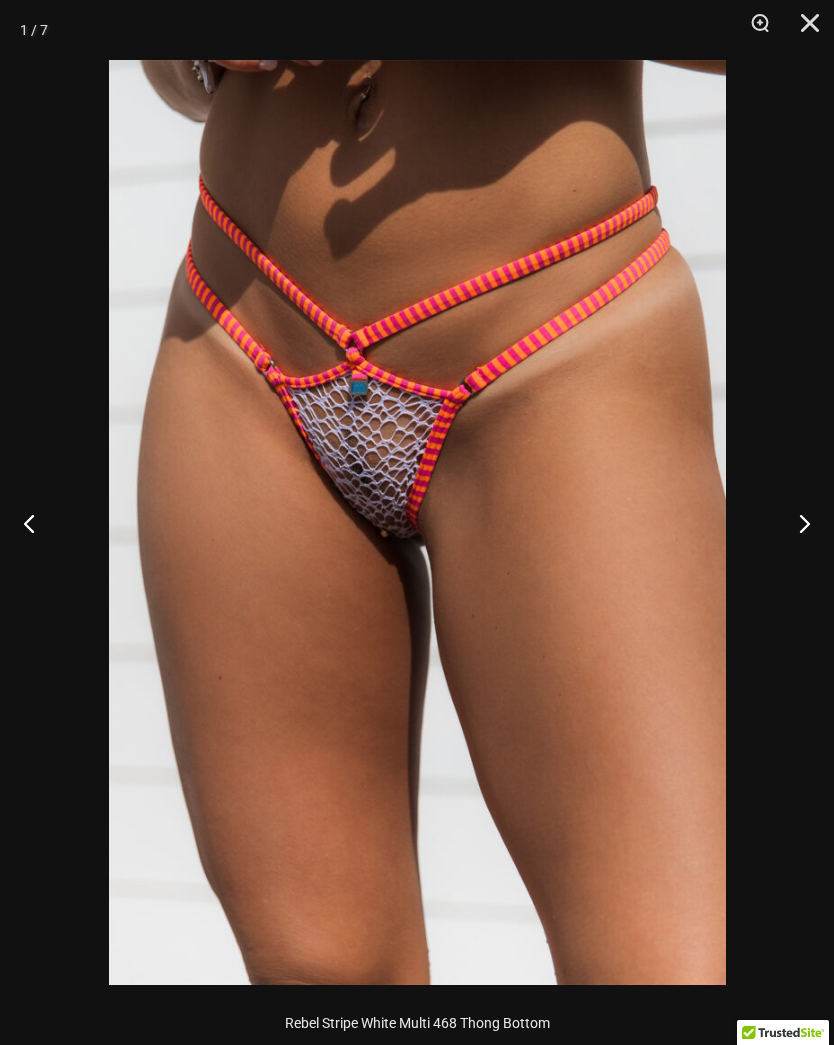 click at bounding box center [796, 523] 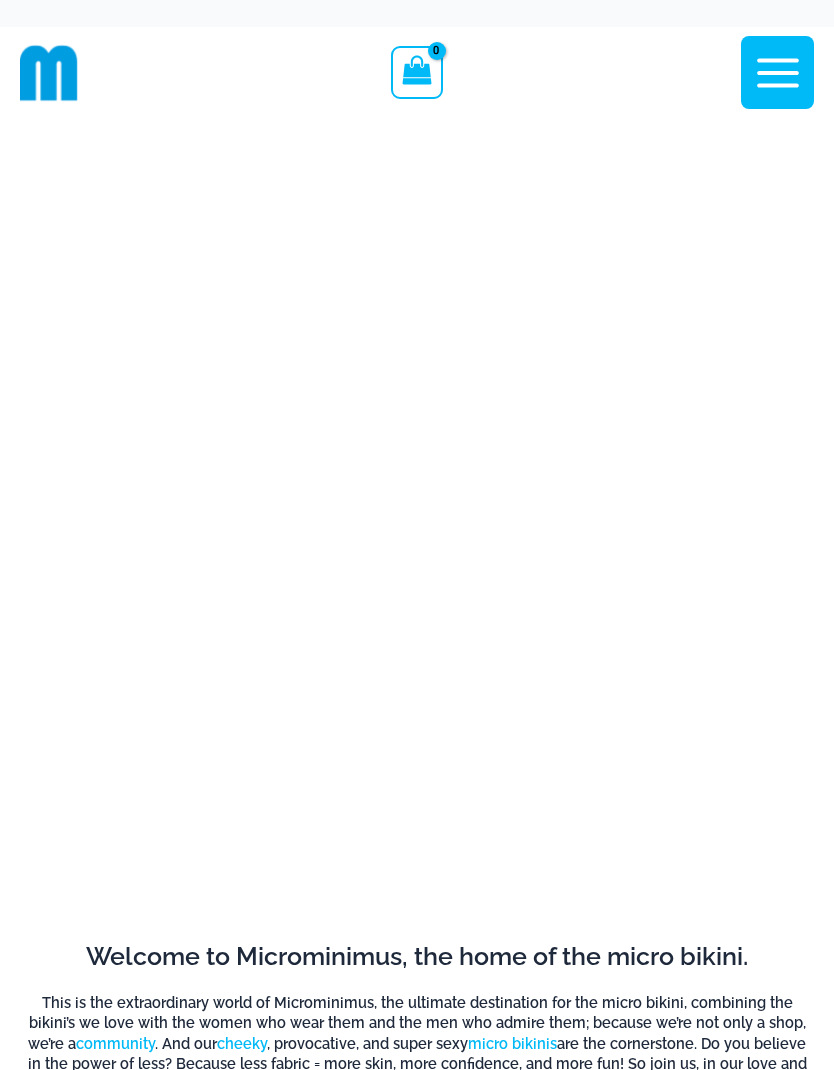 scroll, scrollTop: 0, scrollLeft: 0, axis: both 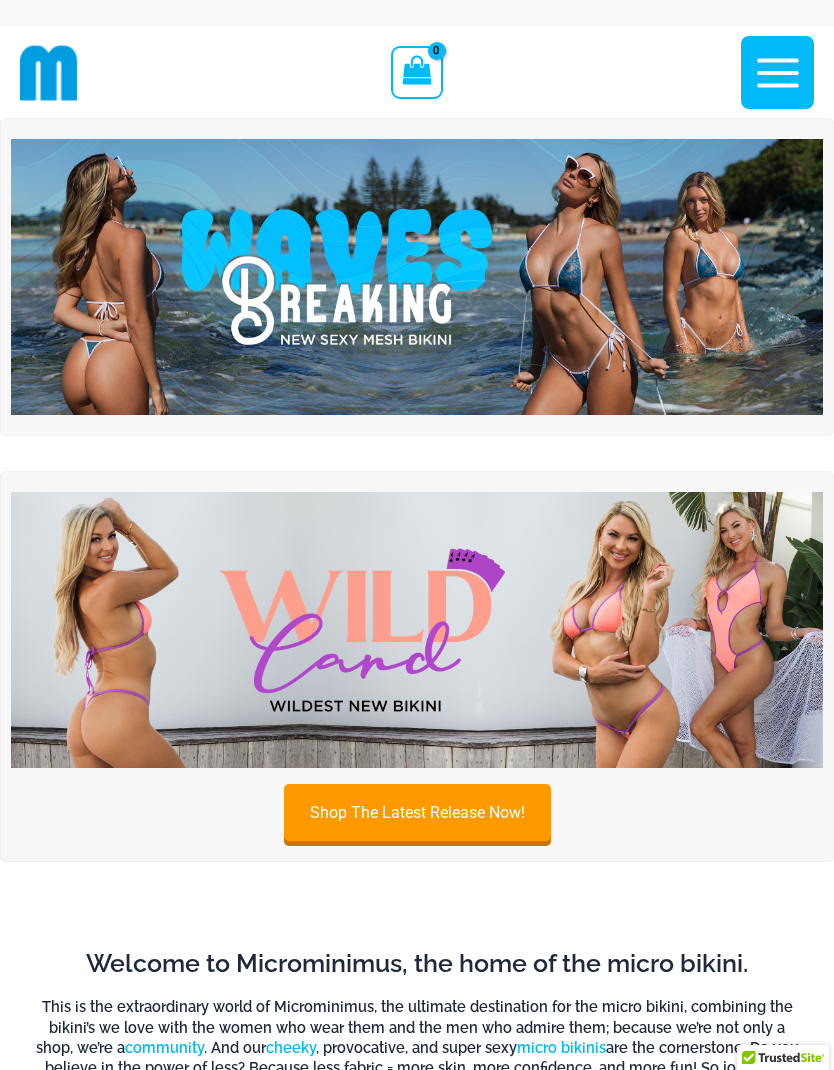 click at bounding box center (417, 277) 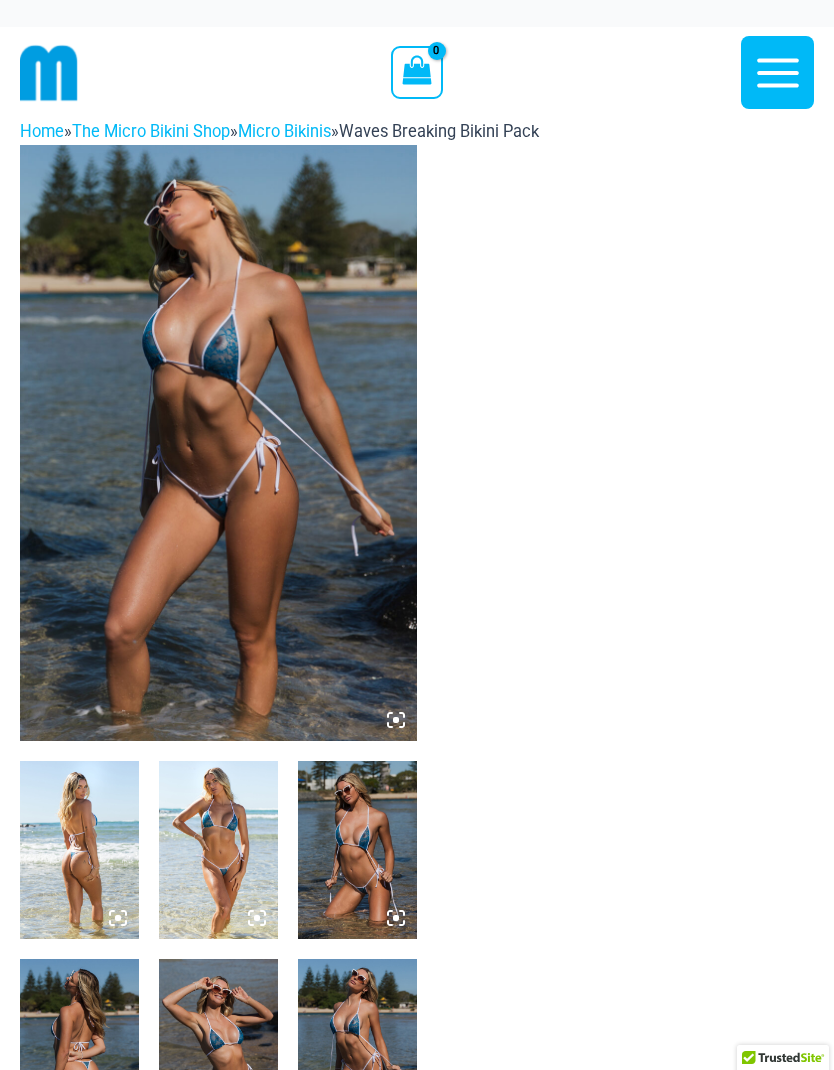 scroll, scrollTop: 0, scrollLeft: 0, axis: both 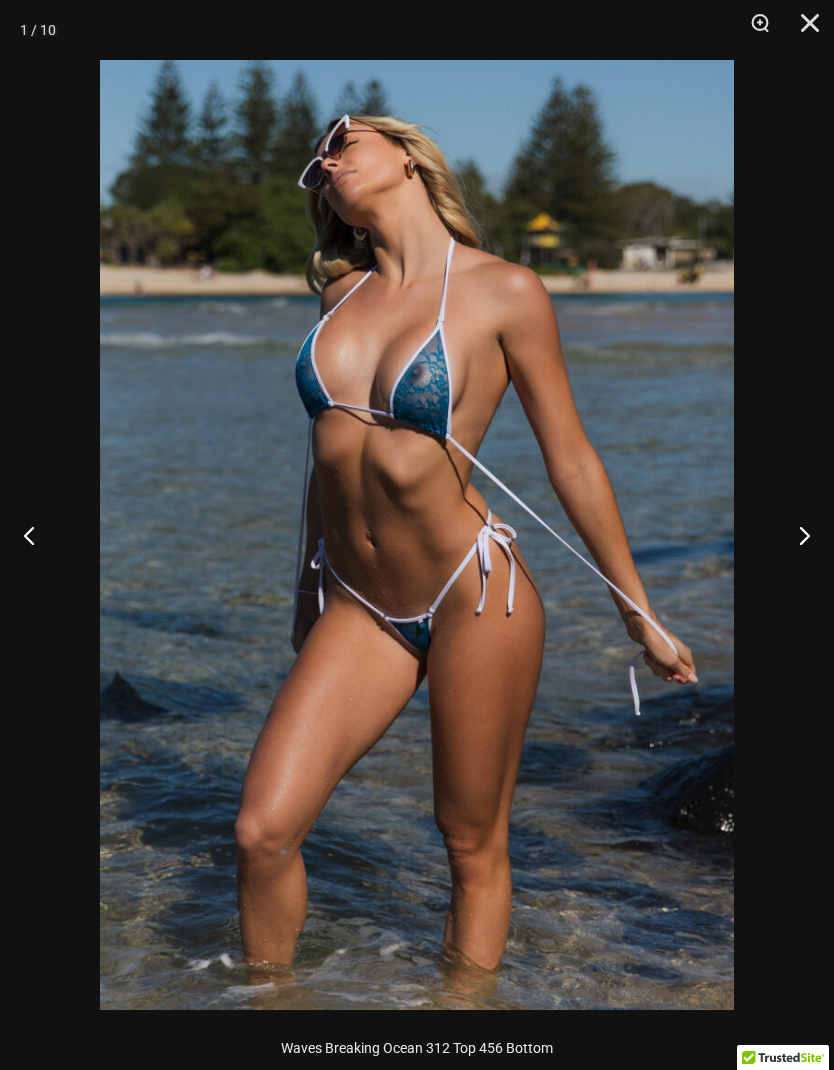 click at bounding box center [796, 535] 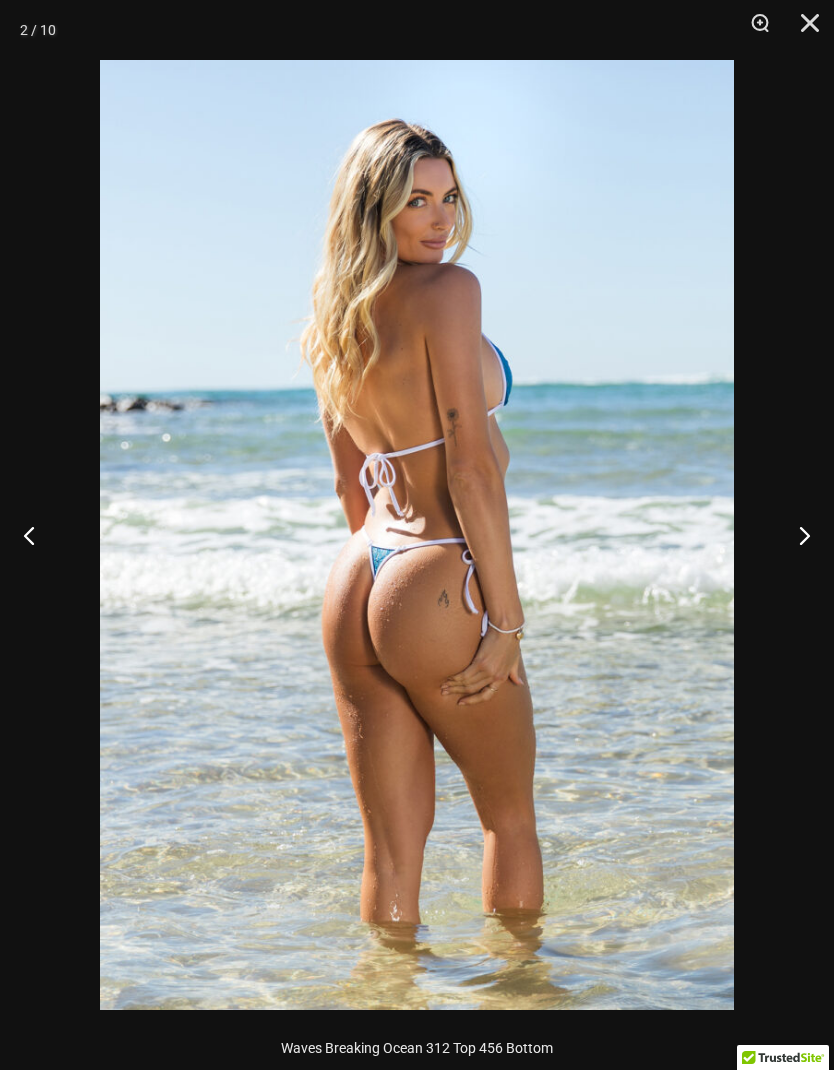 click at bounding box center (796, 535) 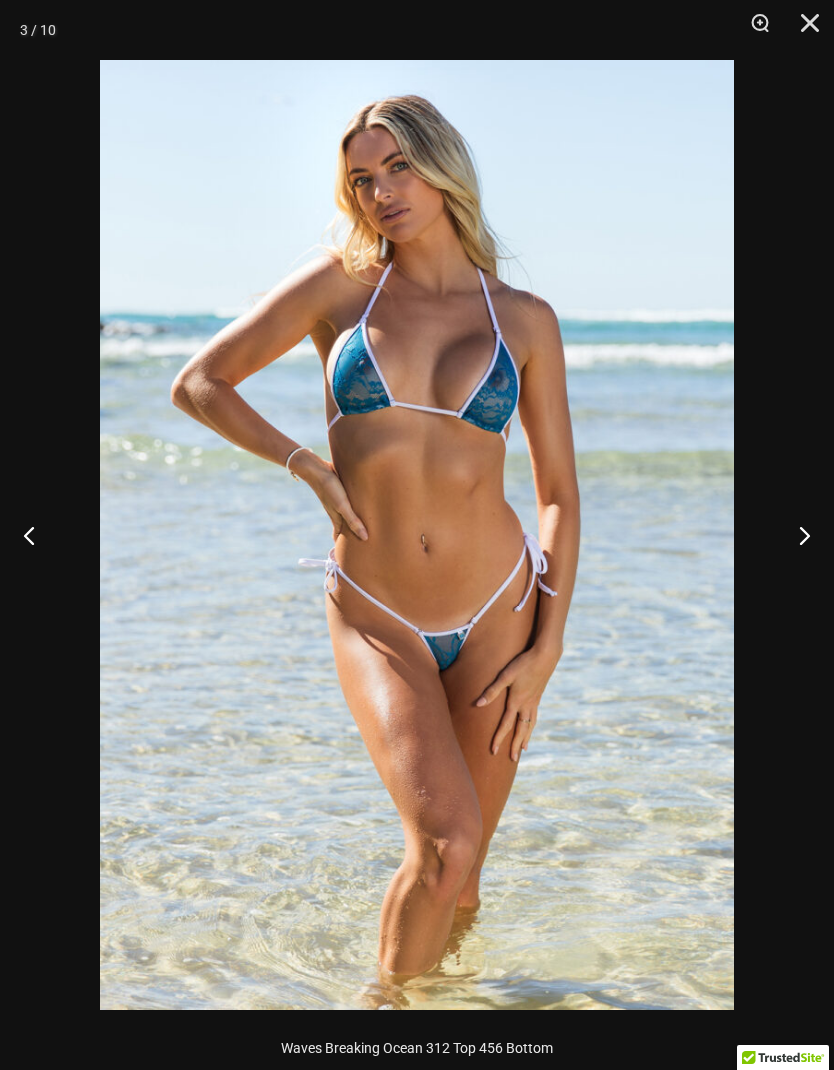 click at bounding box center (796, 535) 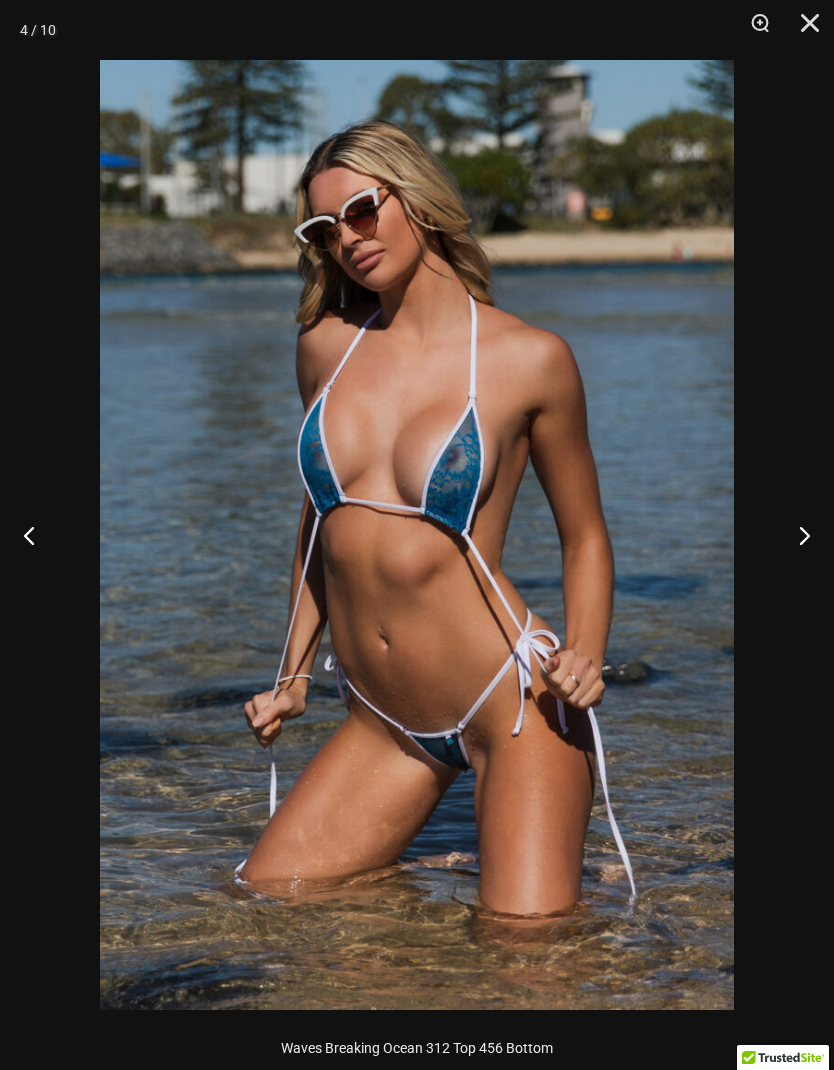click at bounding box center (796, 535) 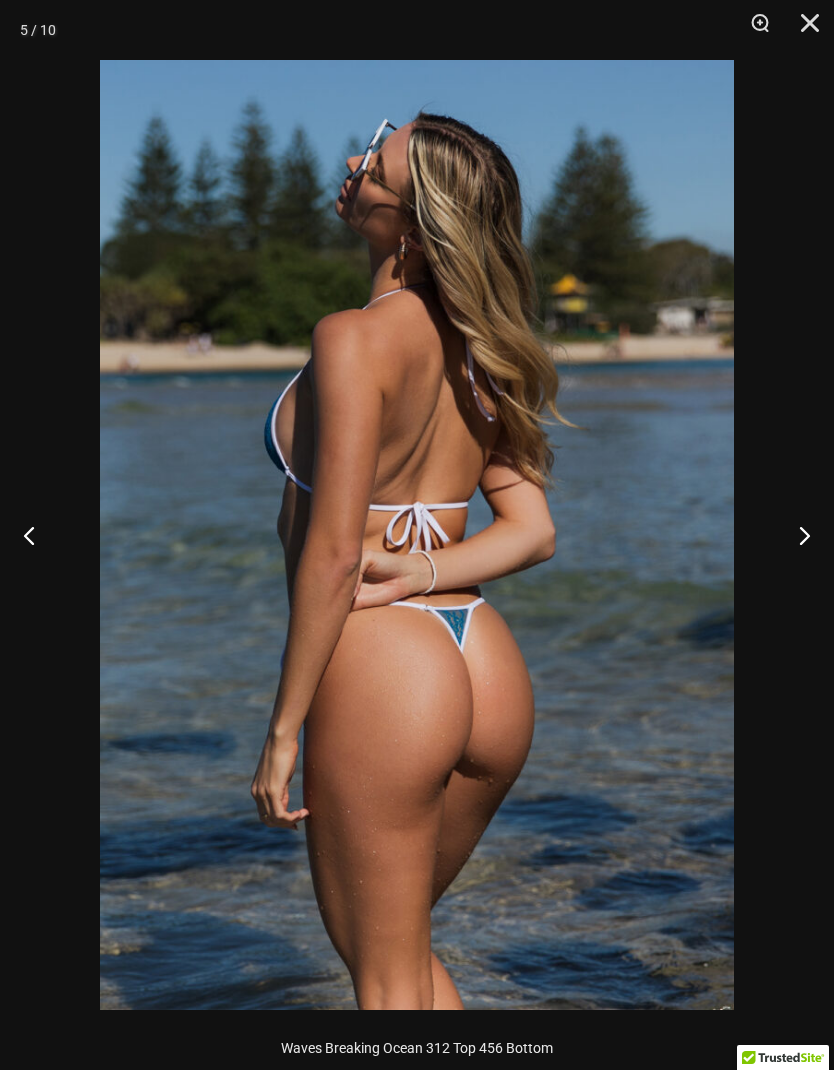 click at bounding box center [796, 535] 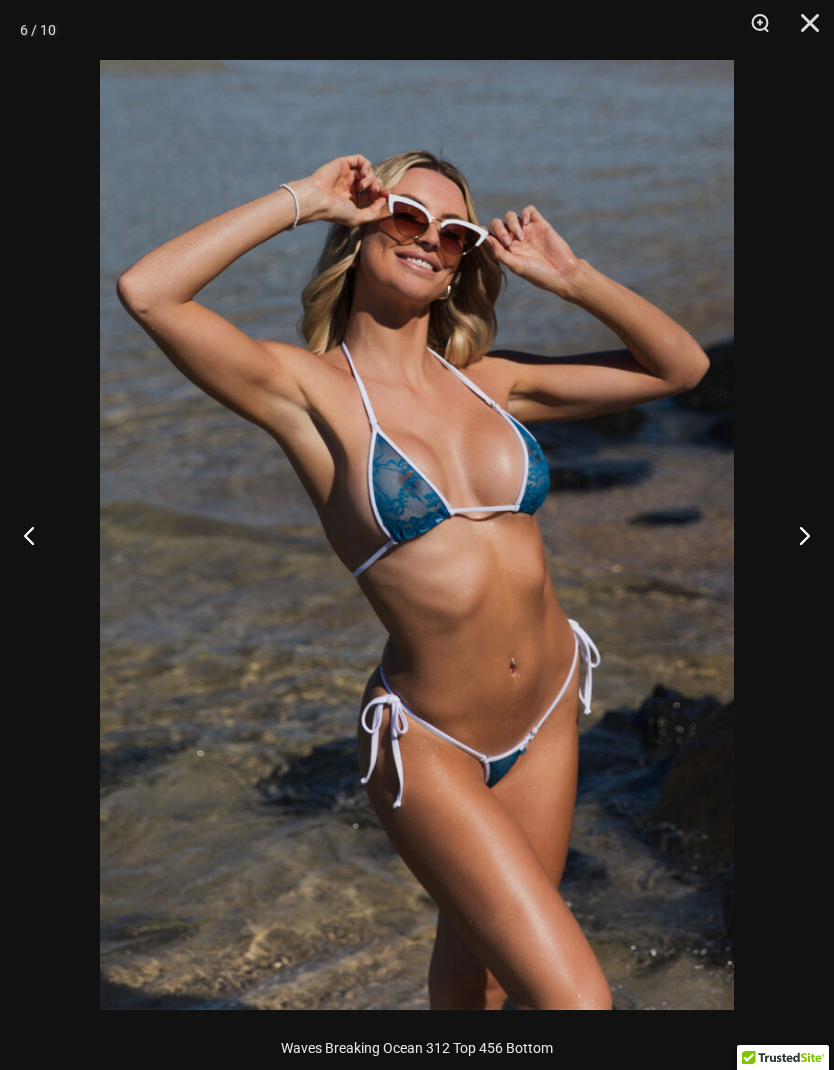 click at bounding box center [796, 535] 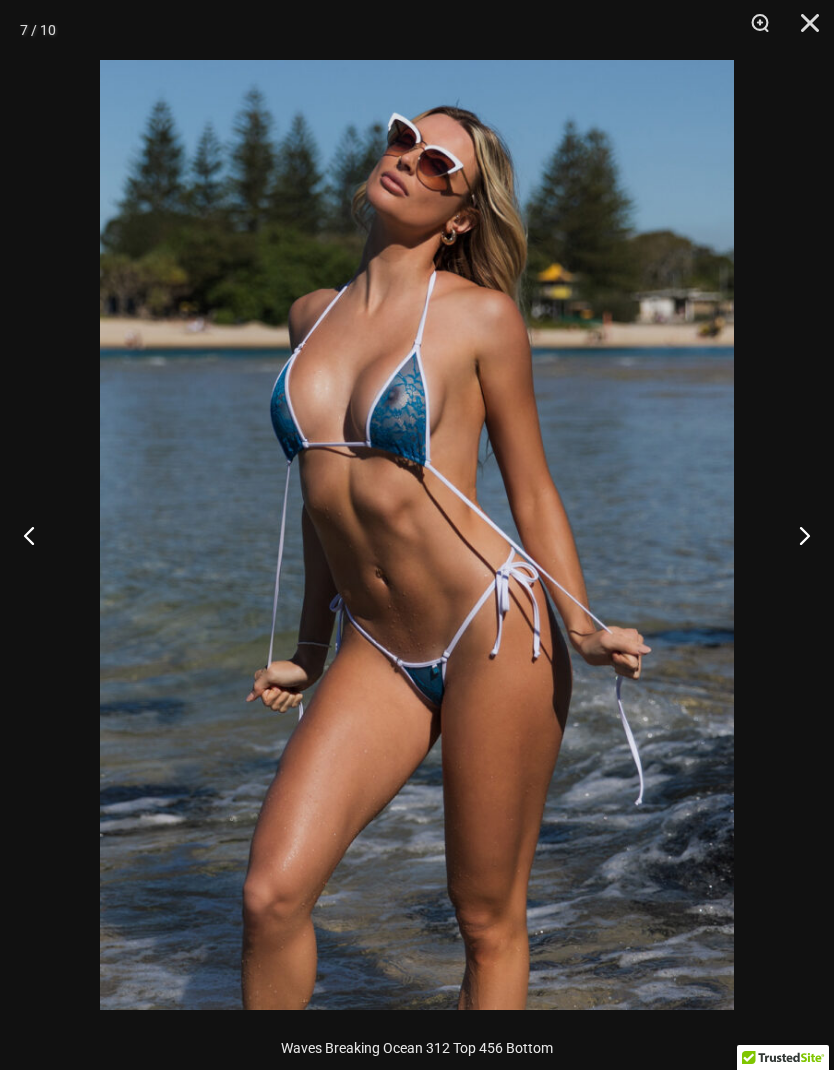 click at bounding box center [796, 535] 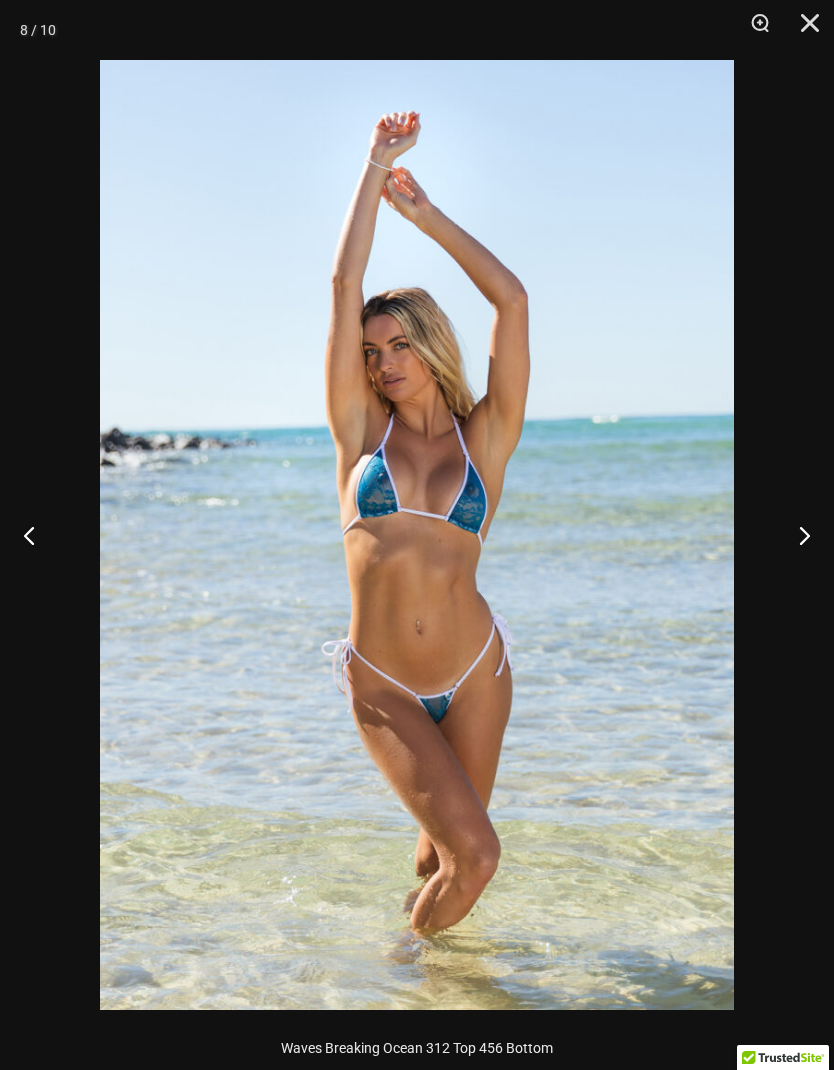 click at bounding box center [796, 535] 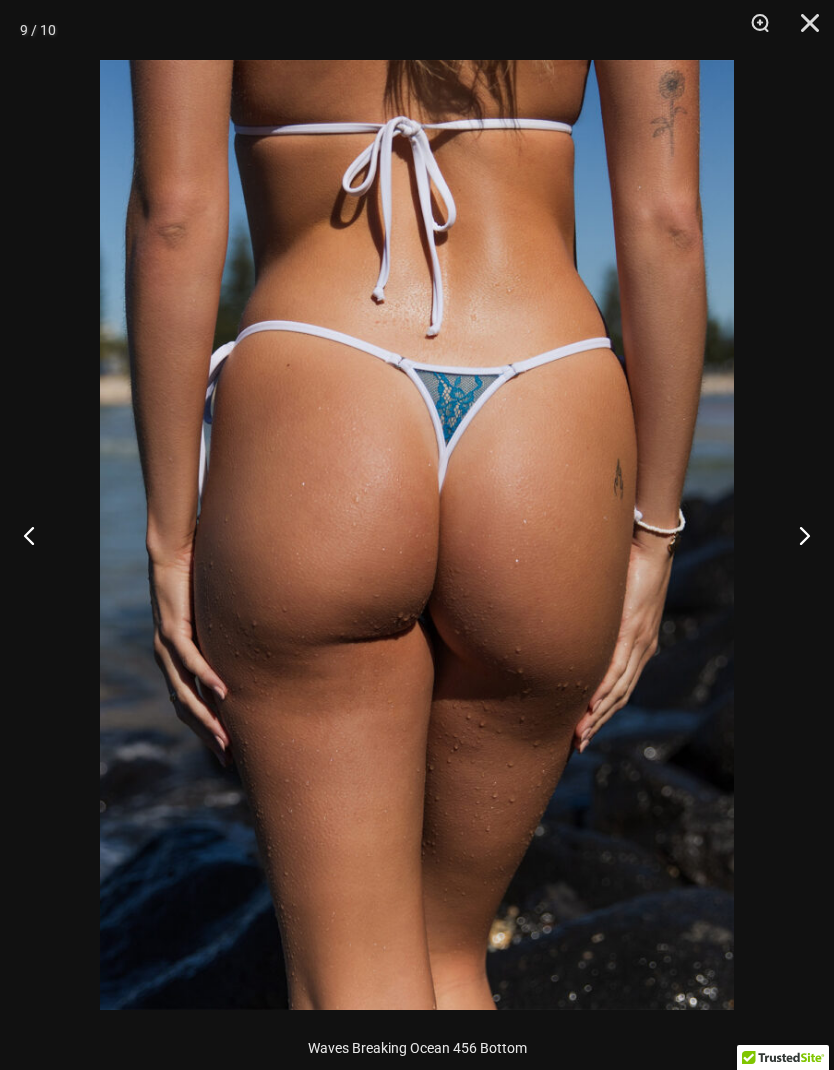 click at bounding box center [796, 535] 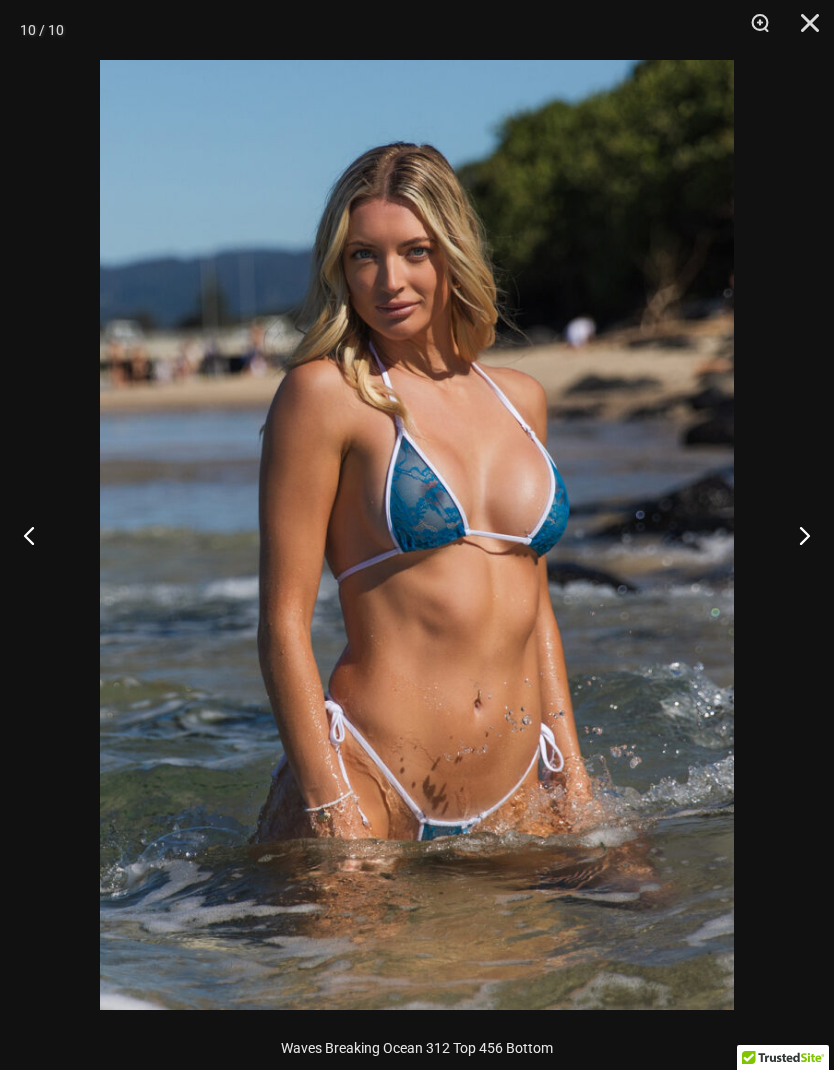 click at bounding box center [796, 535] 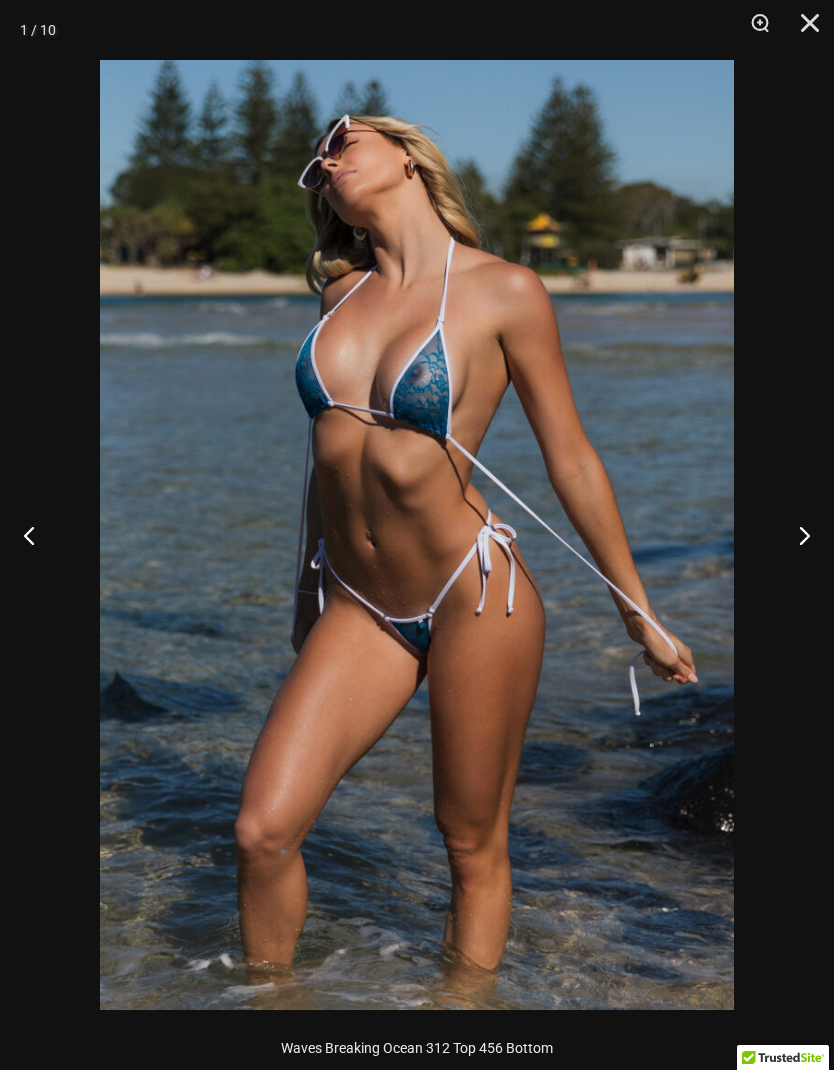 click at bounding box center (803, 30) 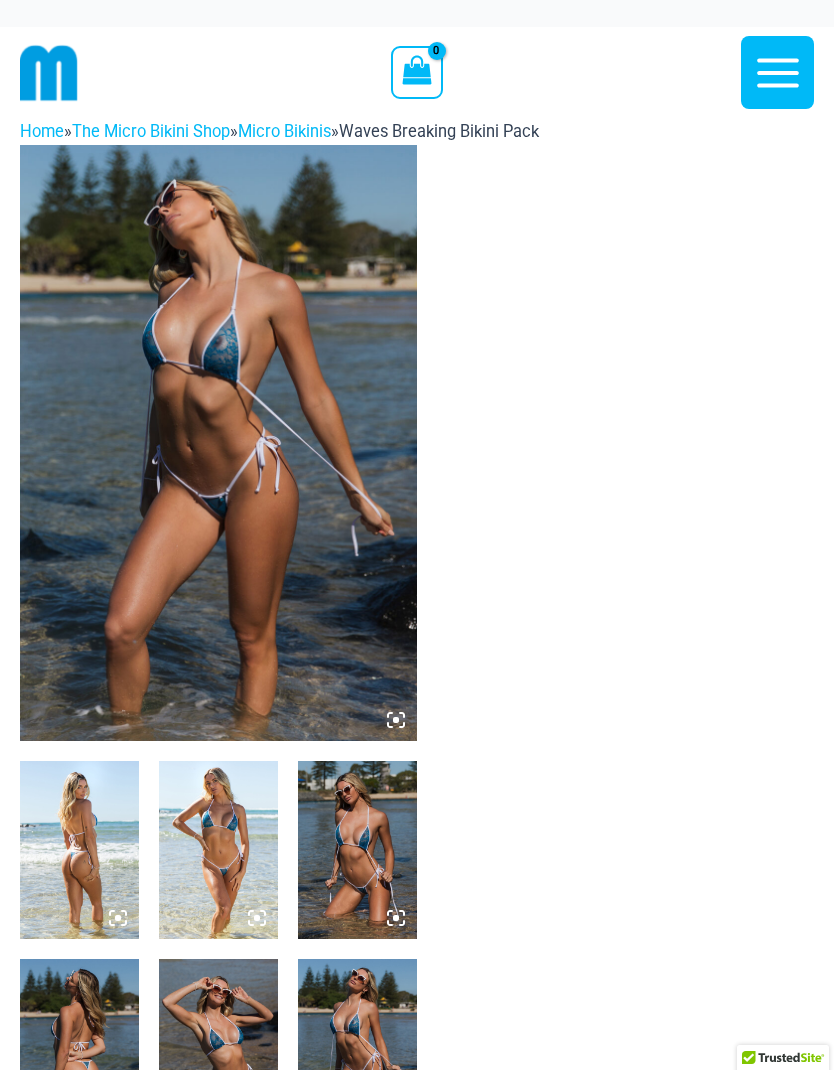 click 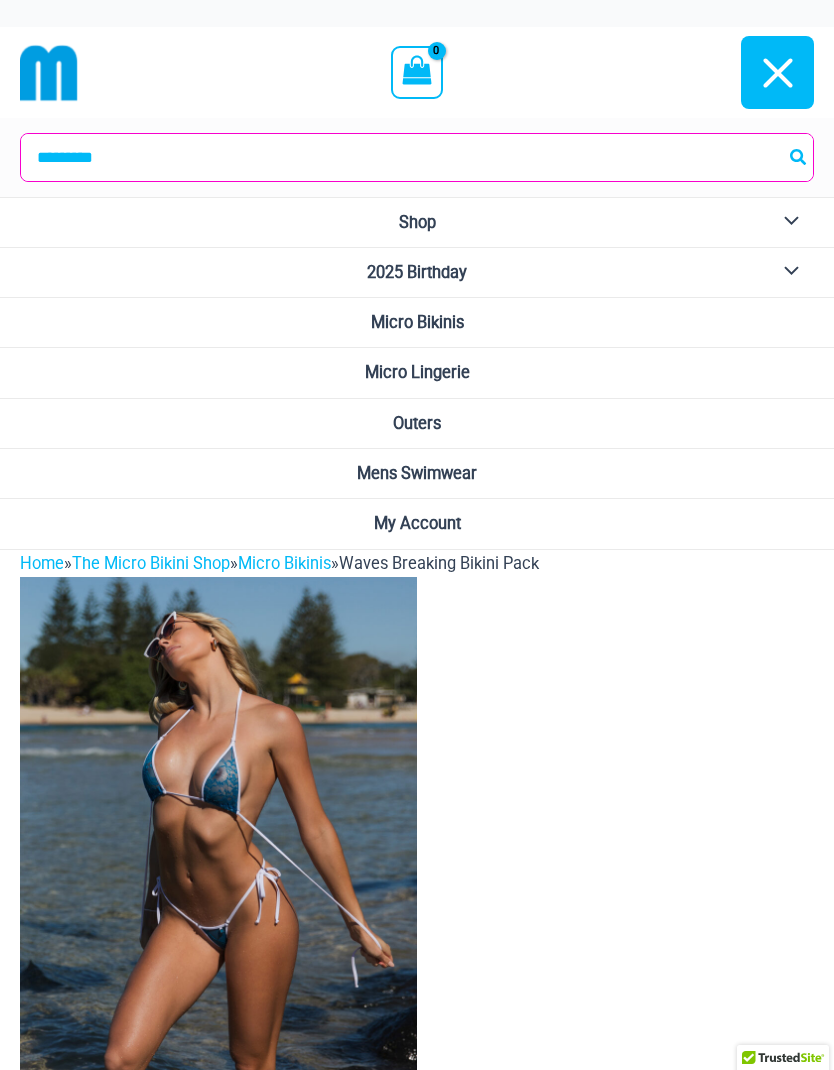 click on "Micro Lingerie" at bounding box center [417, 373] 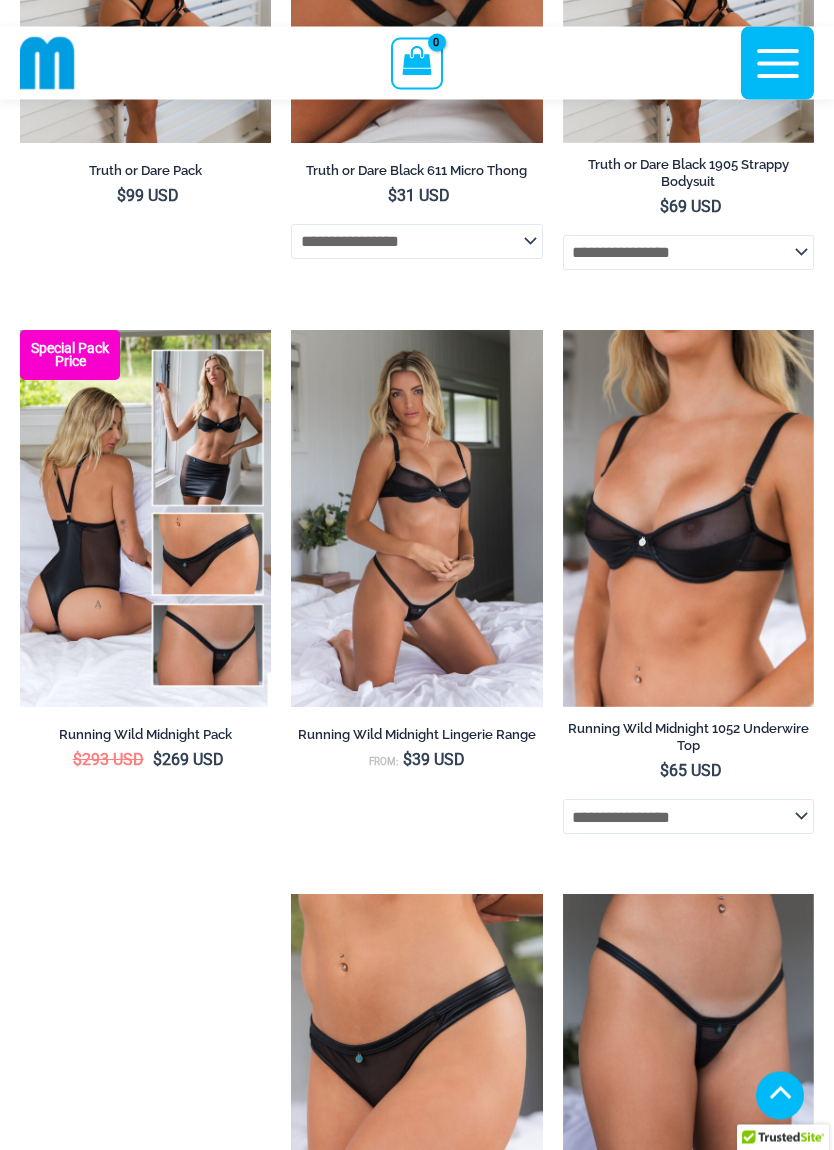 scroll, scrollTop: 602, scrollLeft: 0, axis: vertical 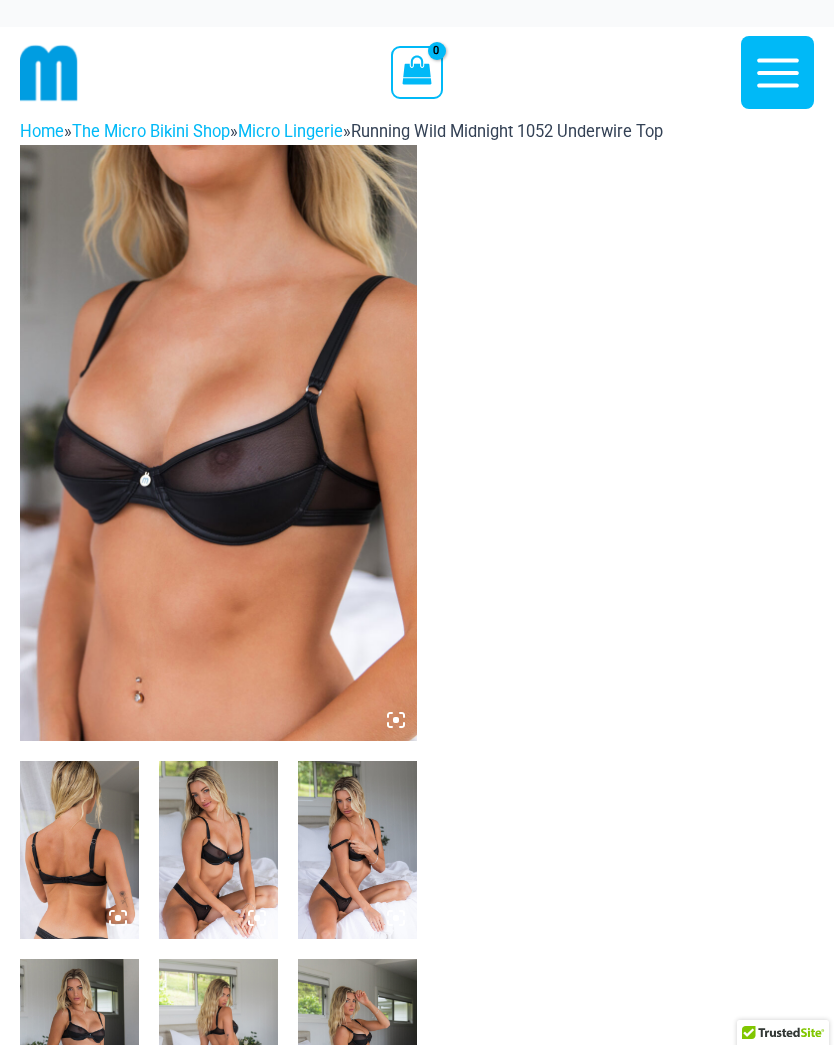 click at bounding box center [218, 443] 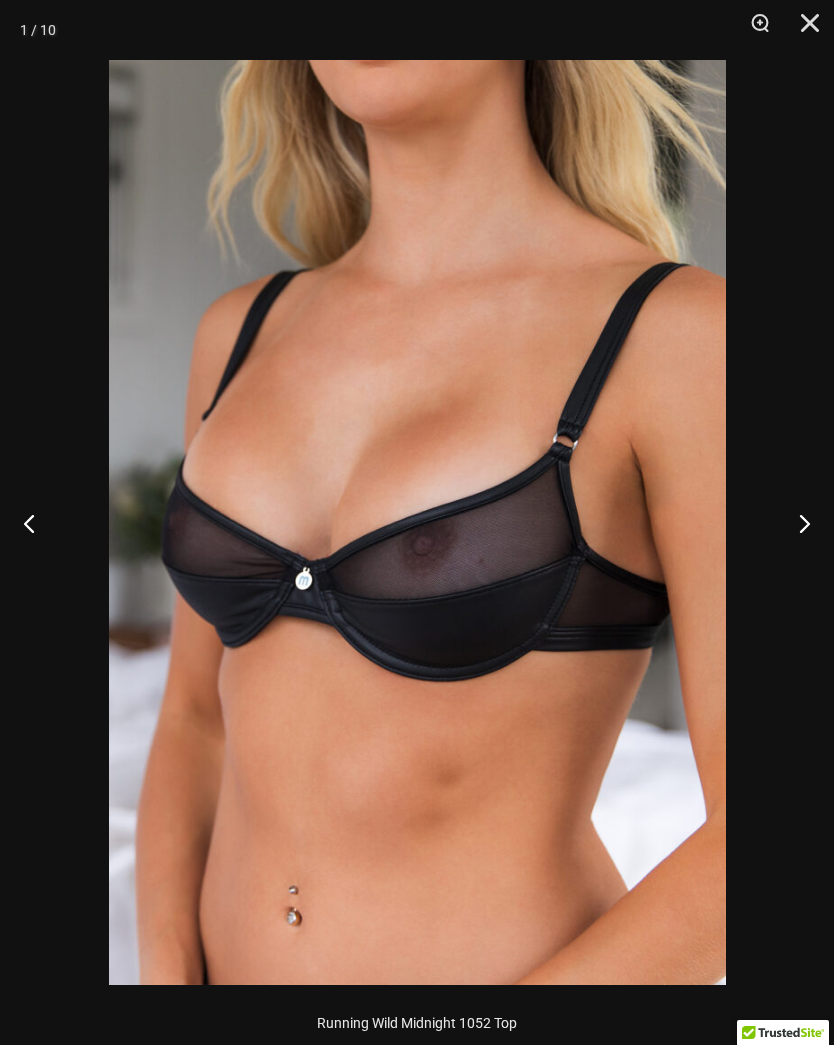 click at bounding box center (796, 523) 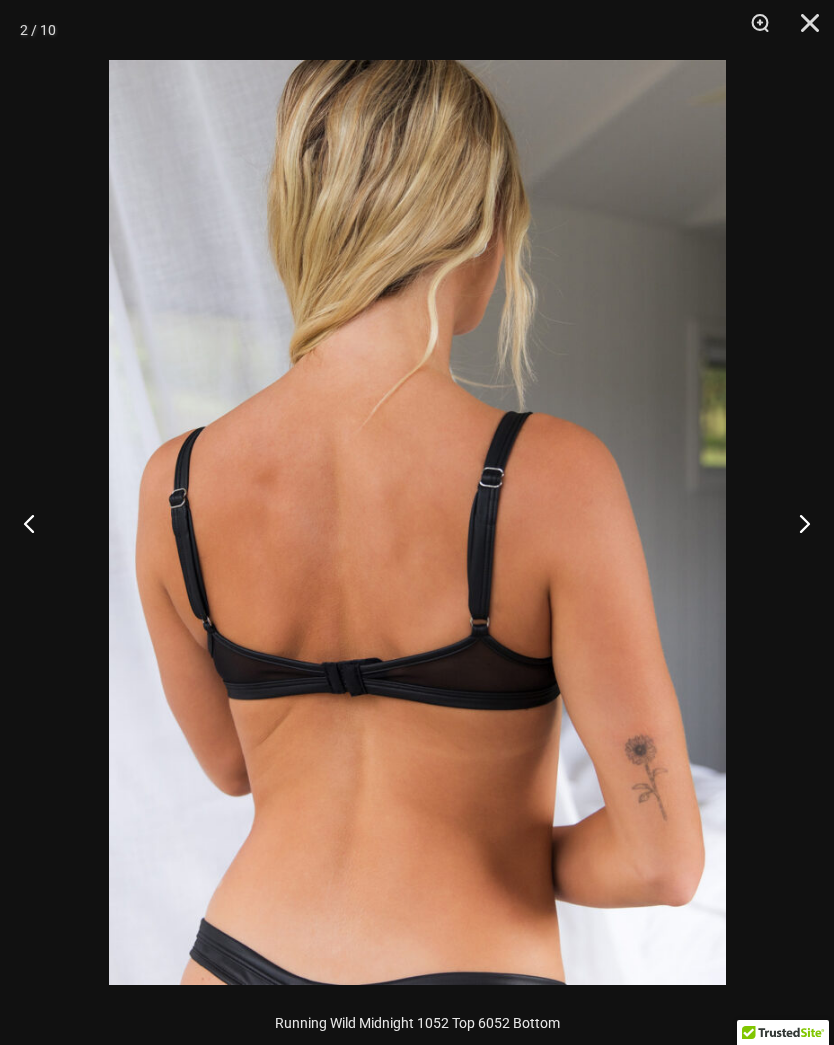 click at bounding box center [796, 523] 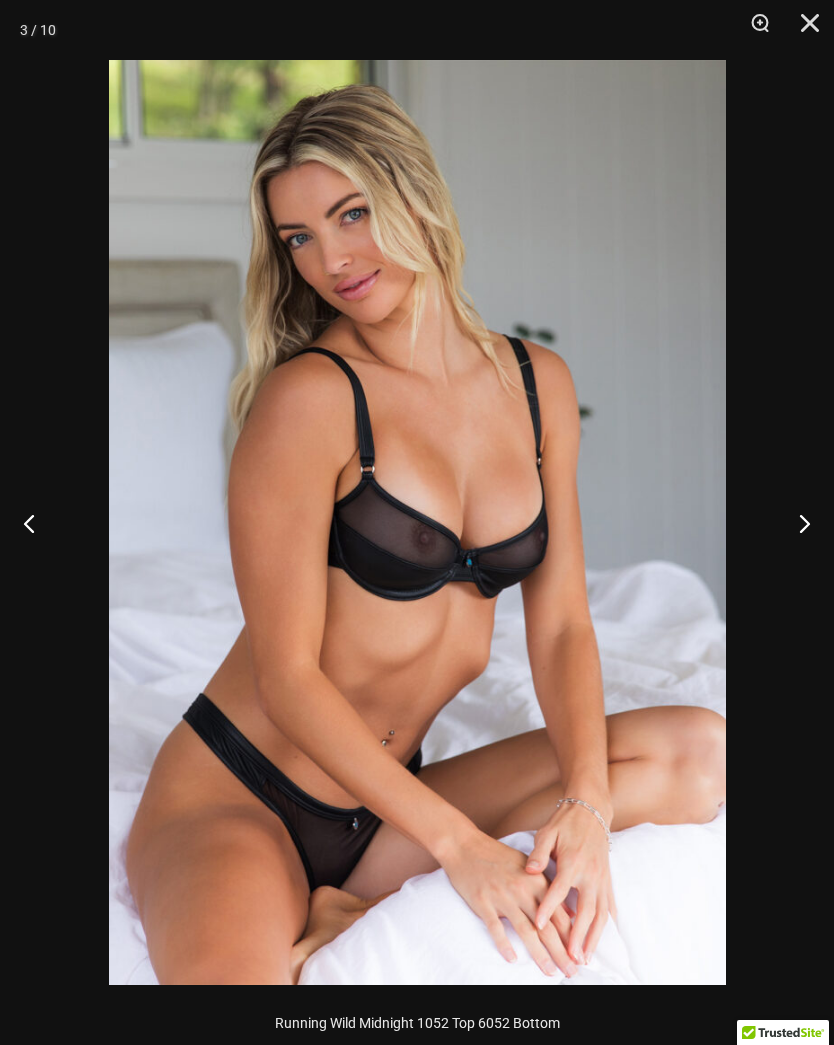 click at bounding box center [796, 523] 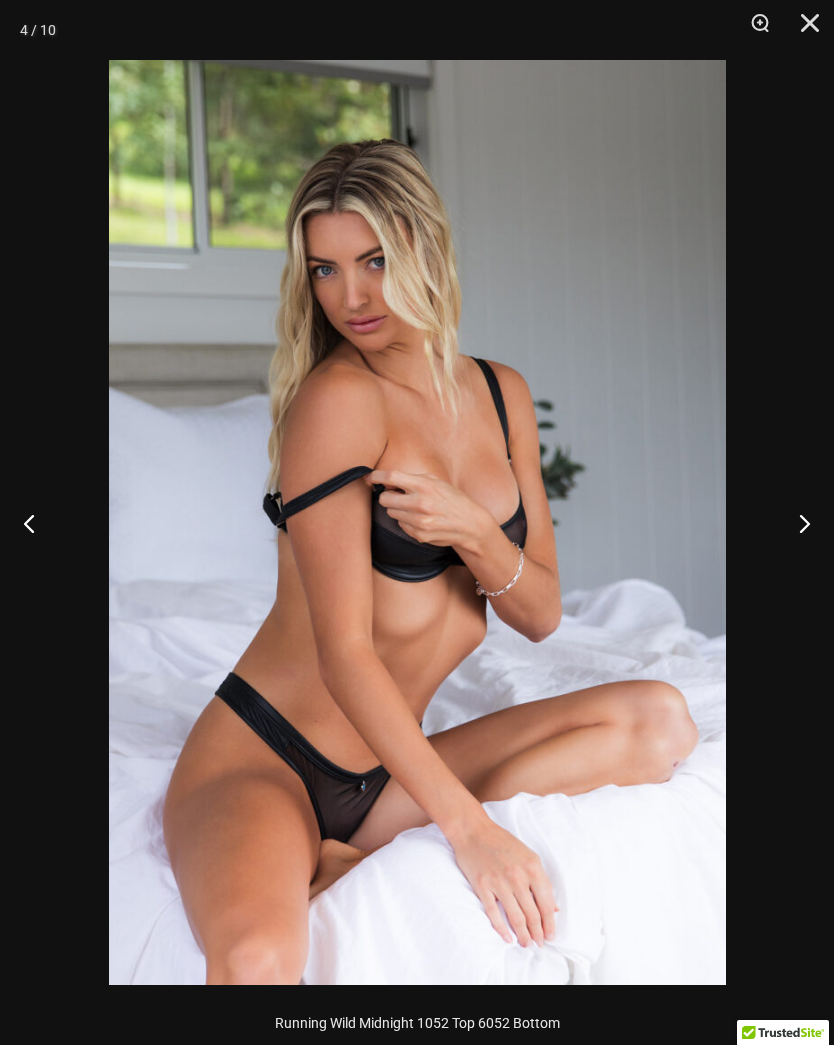 click at bounding box center (796, 523) 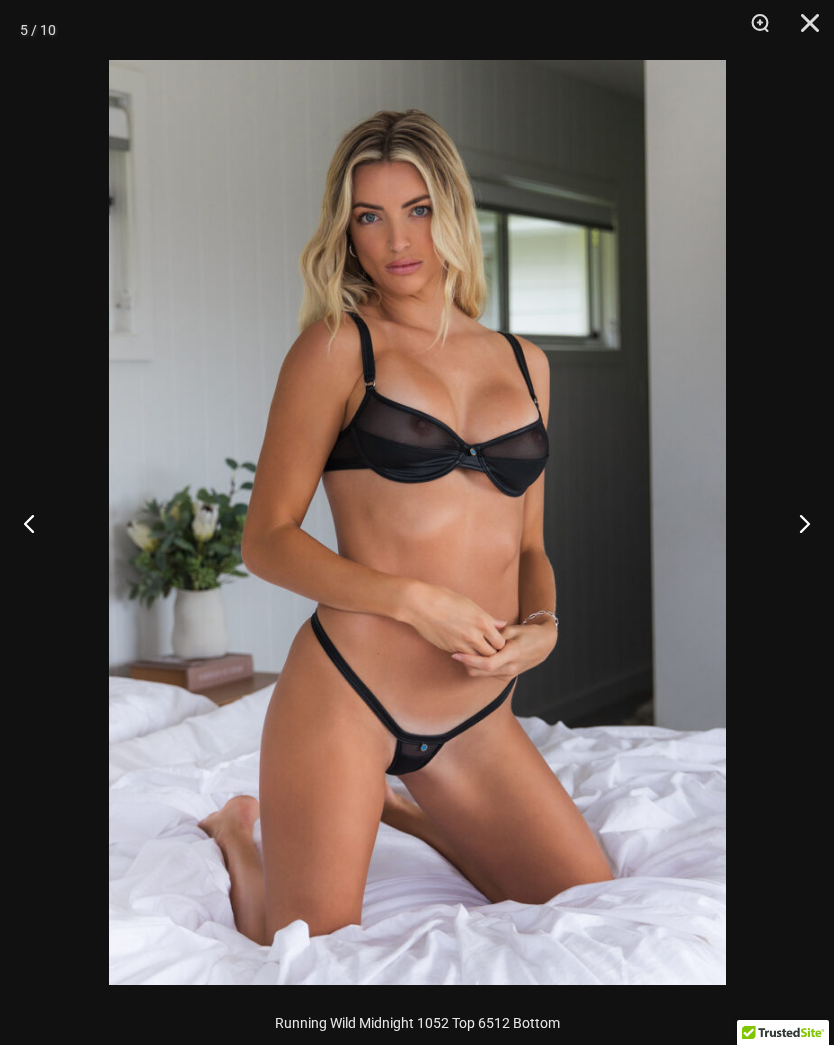 click at bounding box center (796, 523) 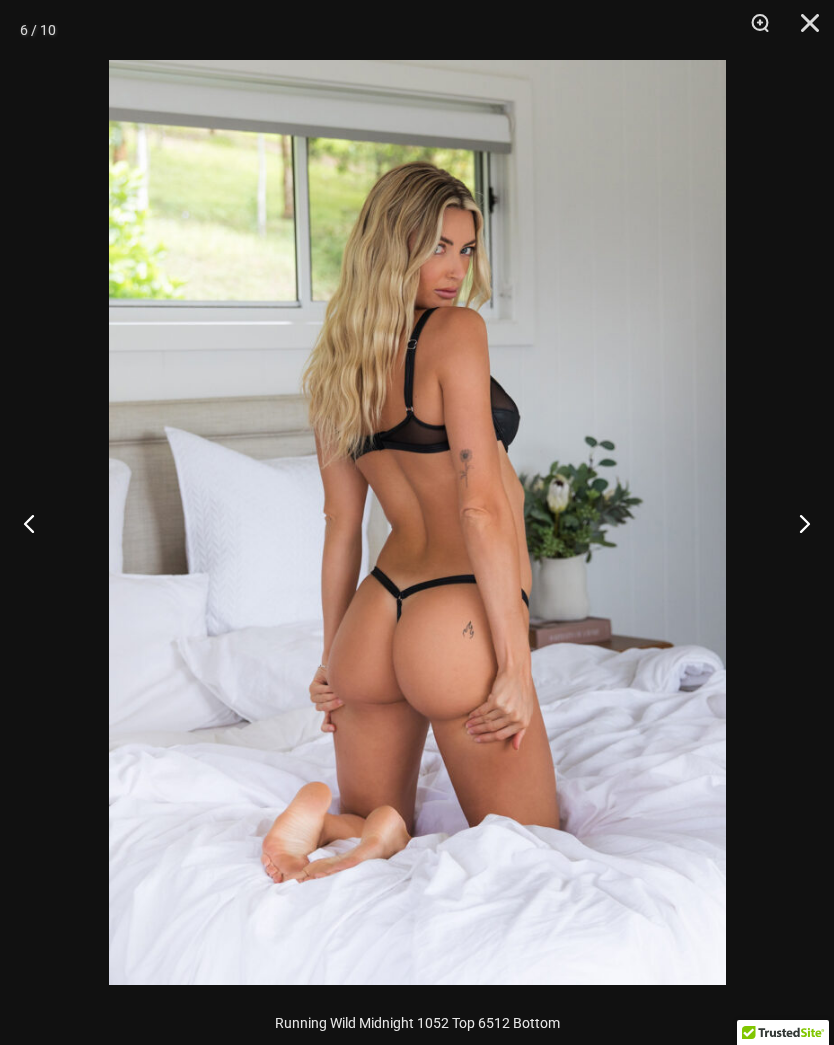 click at bounding box center [796, 523] 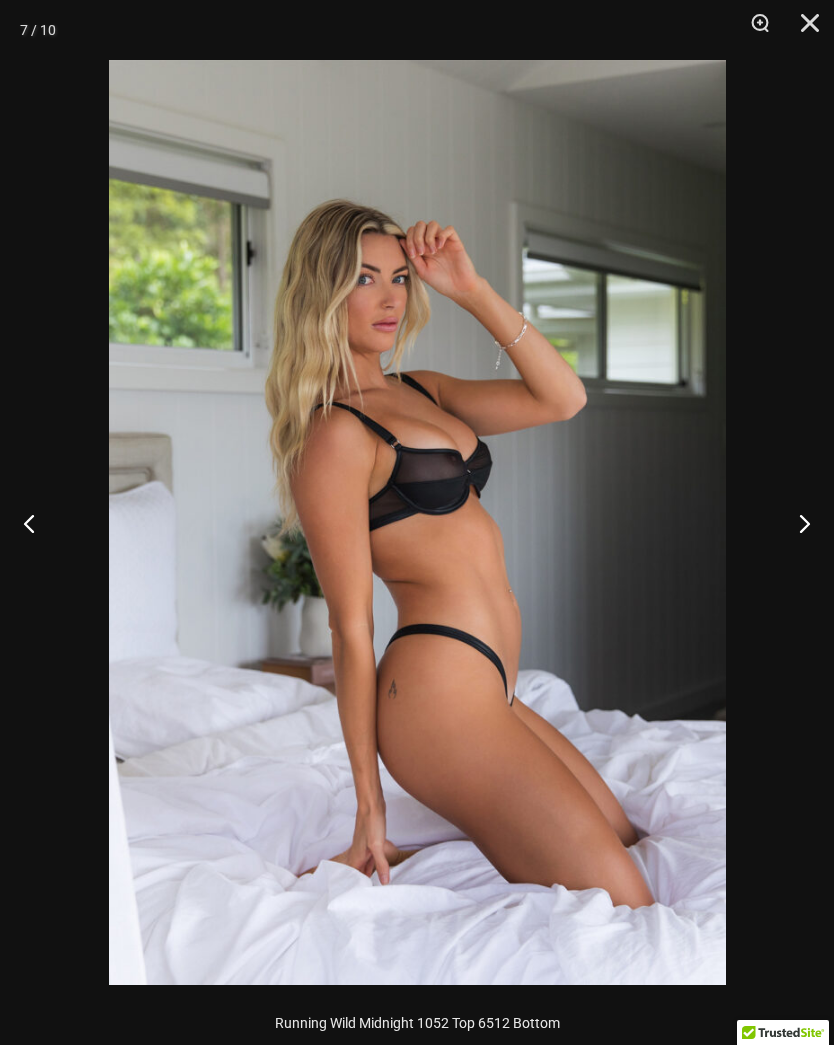 click at bounding box center [796, 523] 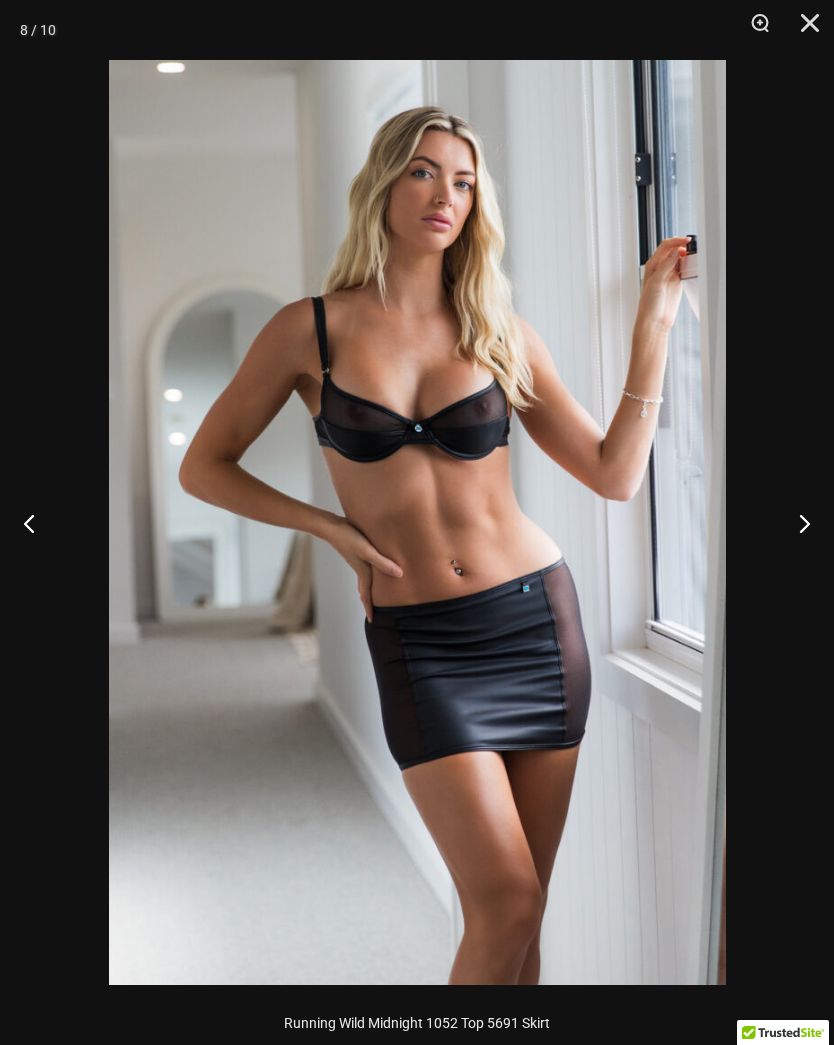 click at bounding box center (796, 523) 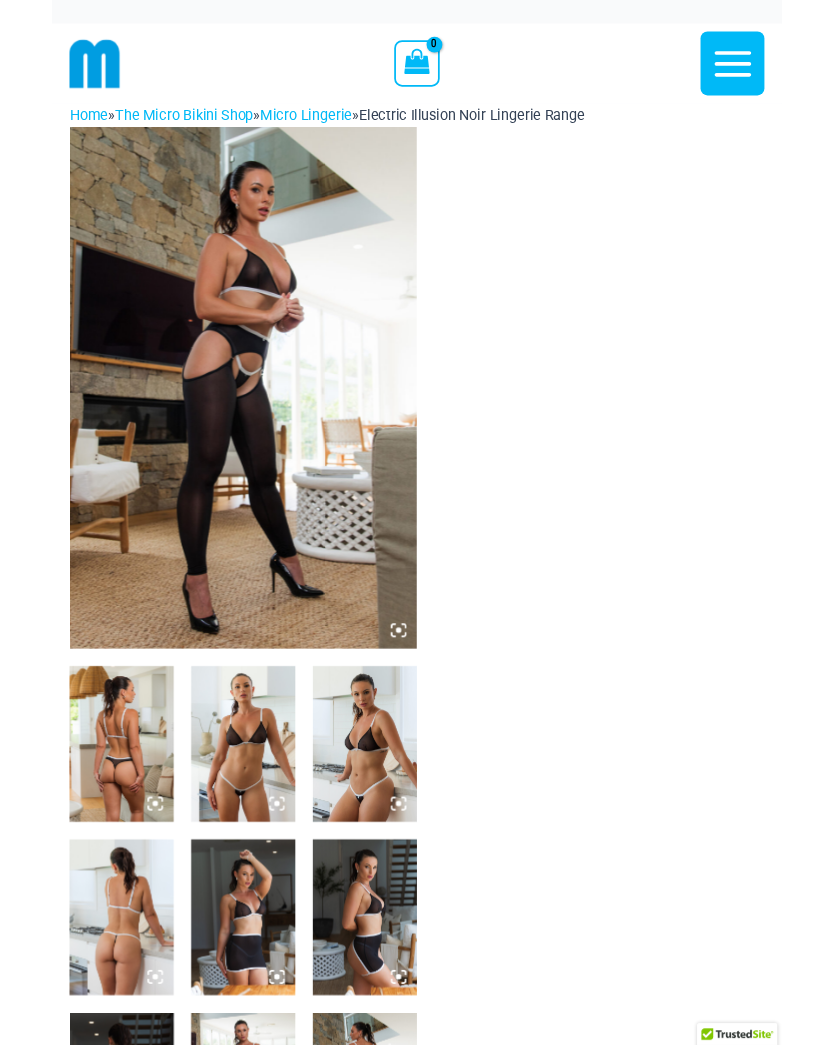 scroll, scrollTop: 0, scrollLeft: 0, axis: both 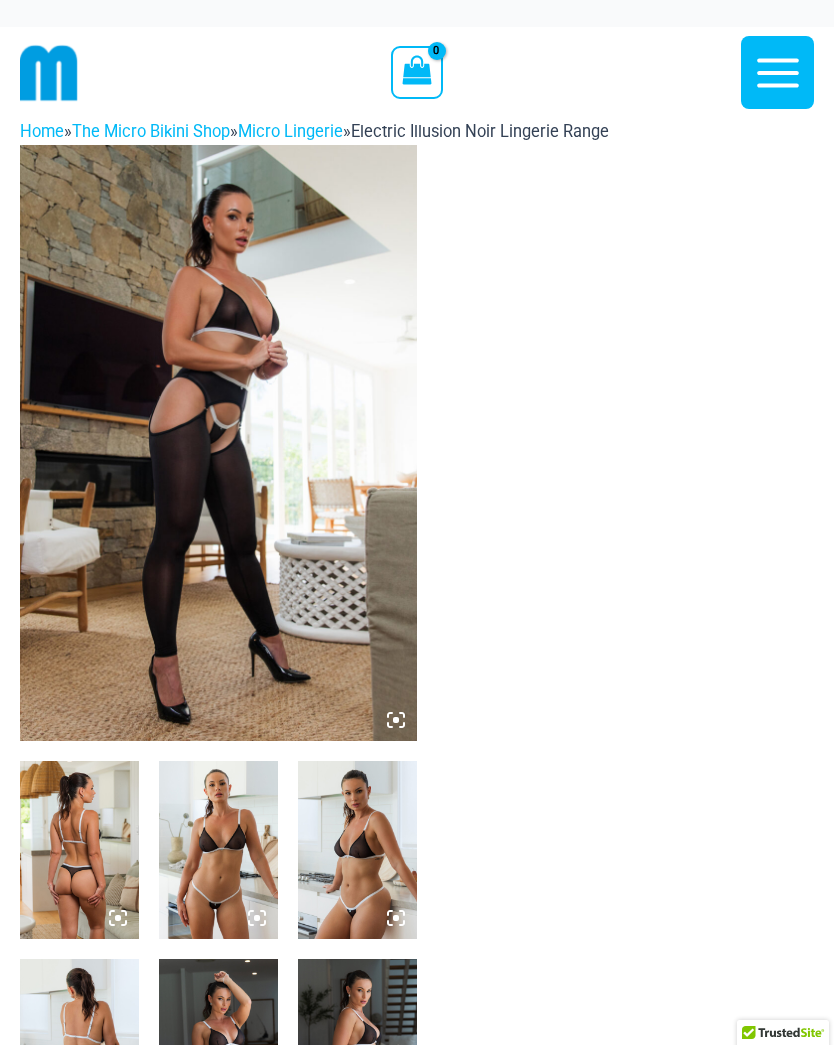click at bounding box center [218, 443] 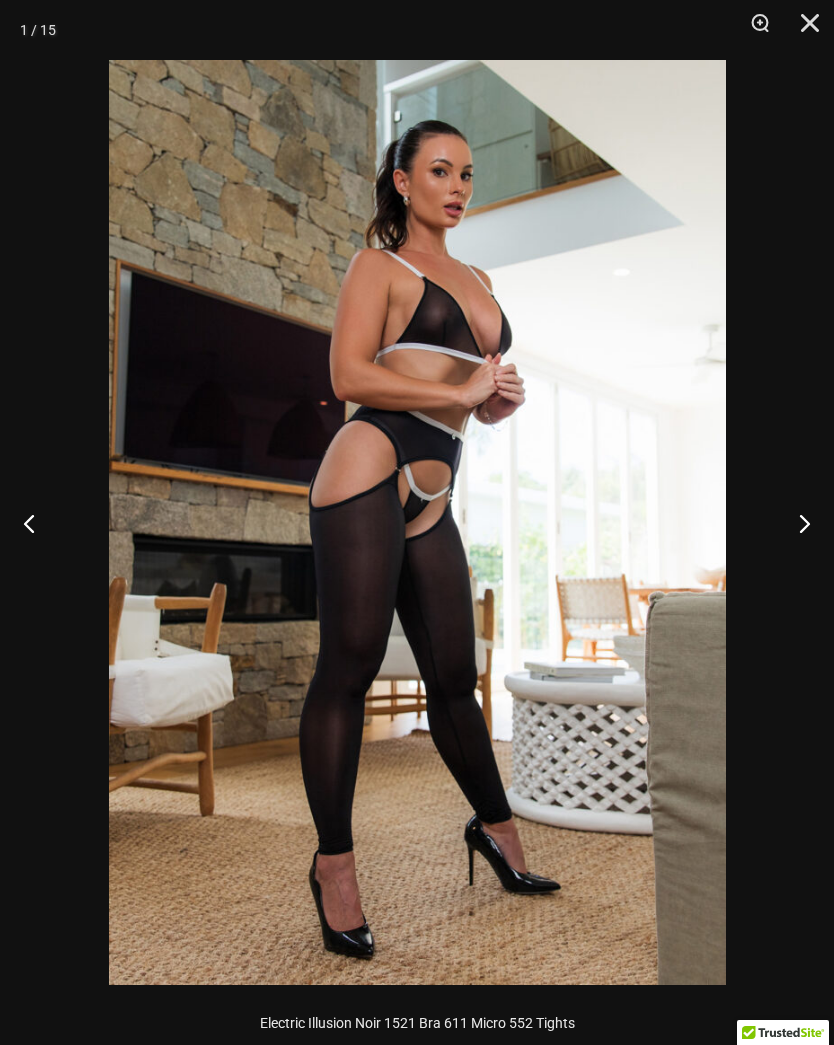 click at bounding box center [796, 523] 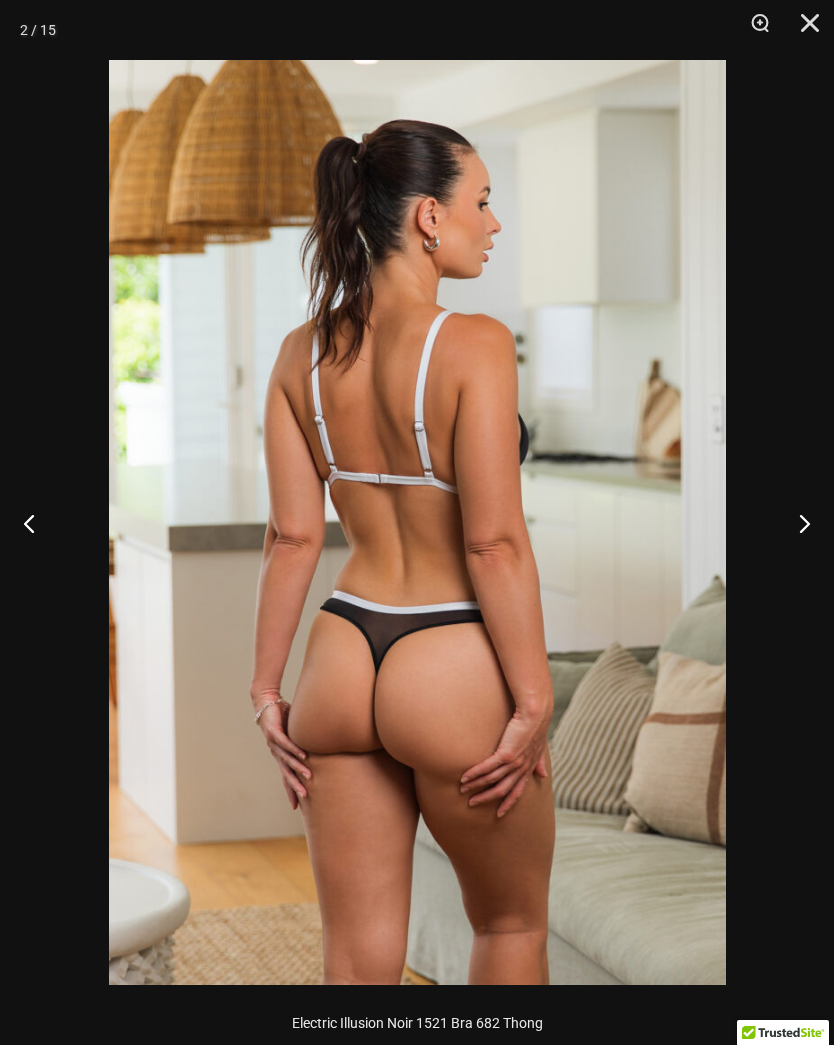 click at bounding box center (796, 523) 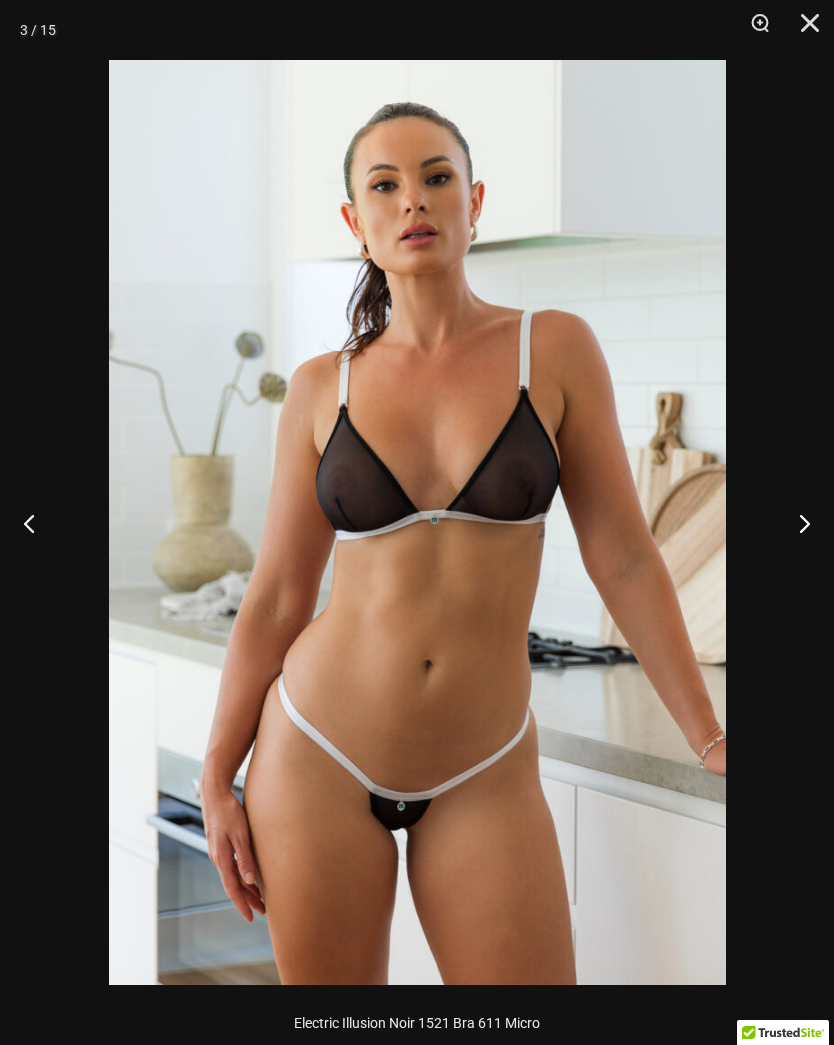 click at bounding box center [796, 523] 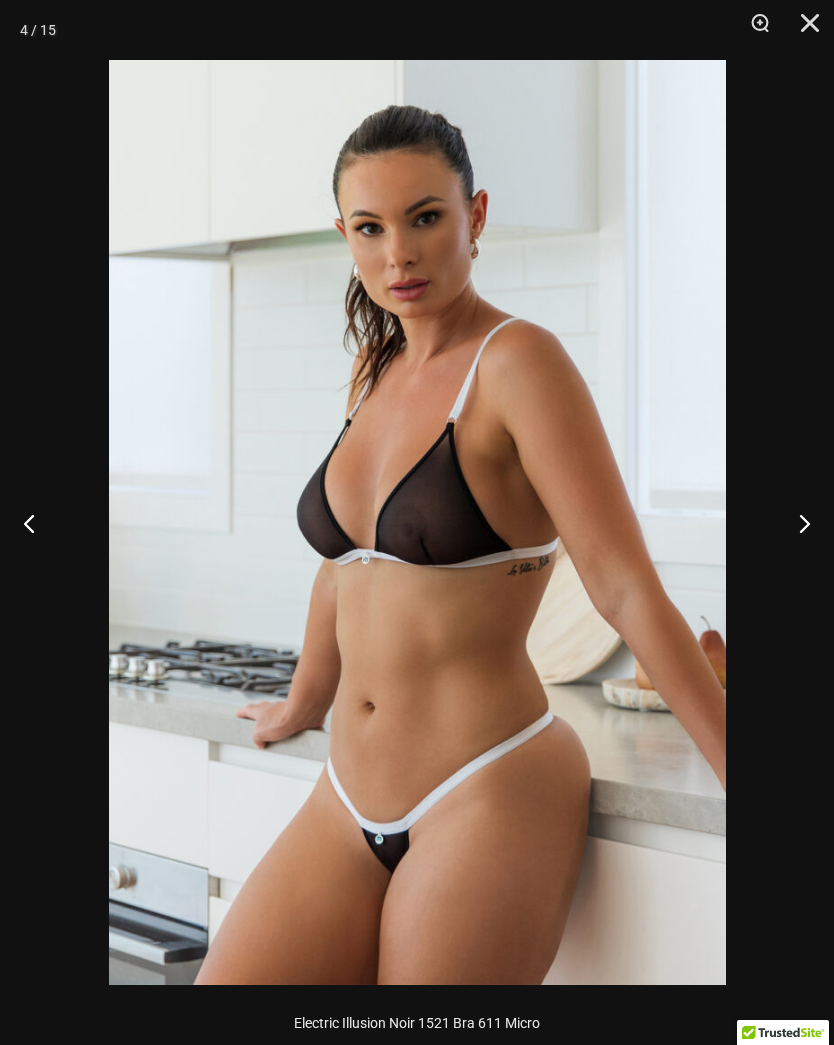 click at bounding box center [796, 523] 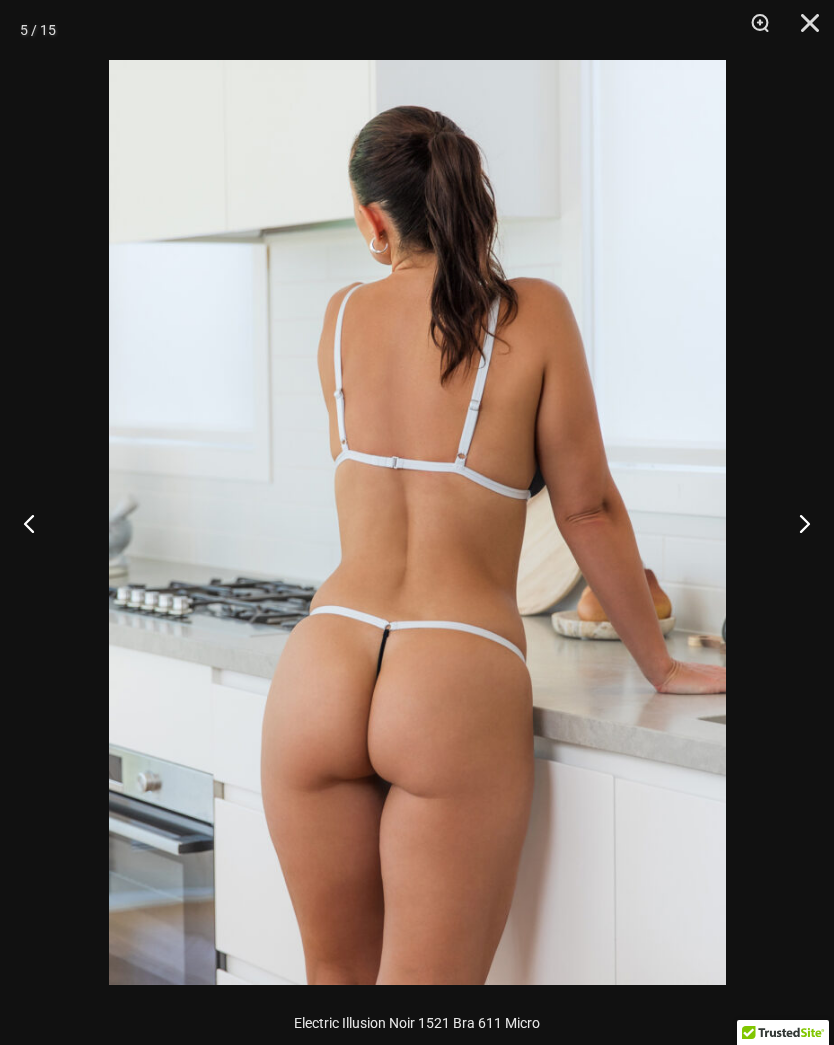 click at bounding box center (796, 523) 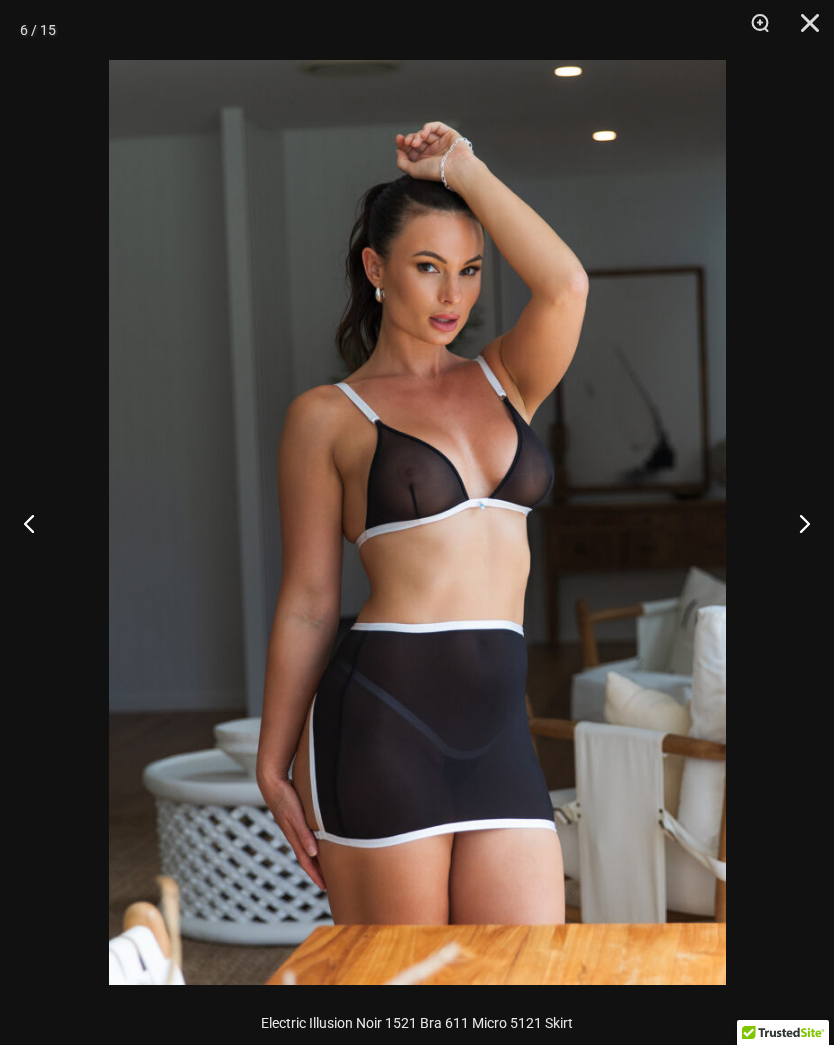 click at bounding box center [796, 523] 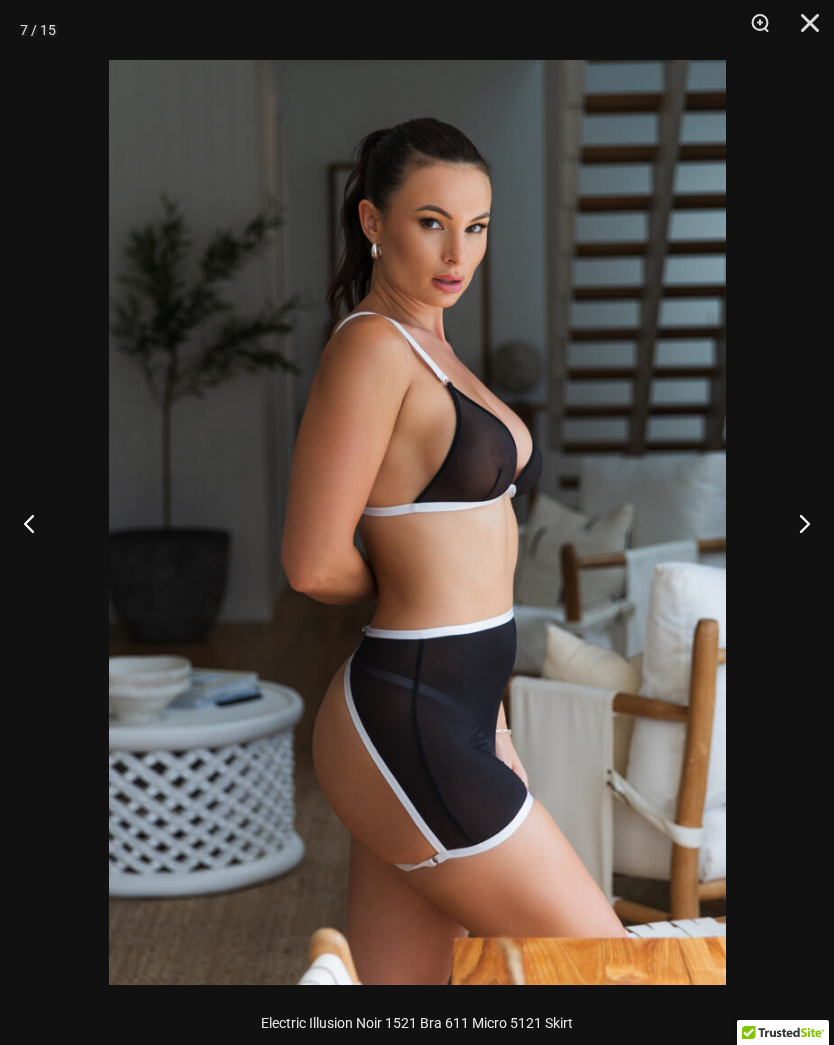 click at bounding box center [796, 523] 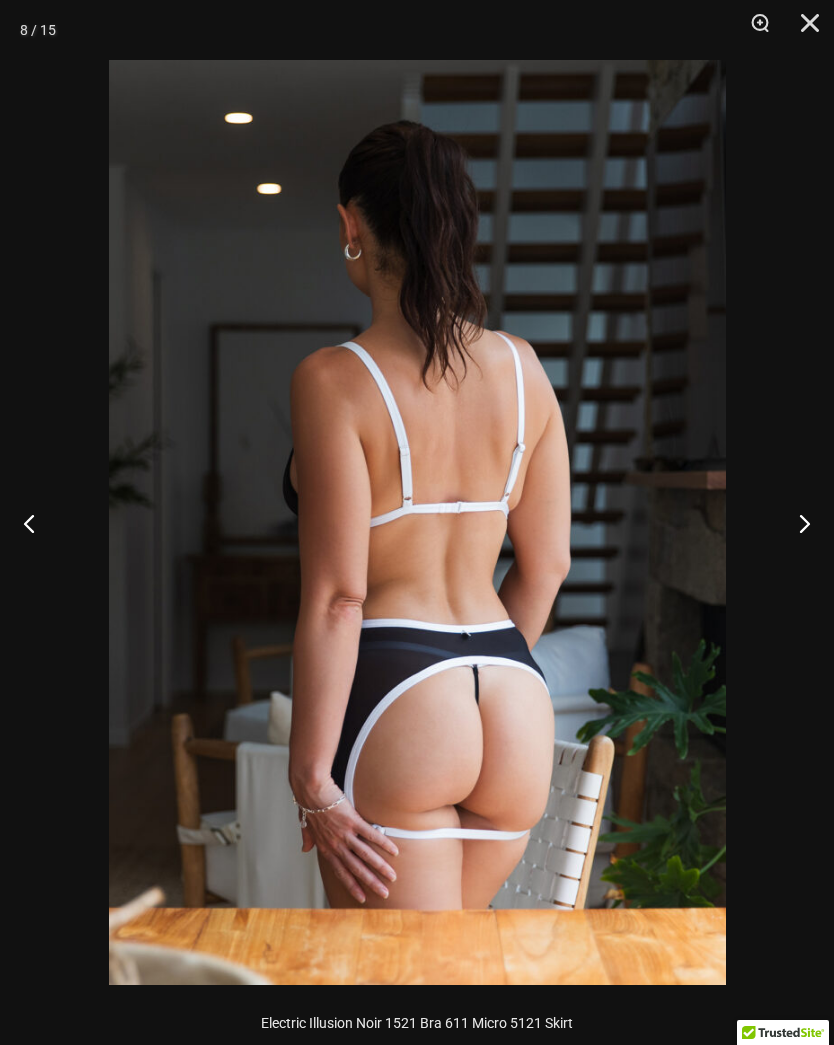click at bounding box center [796, 523] 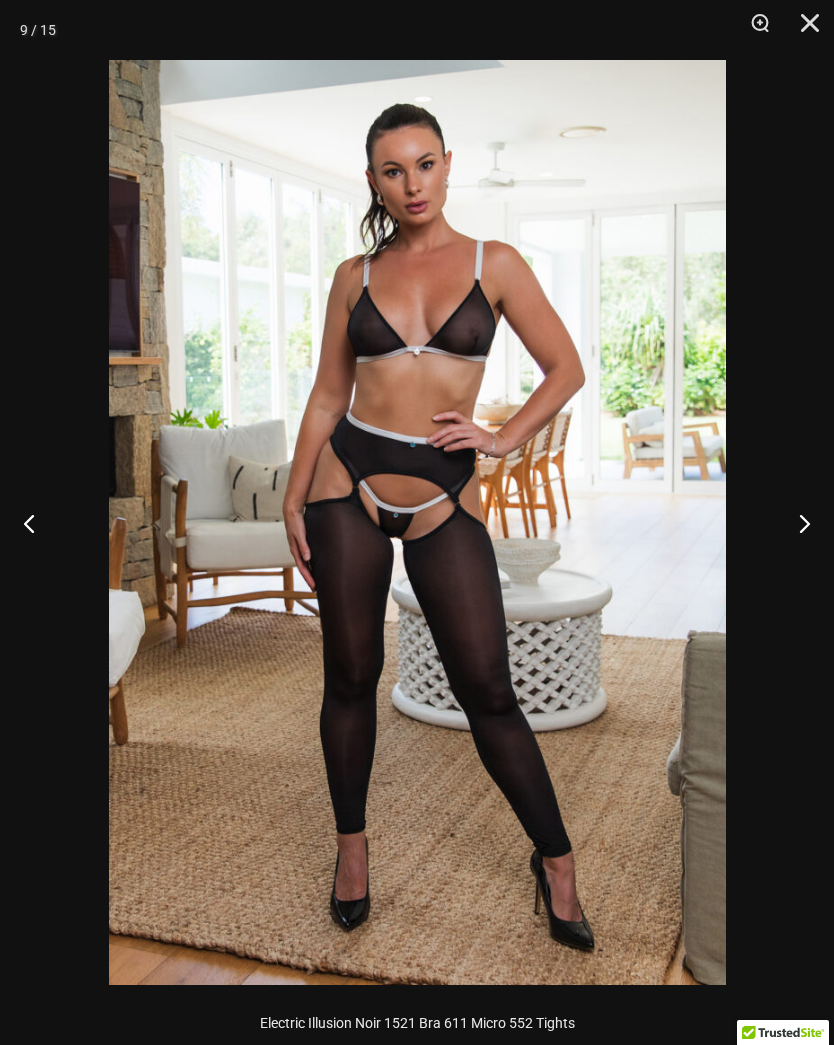 click at bounding box center (796, 523) 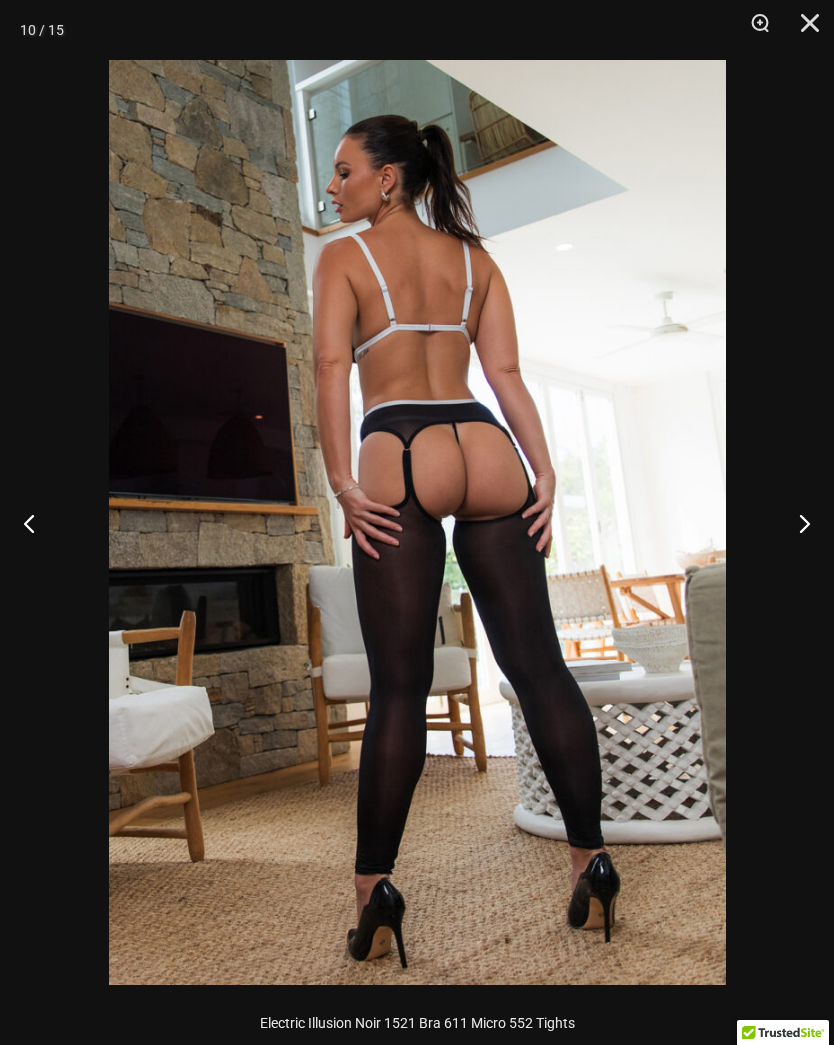 click at bounding box center (796, 523) 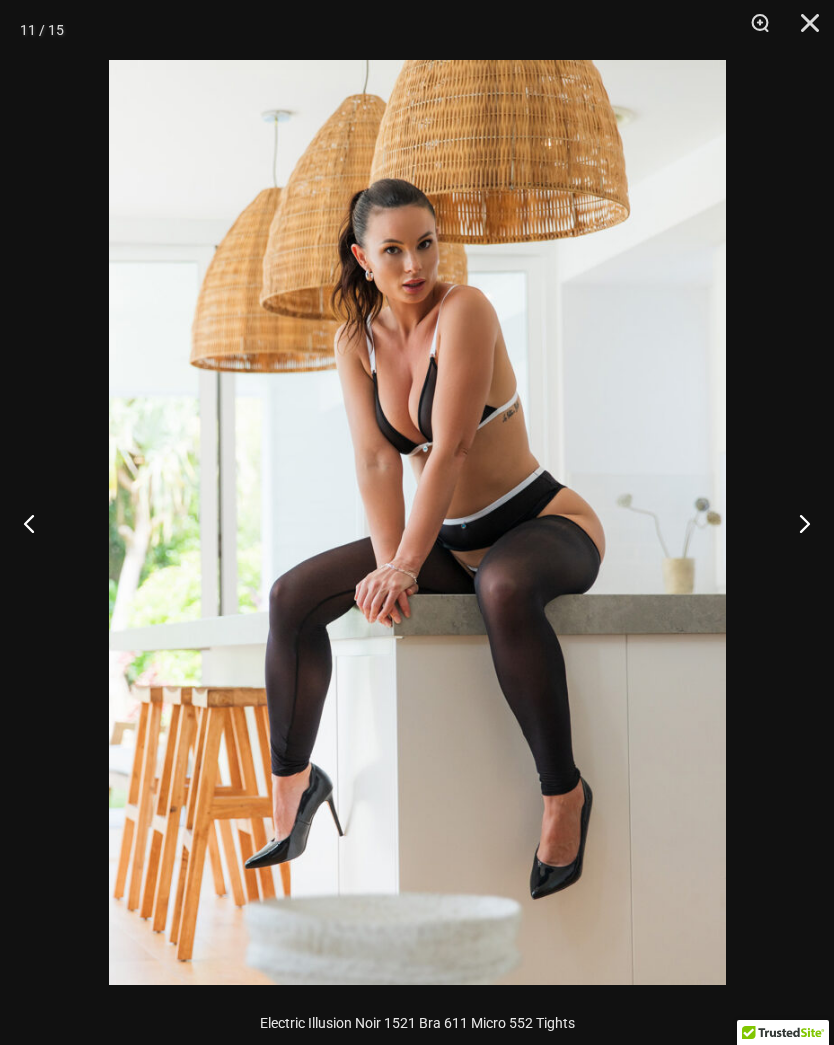 click at bounding box center [796, 523] 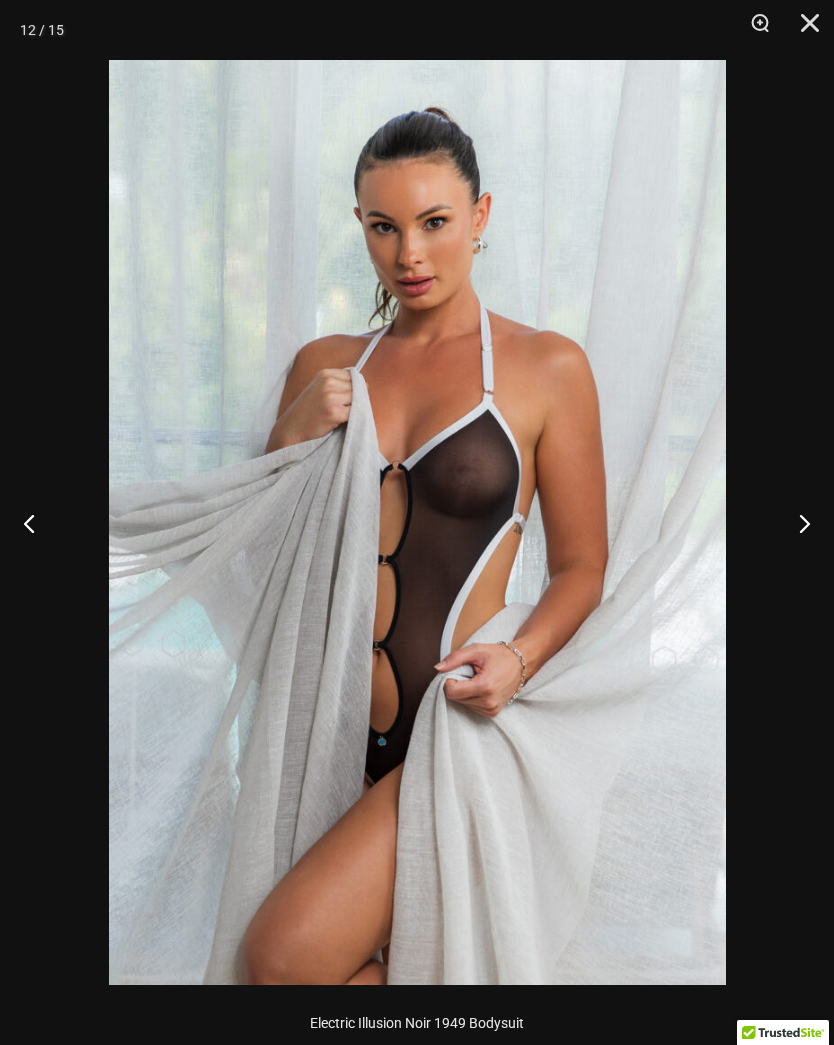 click at bounding box center [796, 523] 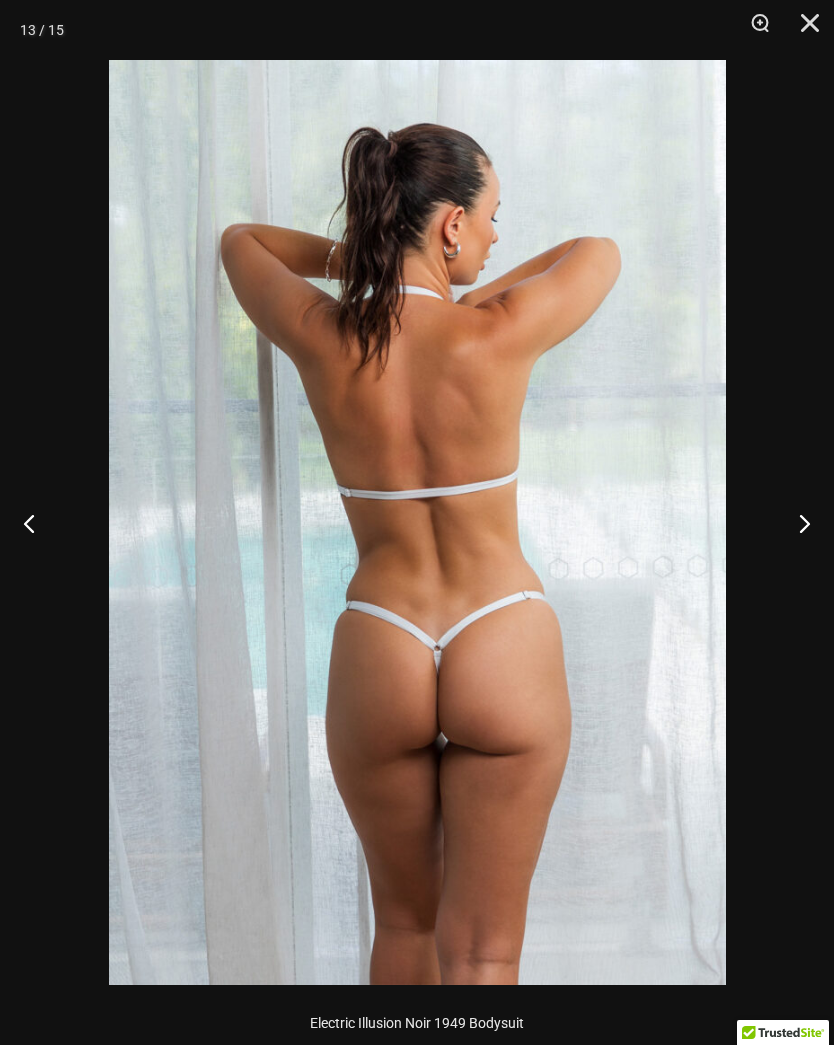 click at bounding box center [796, 523] 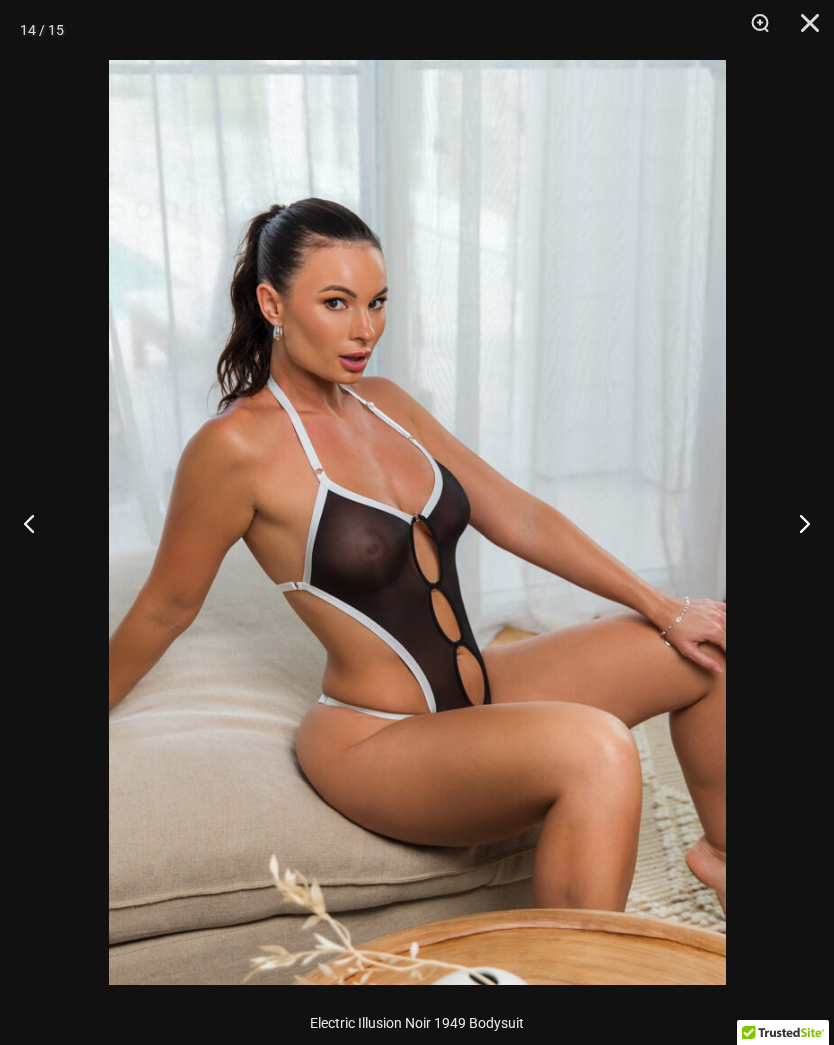 click at bounding box center [796, 523] 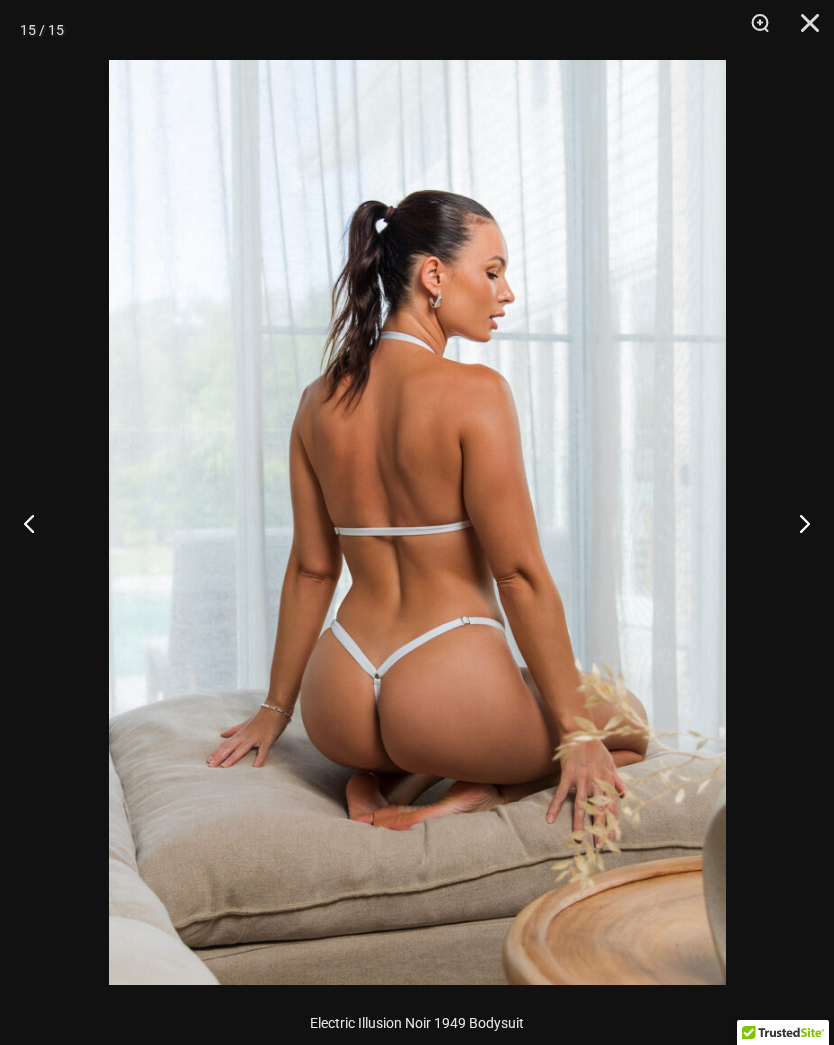 click at bounding box center (796, 523) 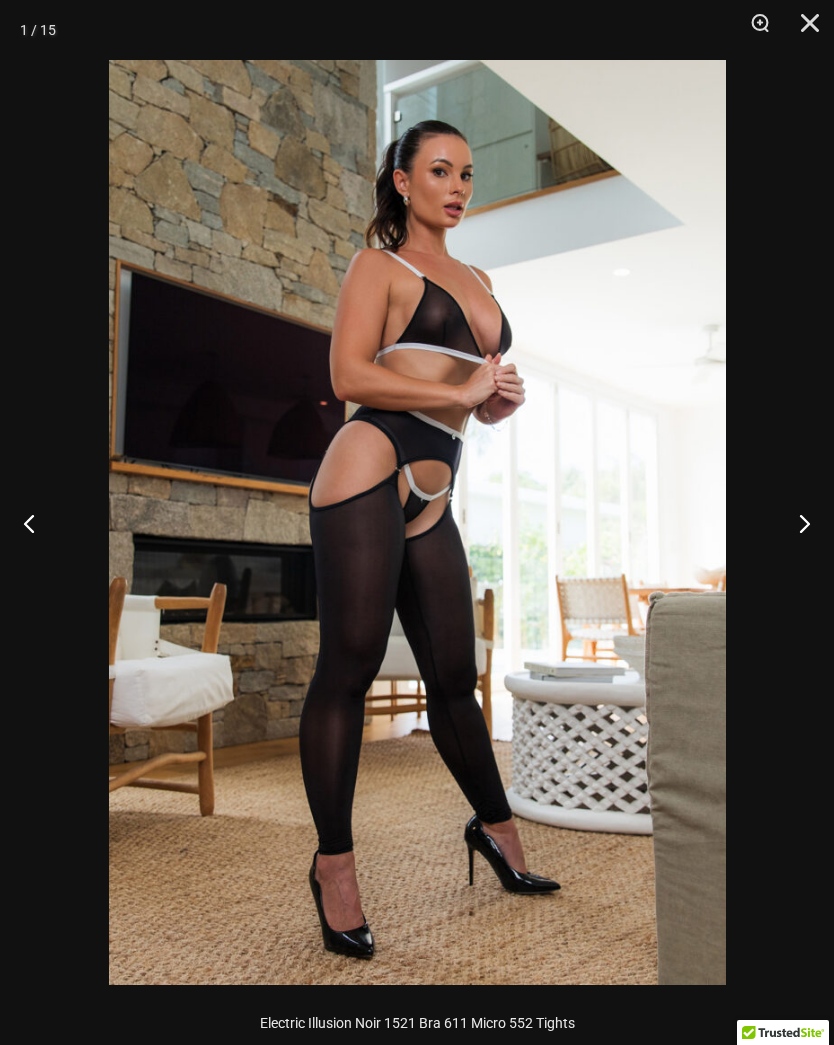 click at bounding box center (803, 30) 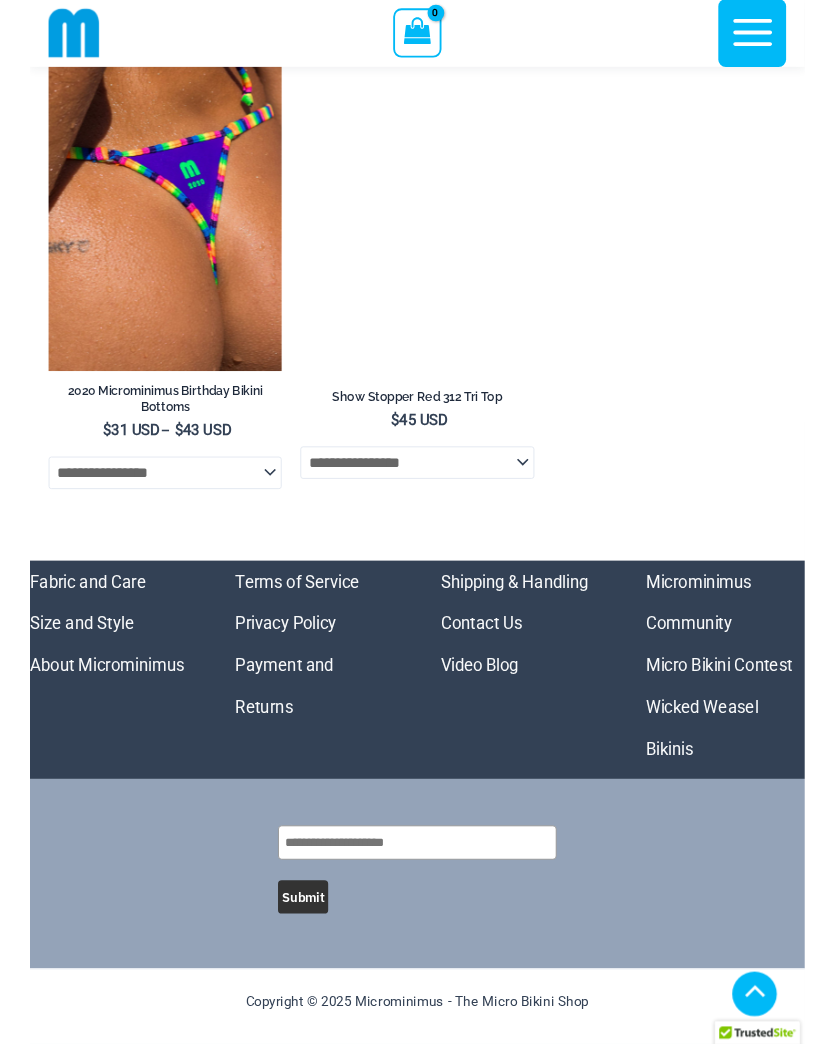 scroll, scrollTop: 11146, scrollLeft: 0, axis: vertical 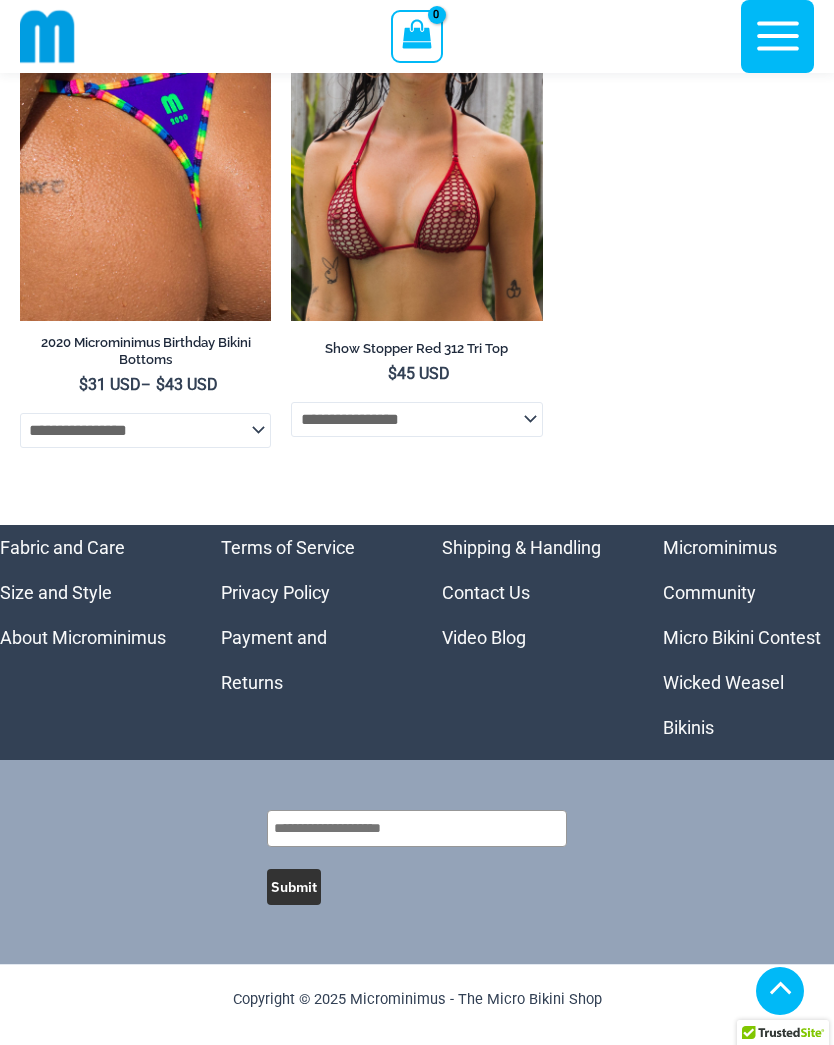 click on "Micro Bikini Contest" at bounding box center (742, 637) 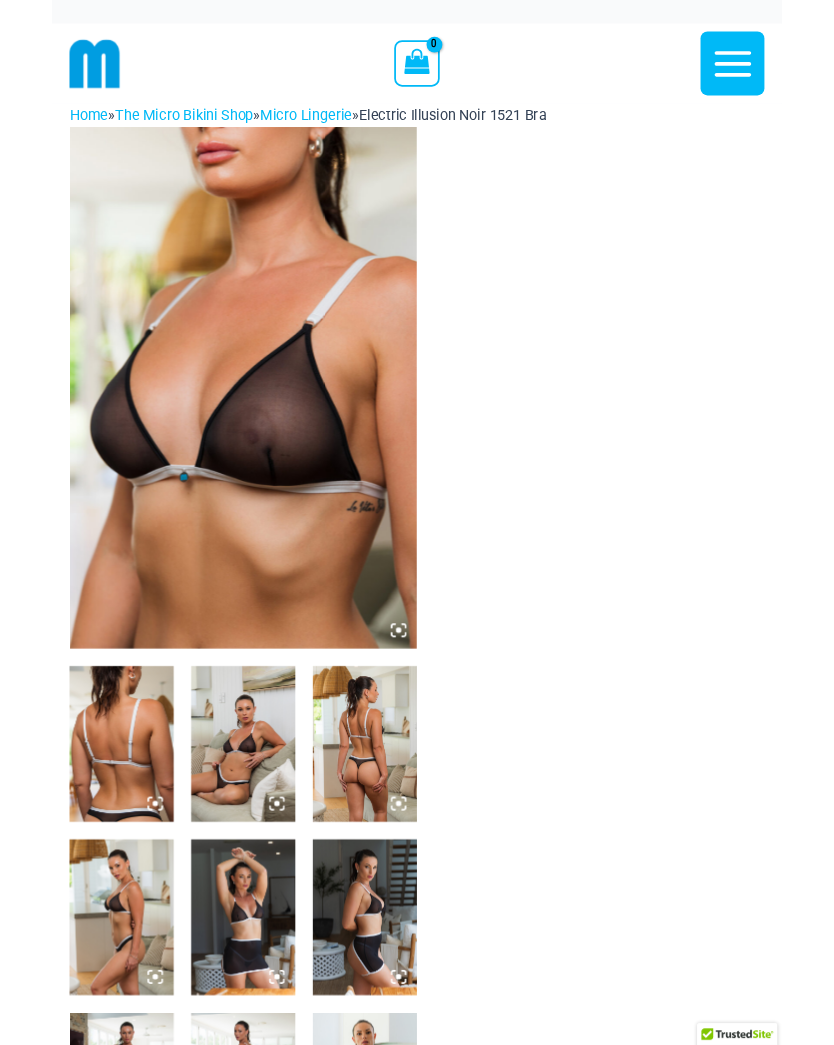 scroll, scrollTop: 0, scrollLeft: 0, axis: both 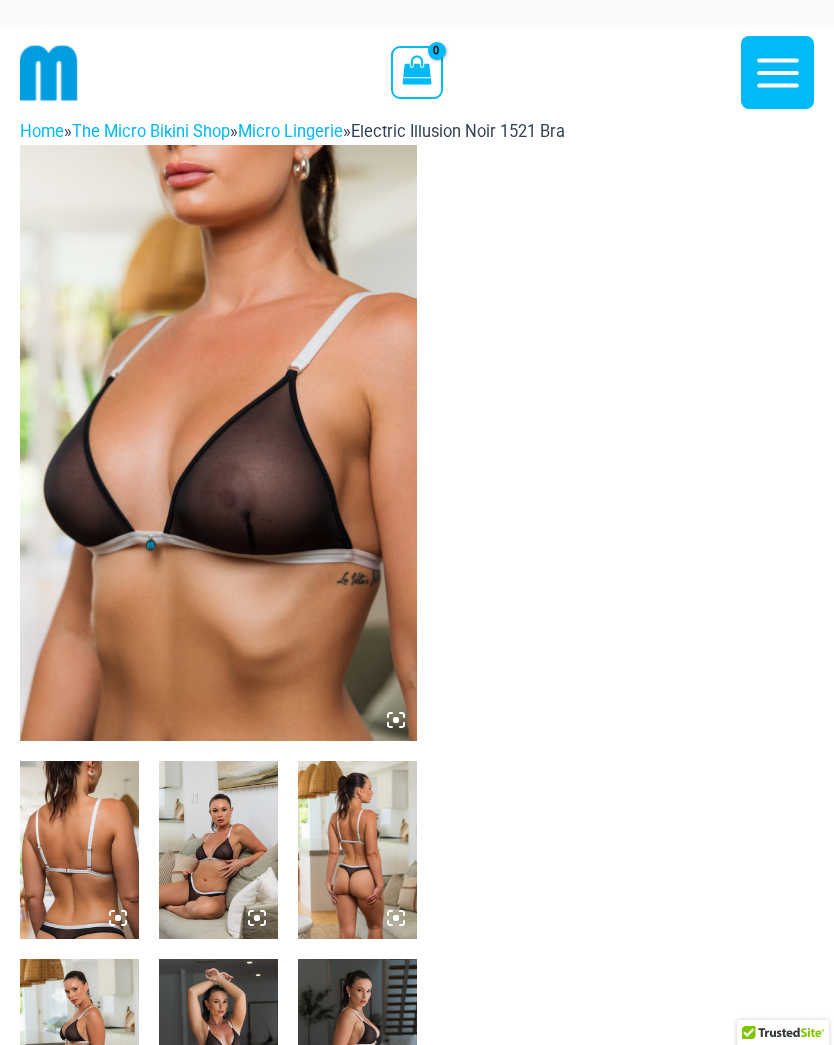 click at bounding box center [218, 443] 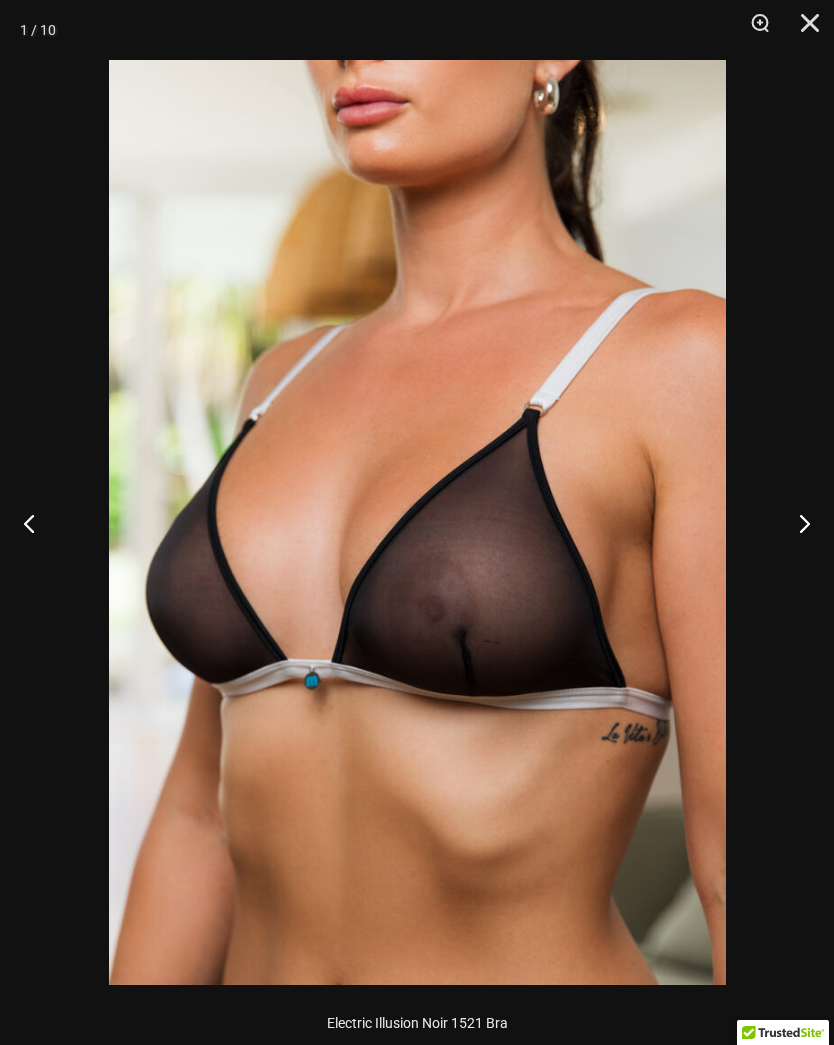click at bounding box center (796, 523) 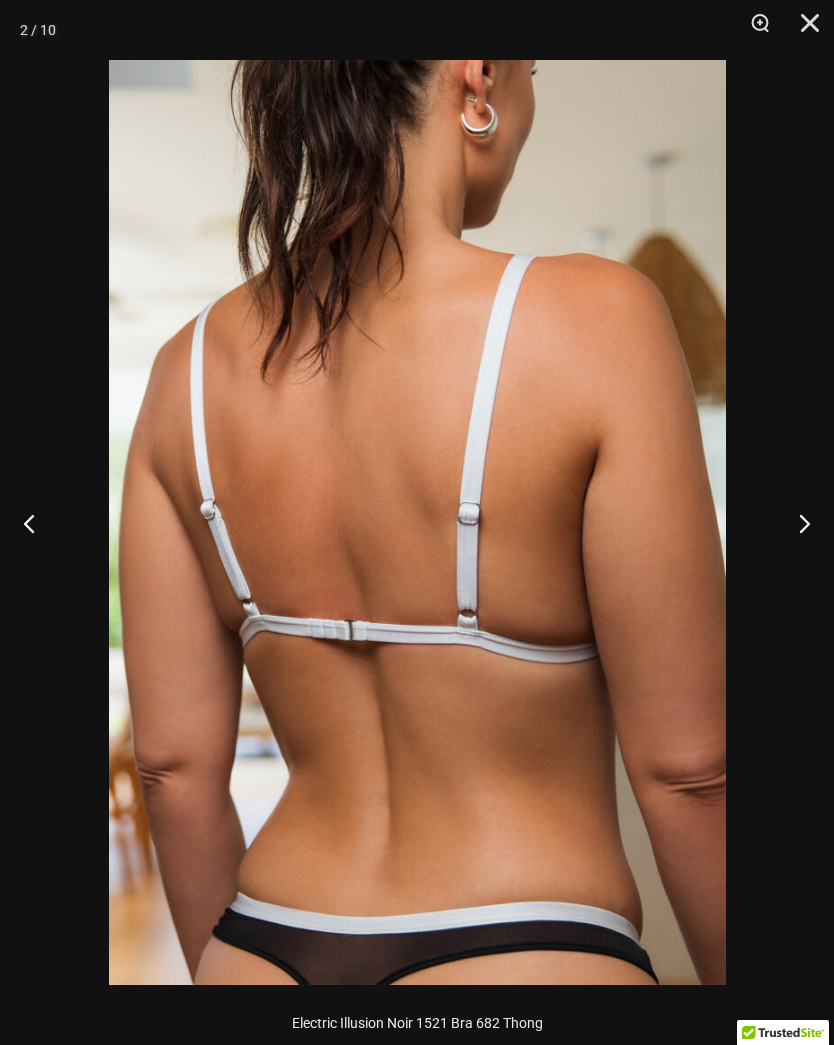 click at bounding box center [796, 523] 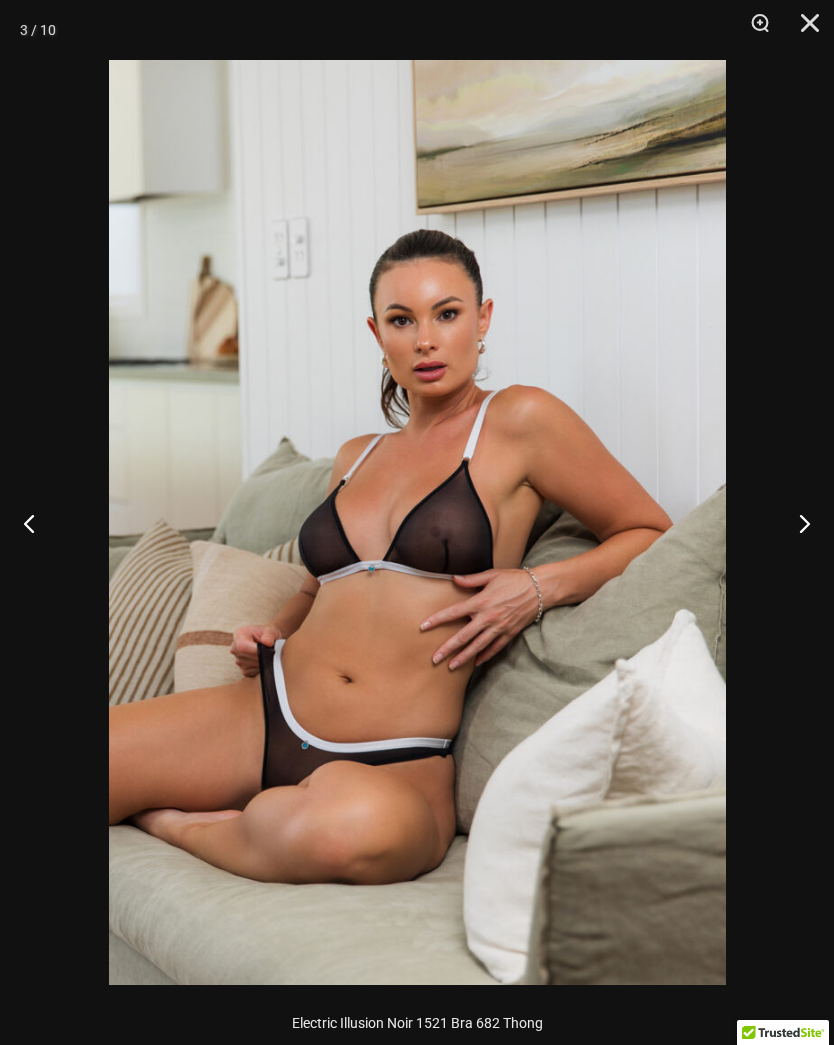click at bounding box center (796, 523) 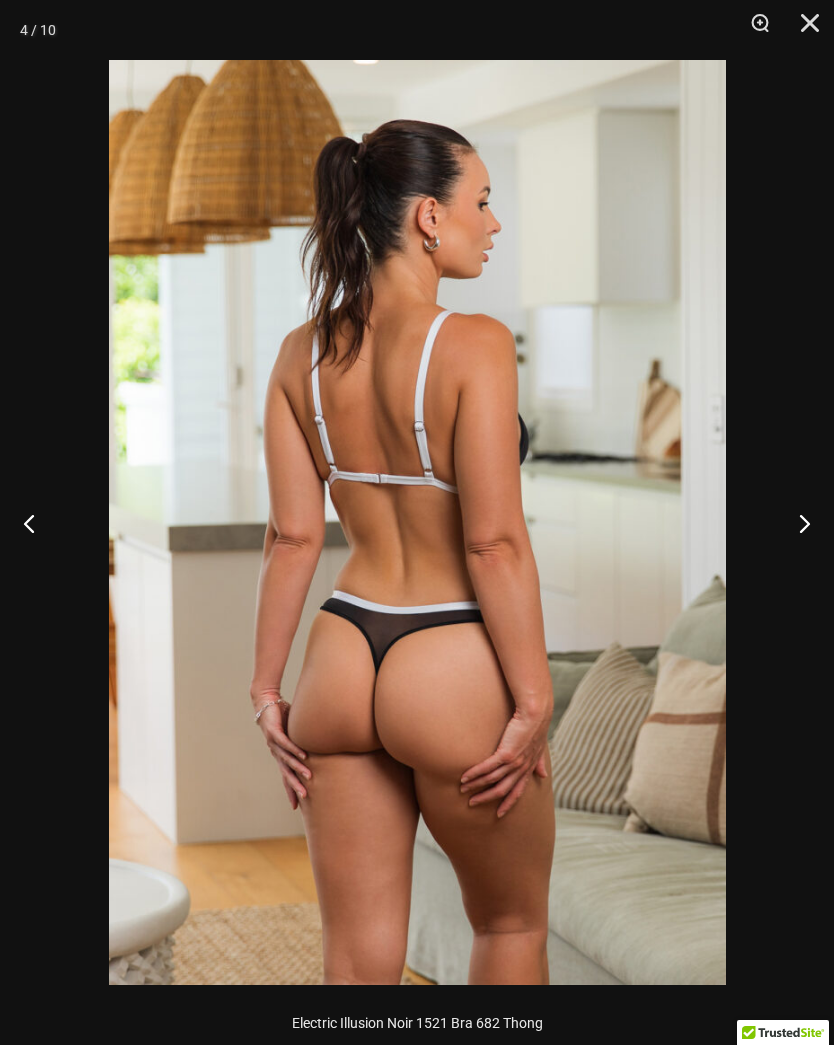 click at bounding box center (796, 523) 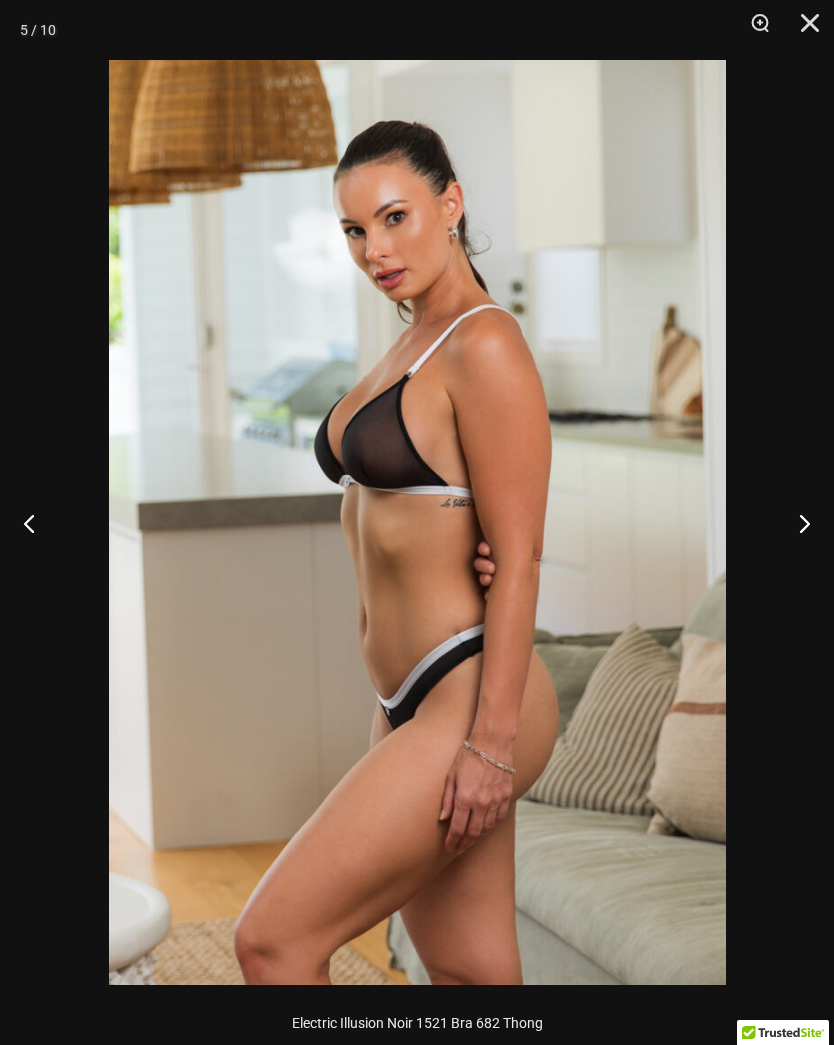 click at bounding box center (796, 523) 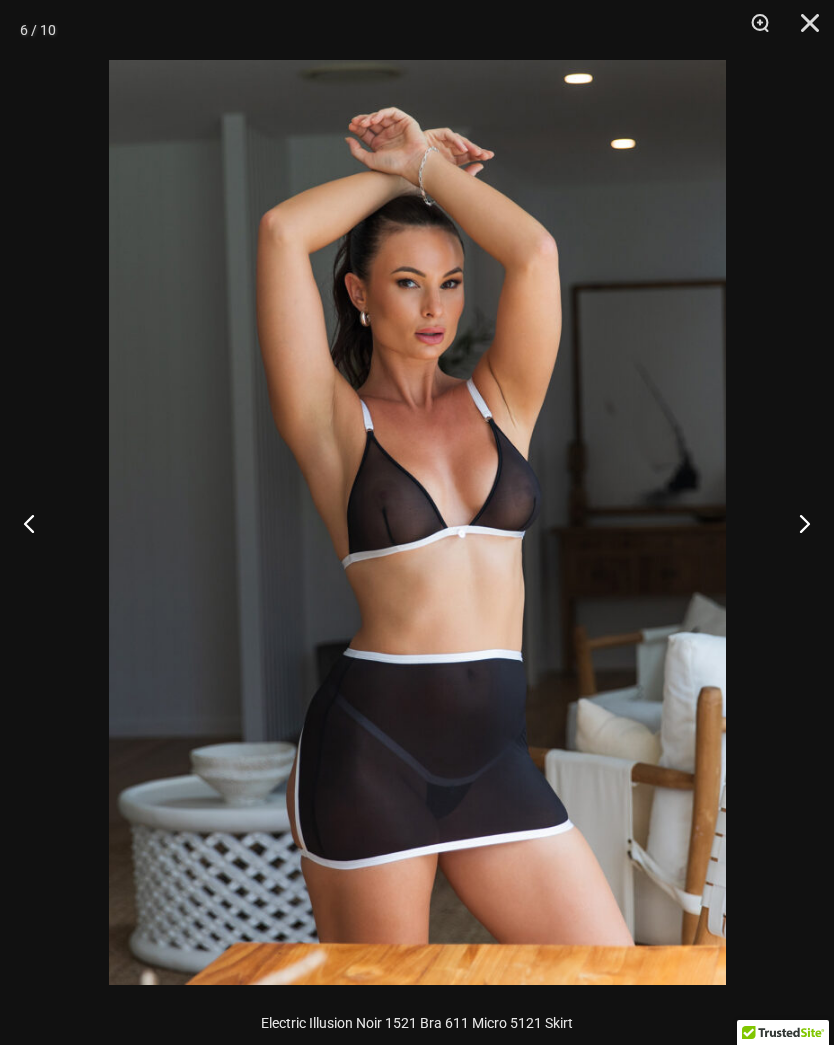 click at bounding box center (796, 523) 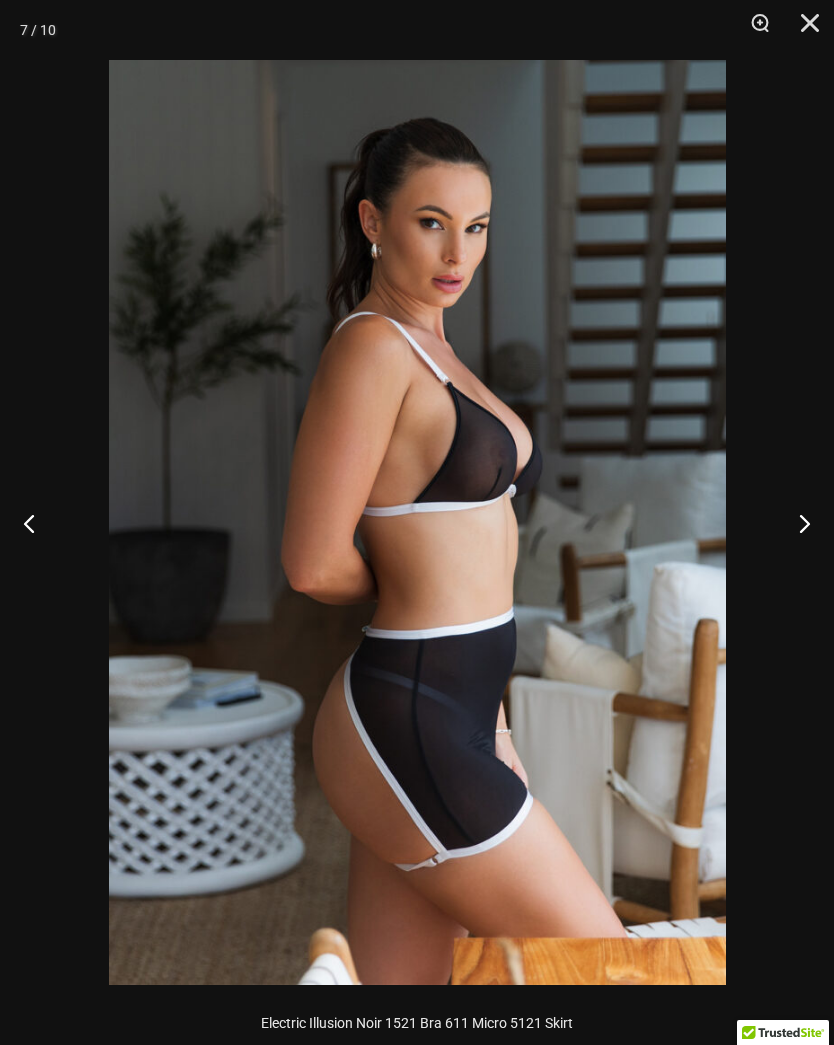 click at bounding box center [796, 523] 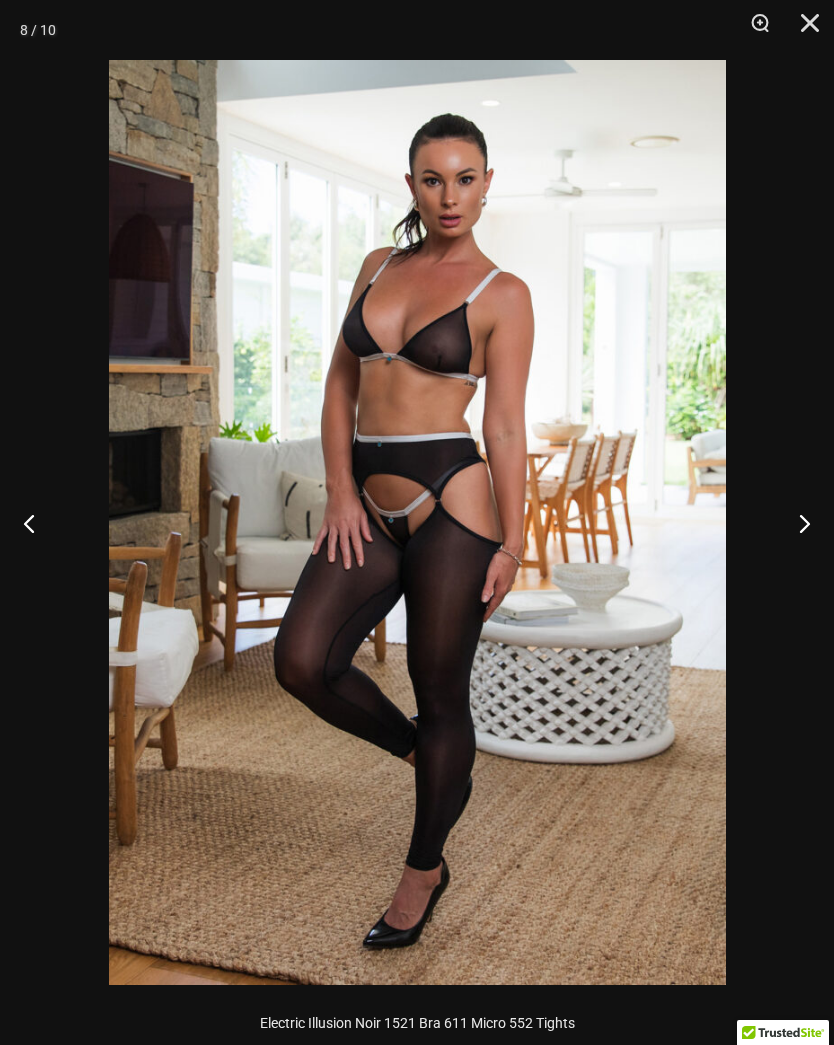 click at bounding box center (796, 523) 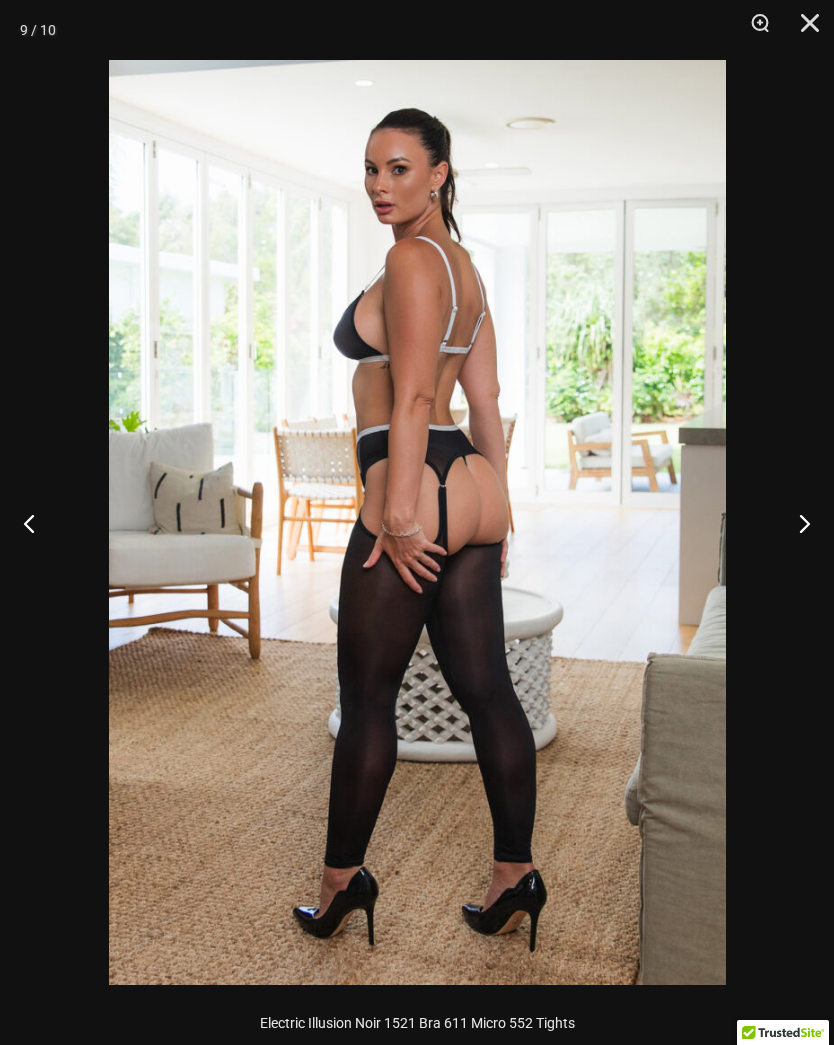 click at bounding box center [796, 523] 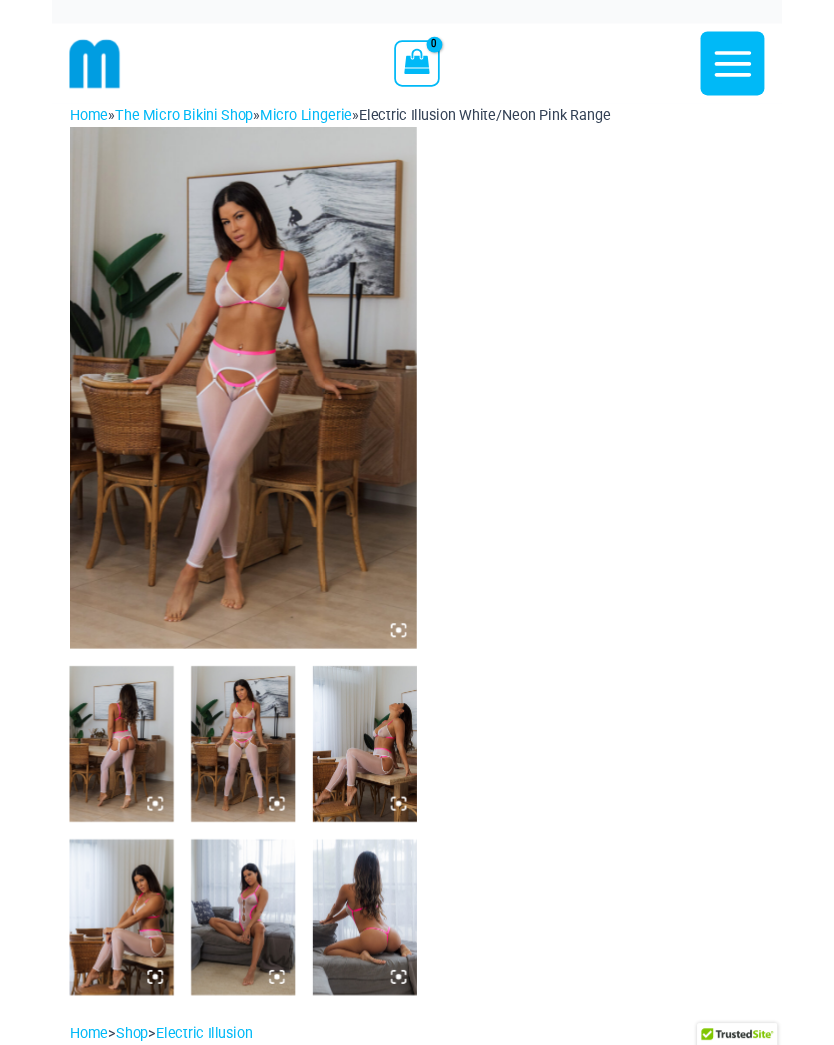 scroll, scrollTop: 0, scrollLeft: 0, axis: both 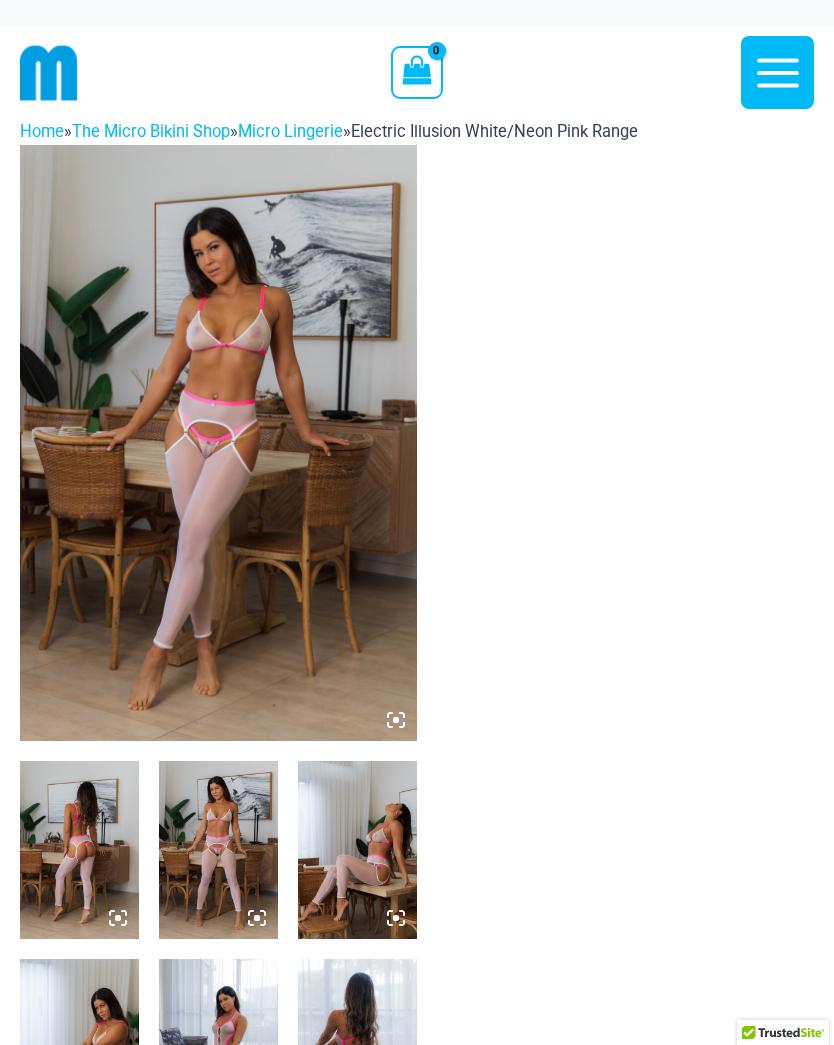 click at bounding box center [218, 443] 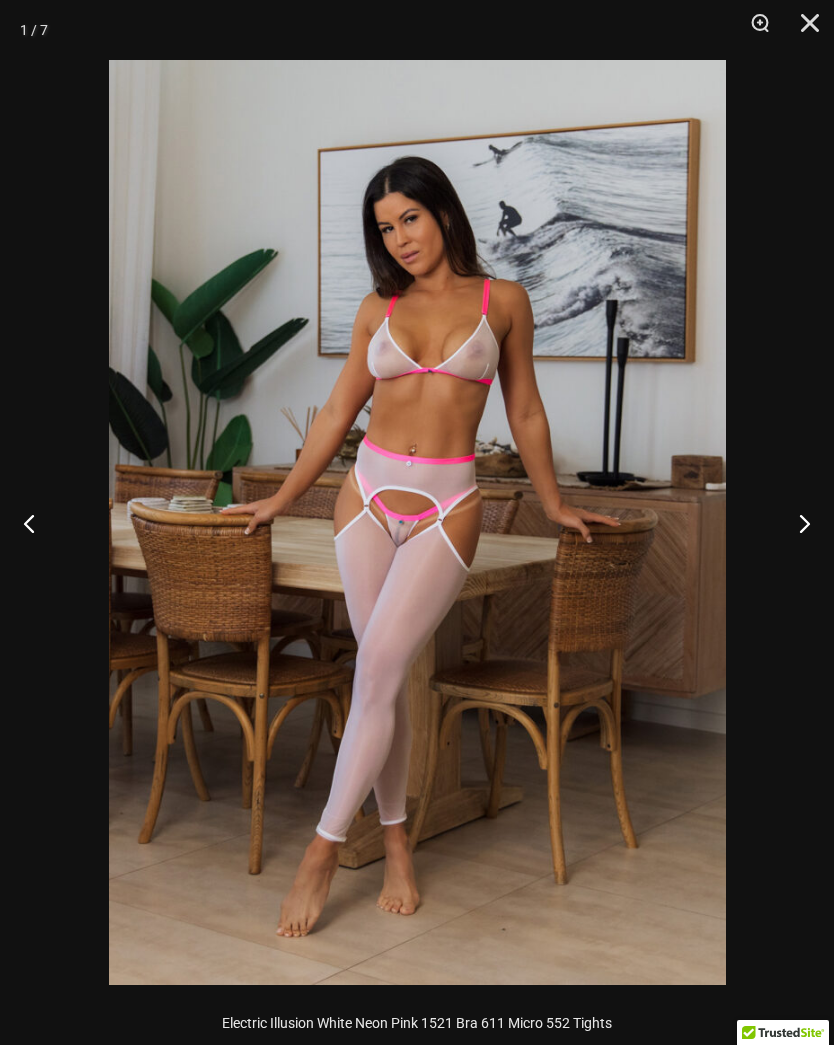 click at bounding box center [796, 523] 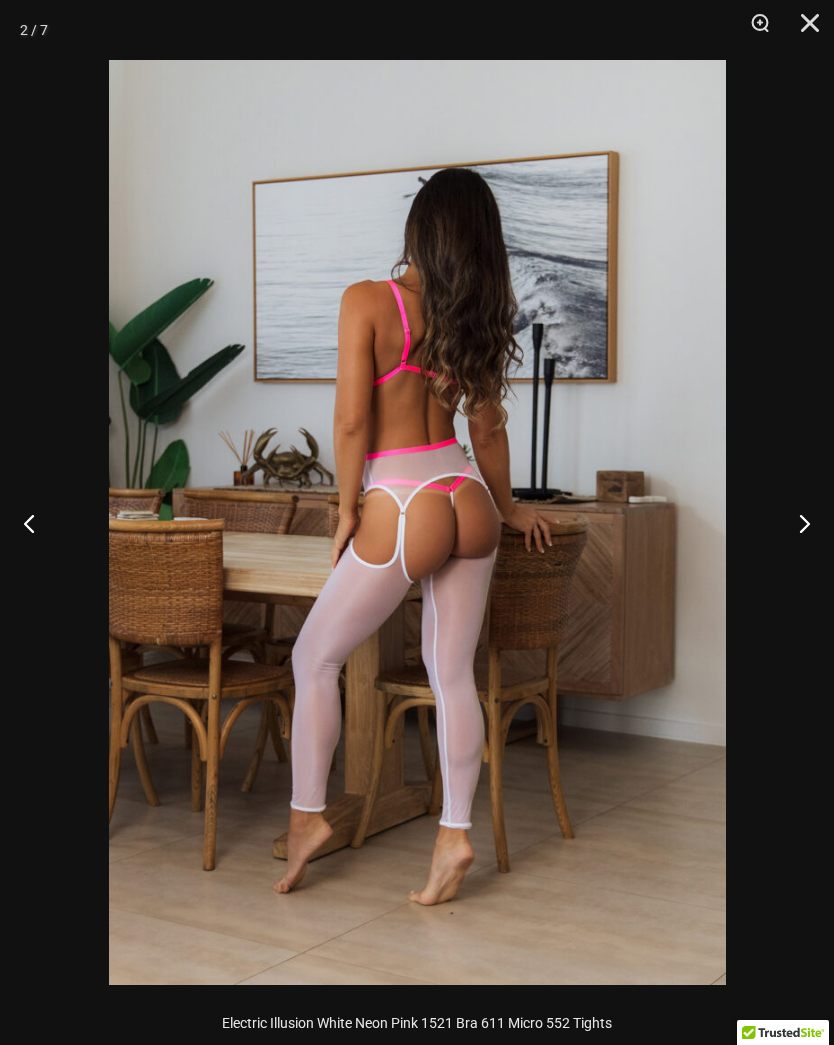 click at bounding box center (796, 523) 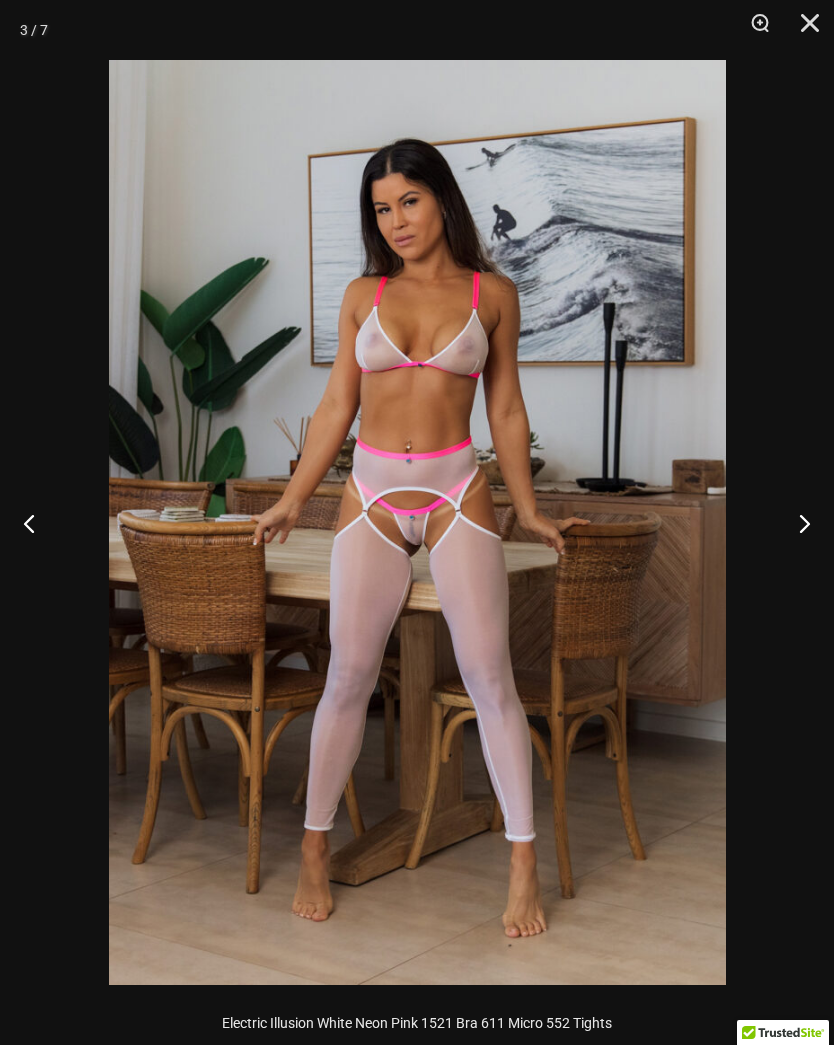 click at bounding box center (796, 523) 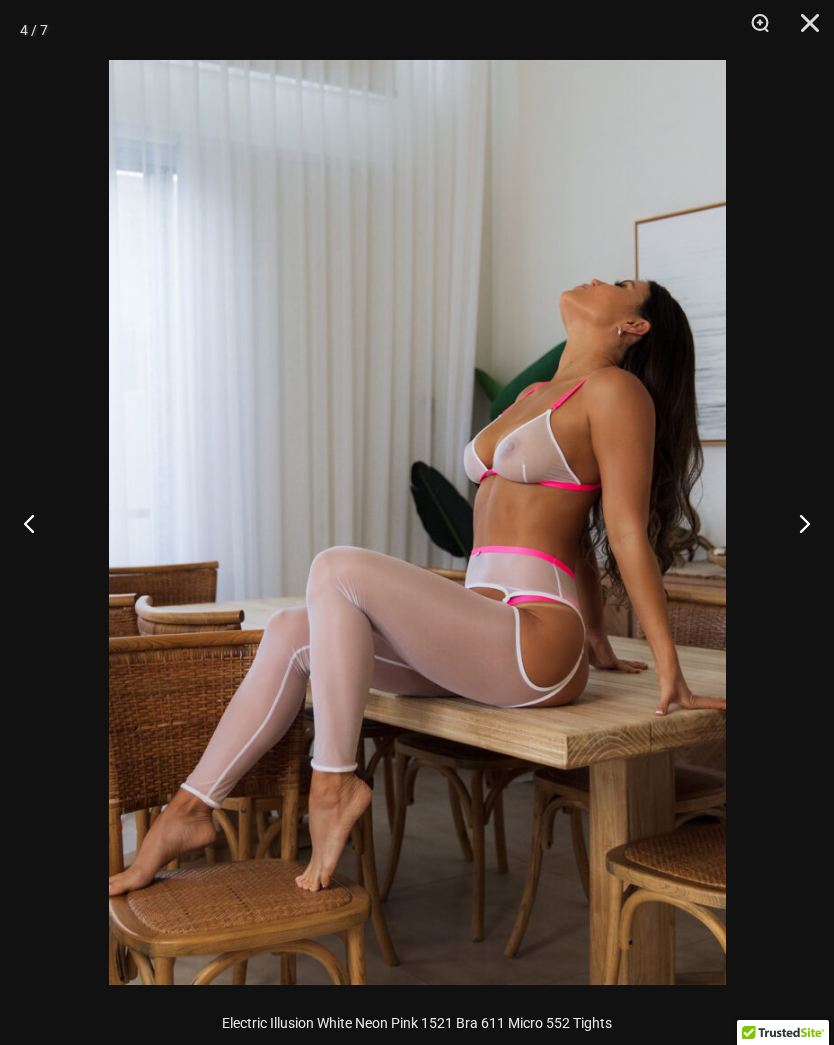 click at bounding box center (796, 523) 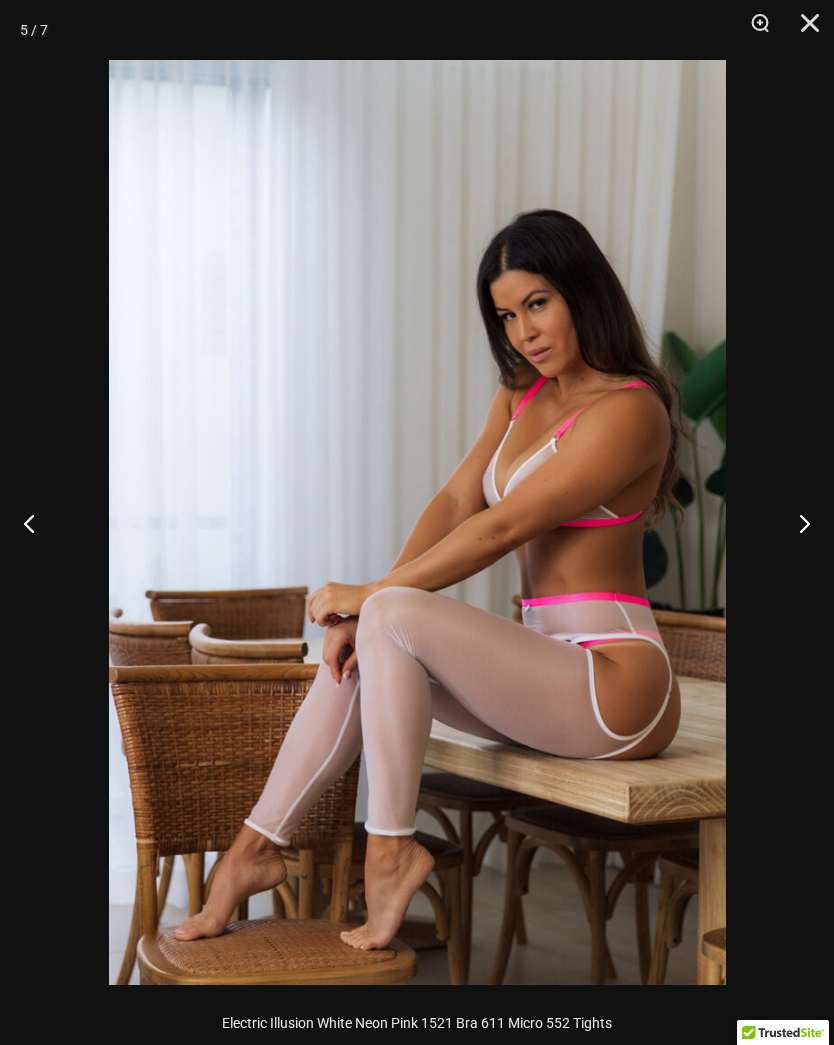 click at bounding box center [796, 523] 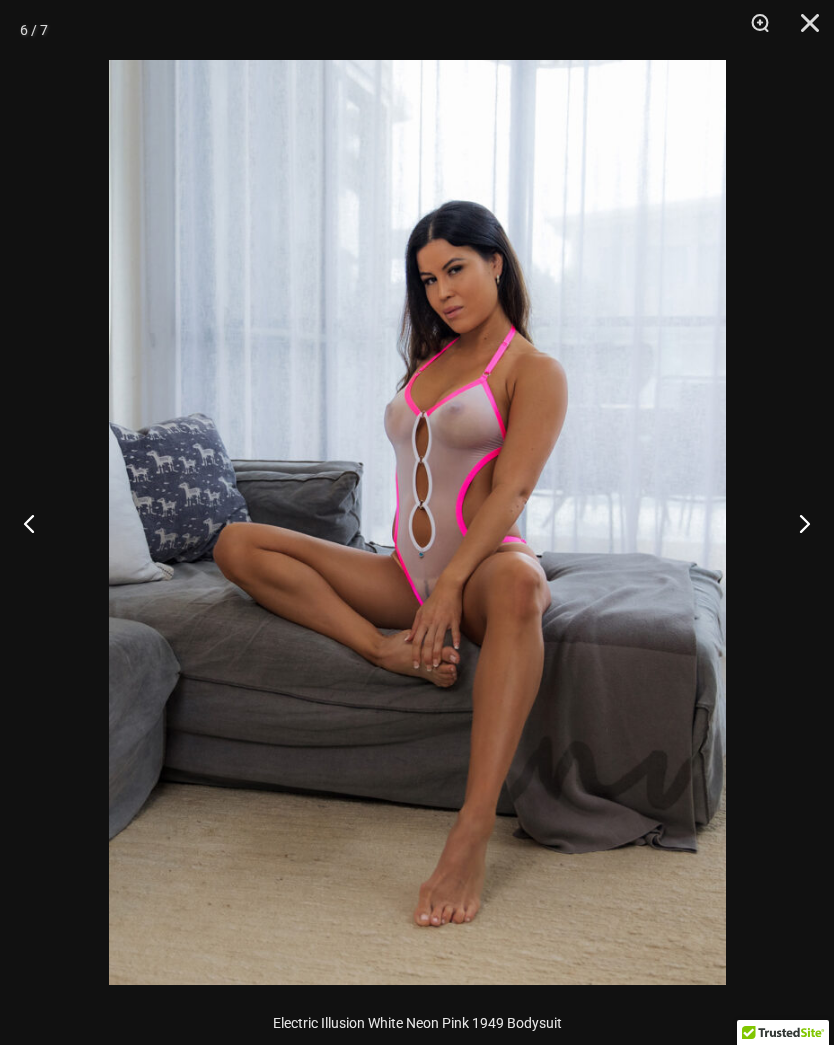 click at bounding box center [796, 523] 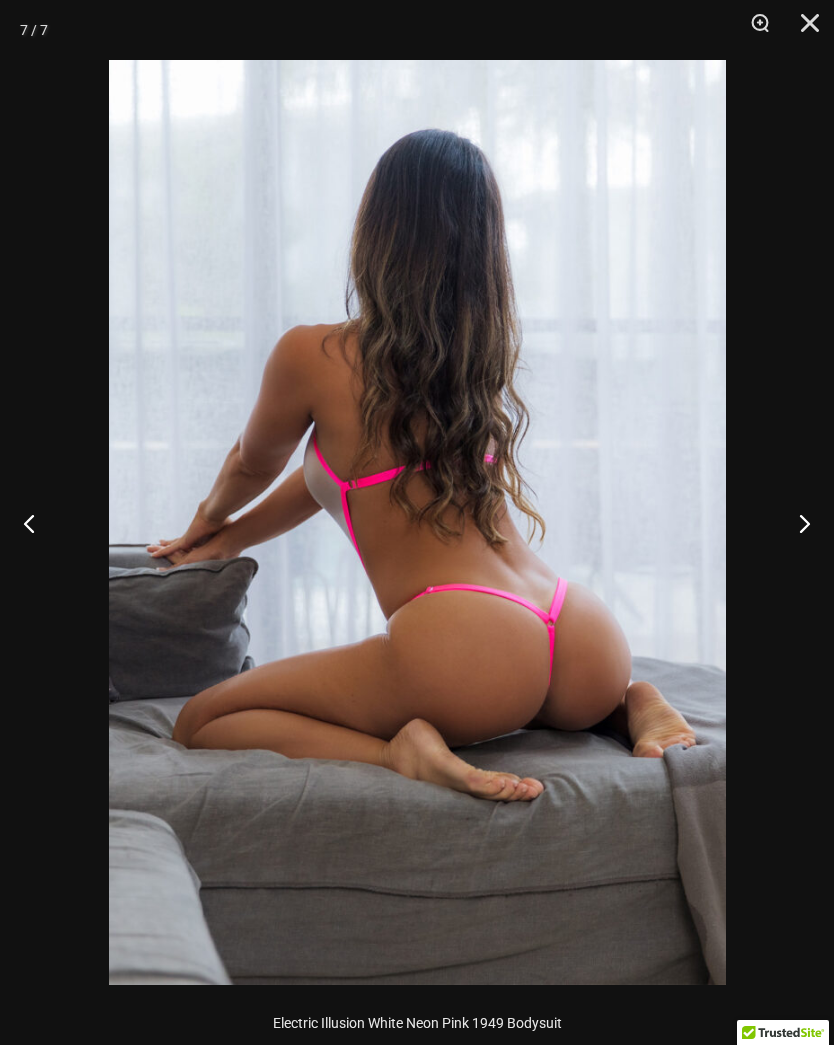 click at bounding box center [796, 523] 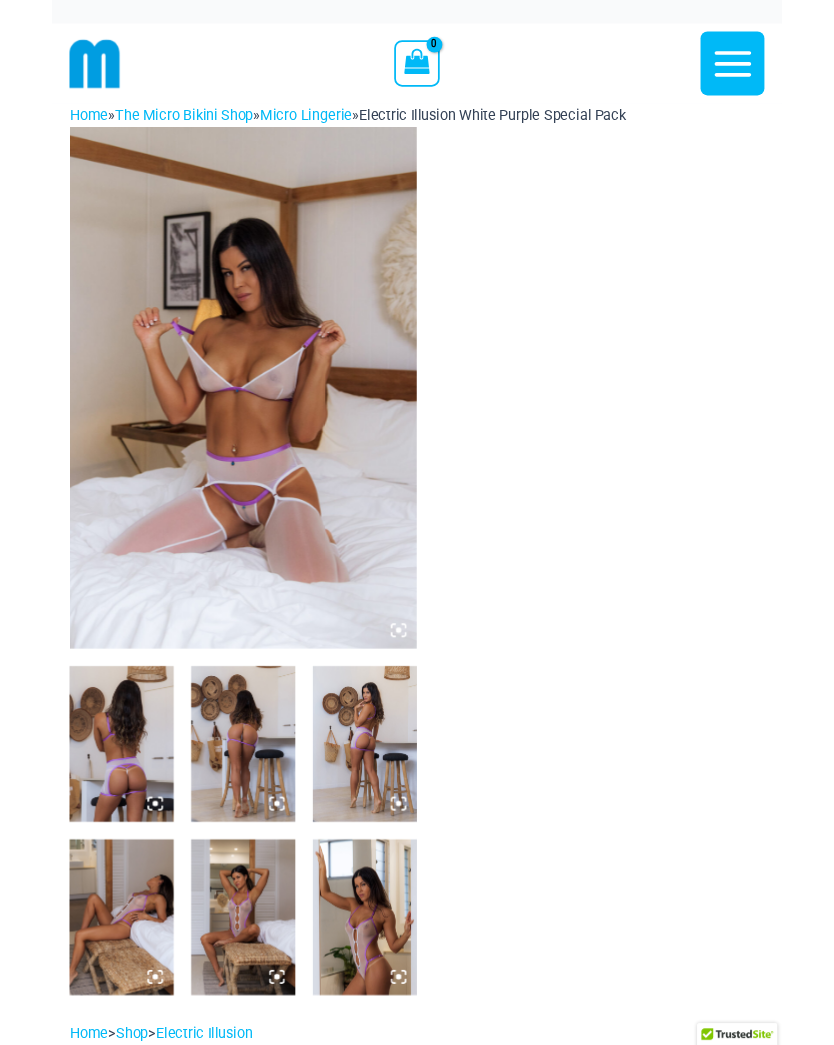 scroll, scrollTop: 0, scrollLeft: 0, axis: both 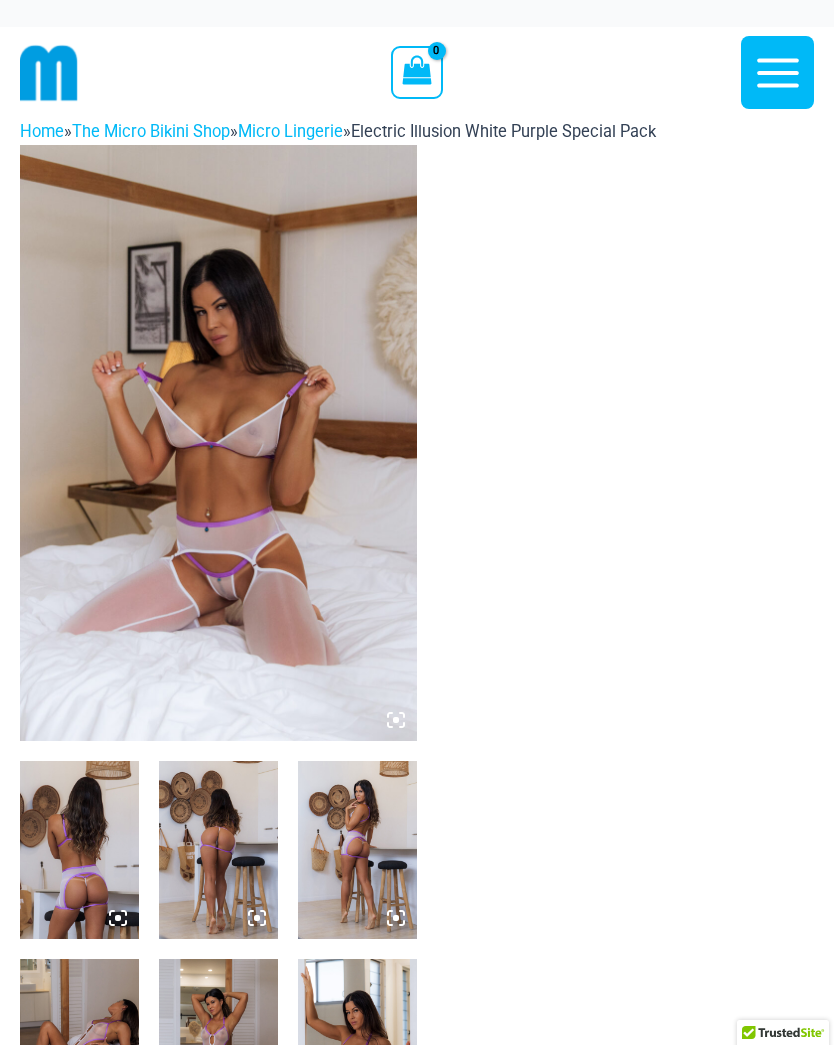 click at bounding box center (218, 443) 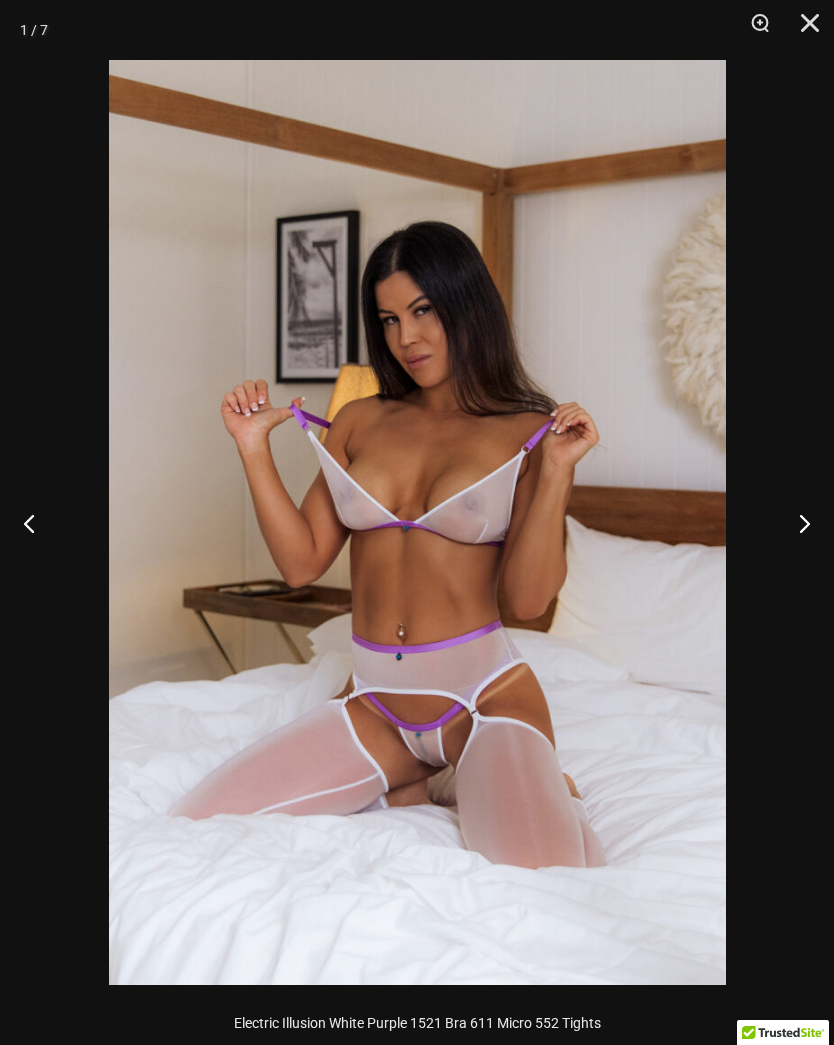 click at bounding box center [796, 523] 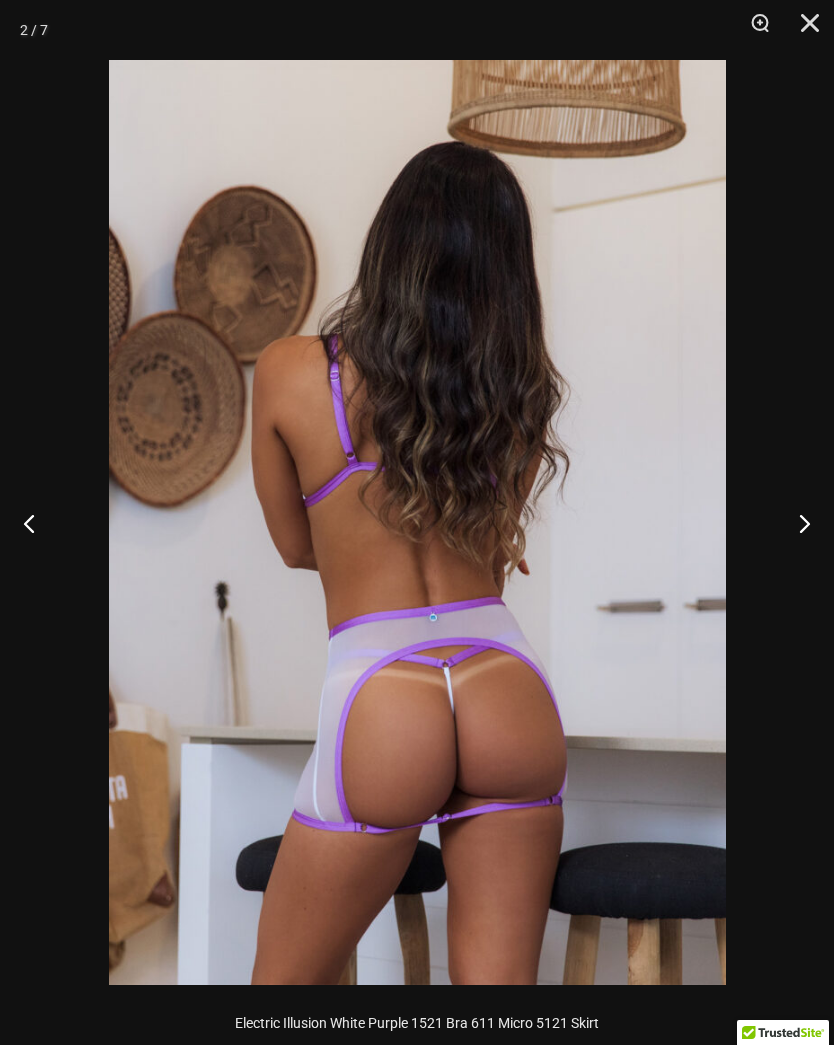 click at bounding box center (796, 523) 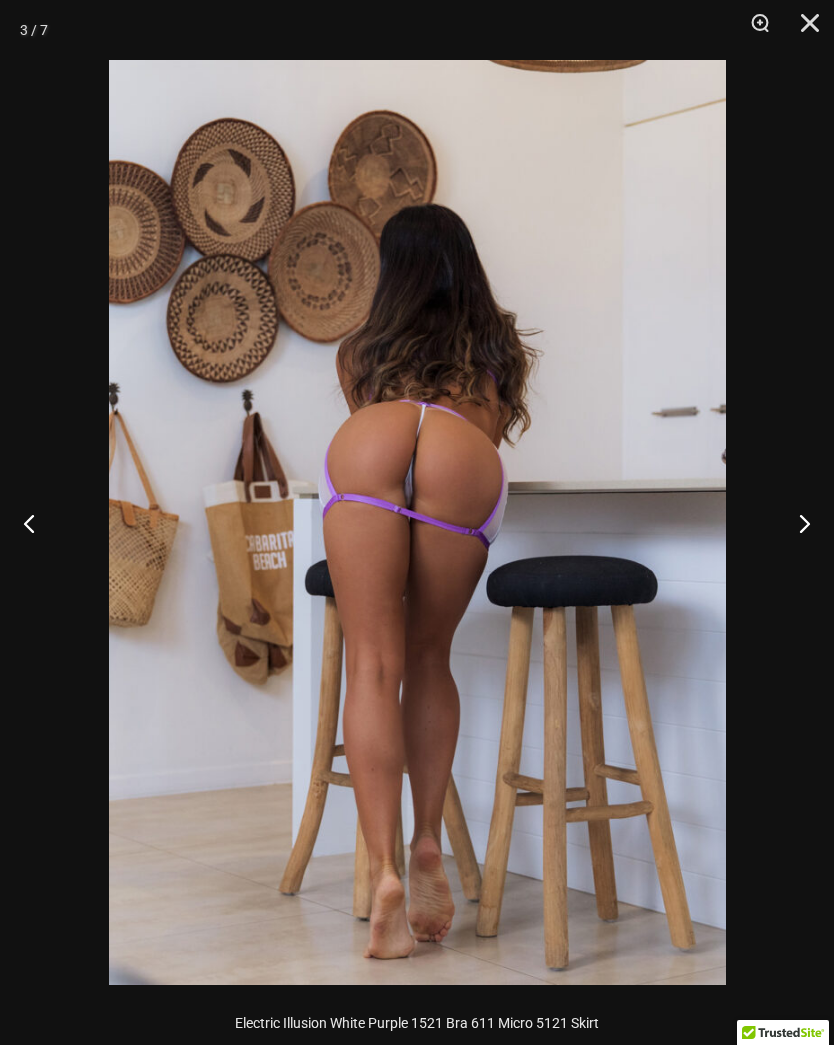 click at bounding box center (796, 523) 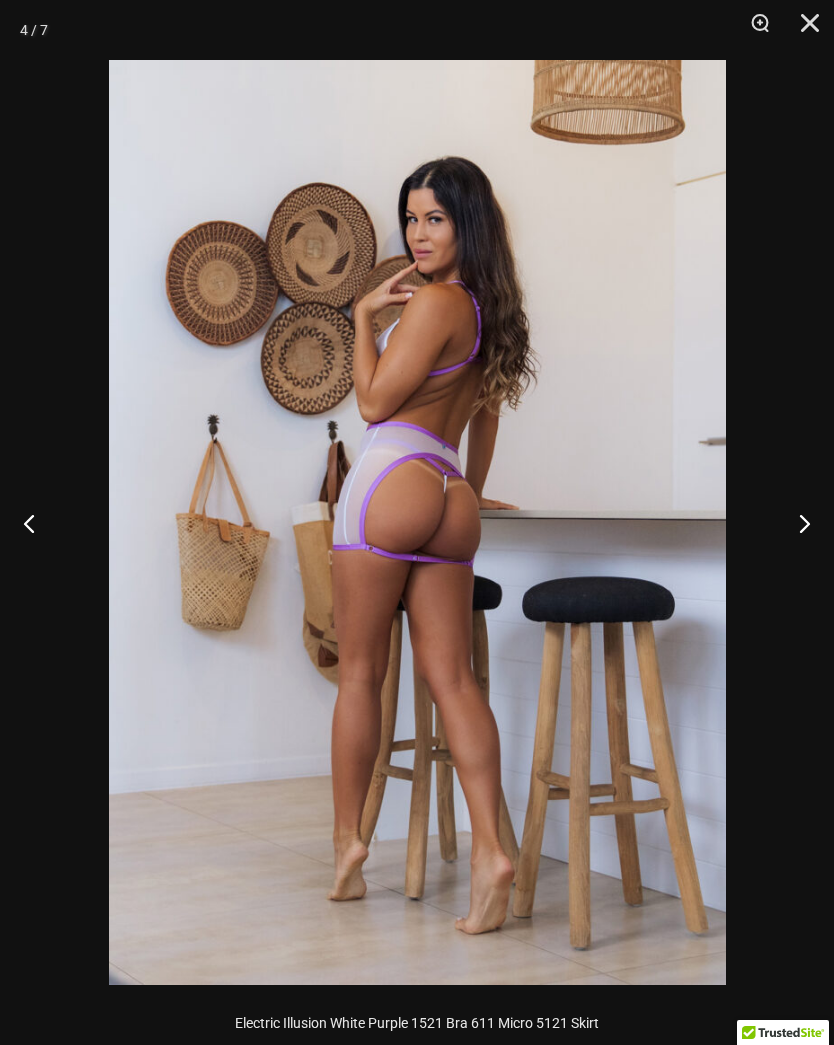 click at bounding box center (796, 523) 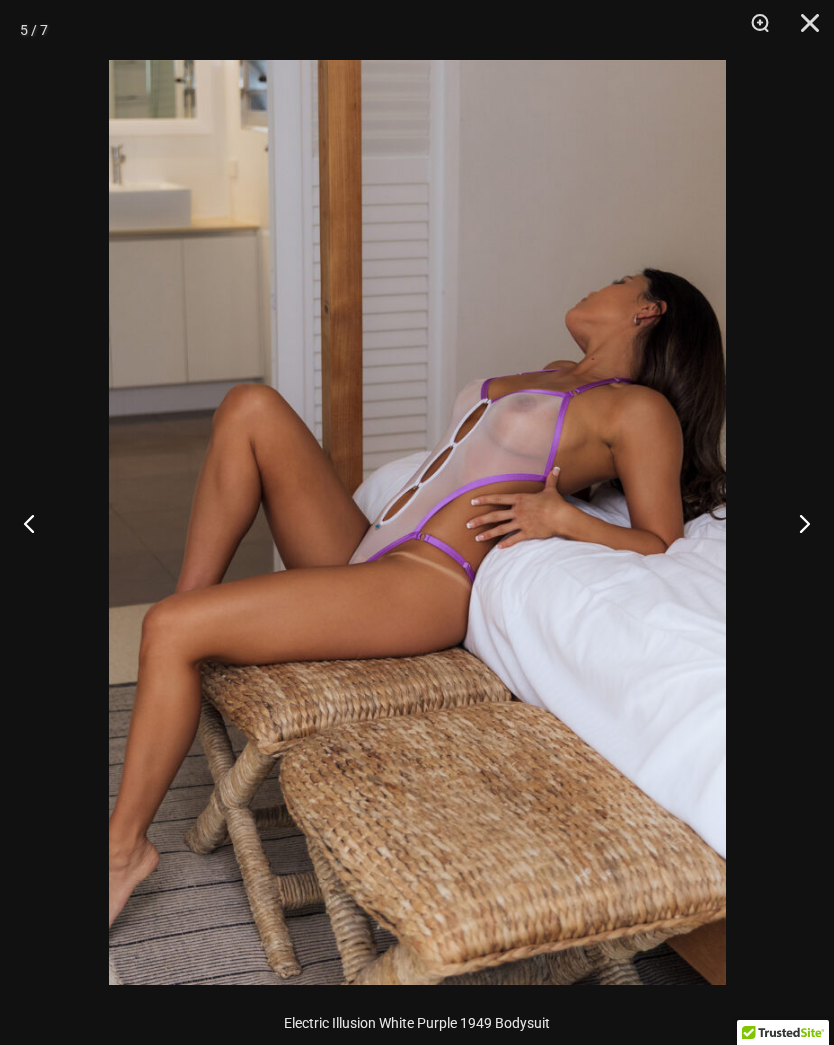 click at bounding box center (796, 523) 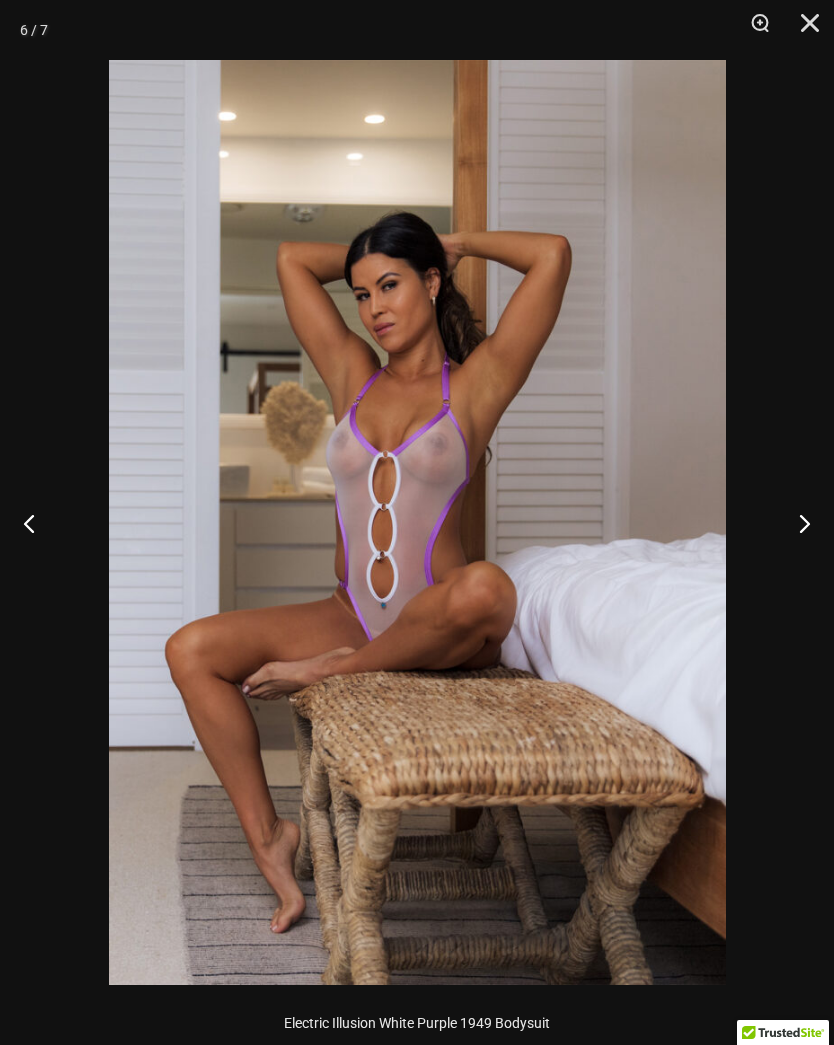 click at bounding box center (796, 523) 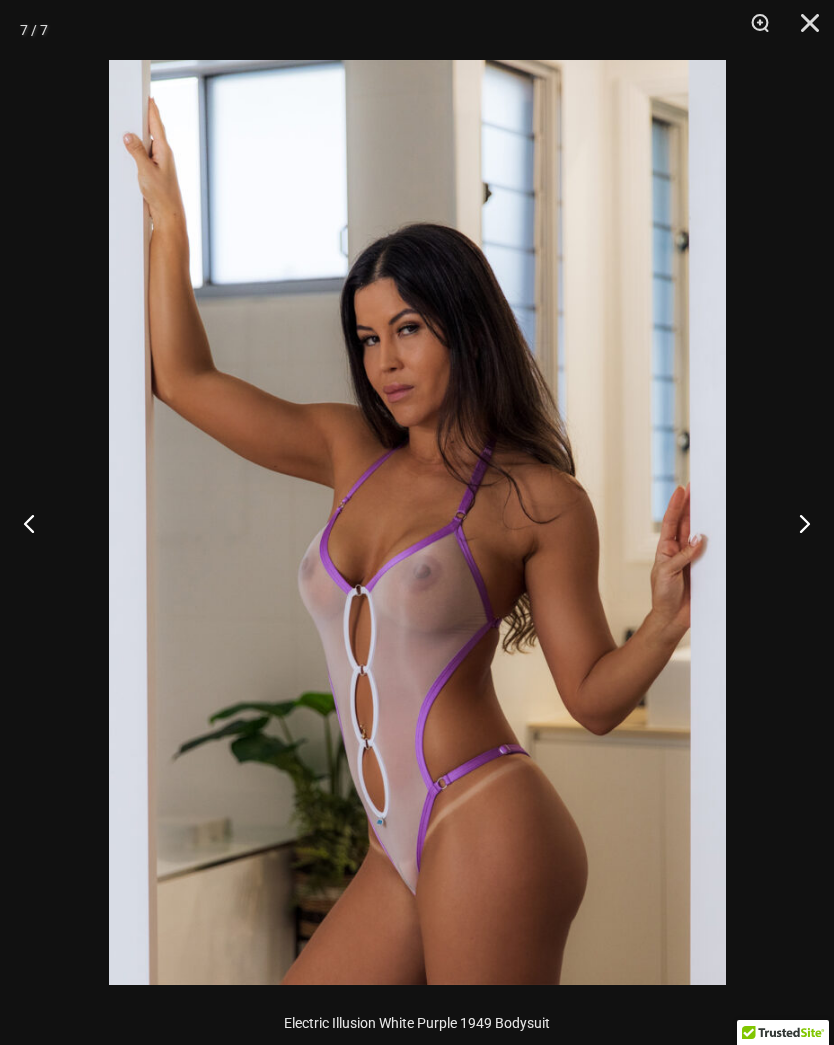 click at bounding box center (796, 523) 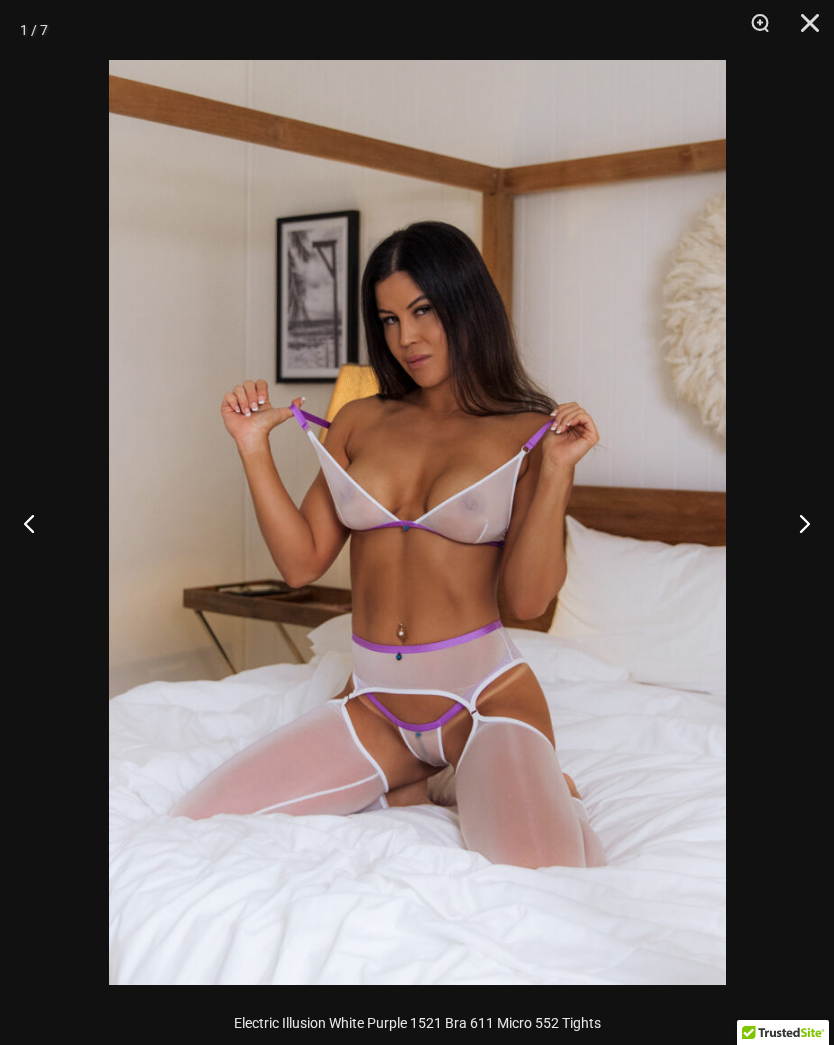 click at bounding box center [796, 523] 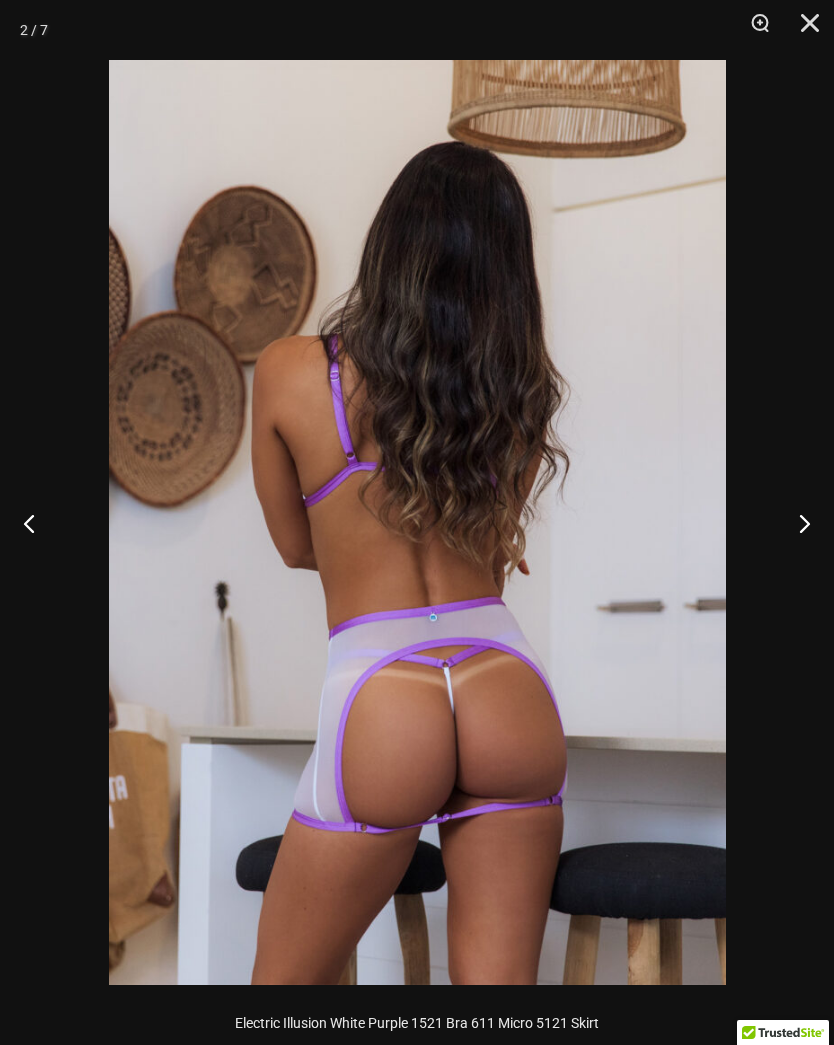 click at bounding box center (803, 30) 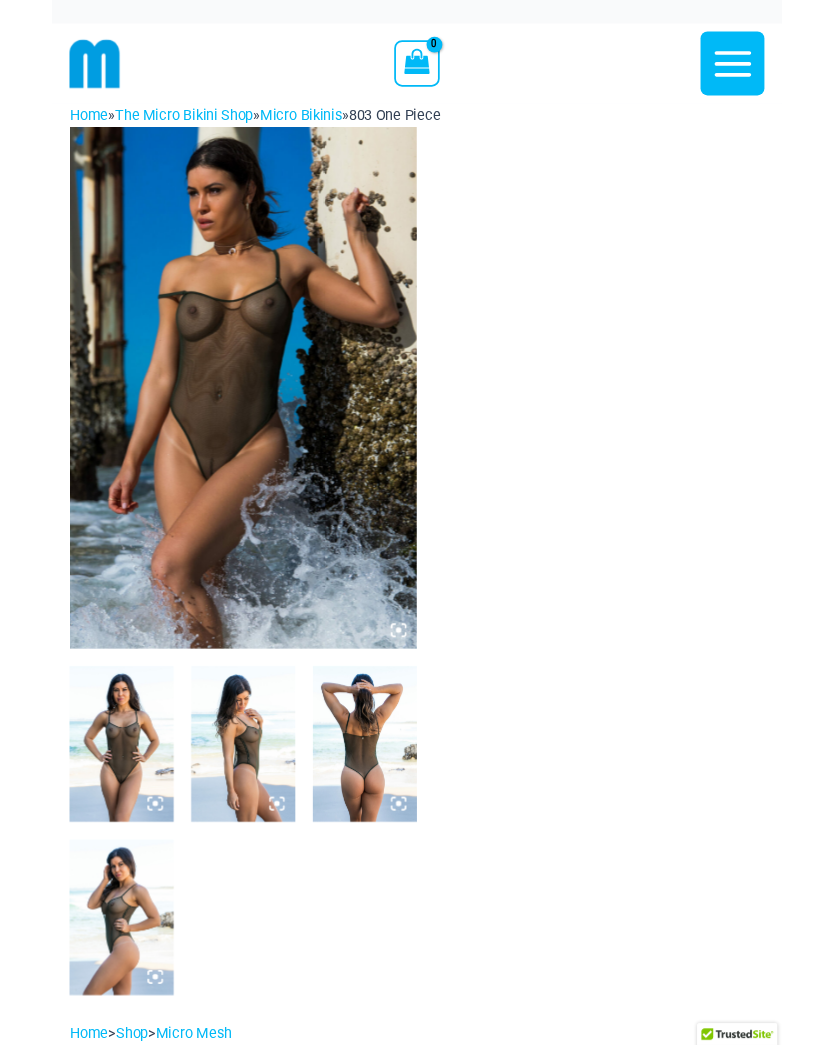 scroll, scrollTop: 0, scrollLeft: 0, axis: both 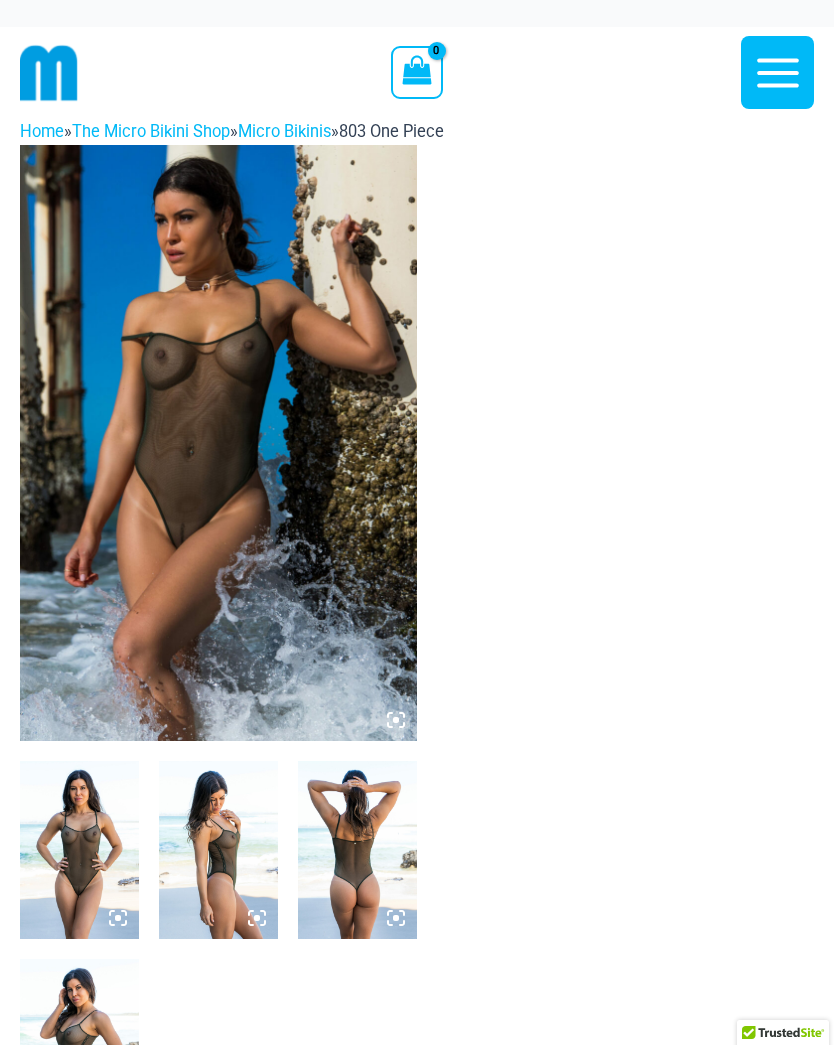 click at bounding box center [218, 443] 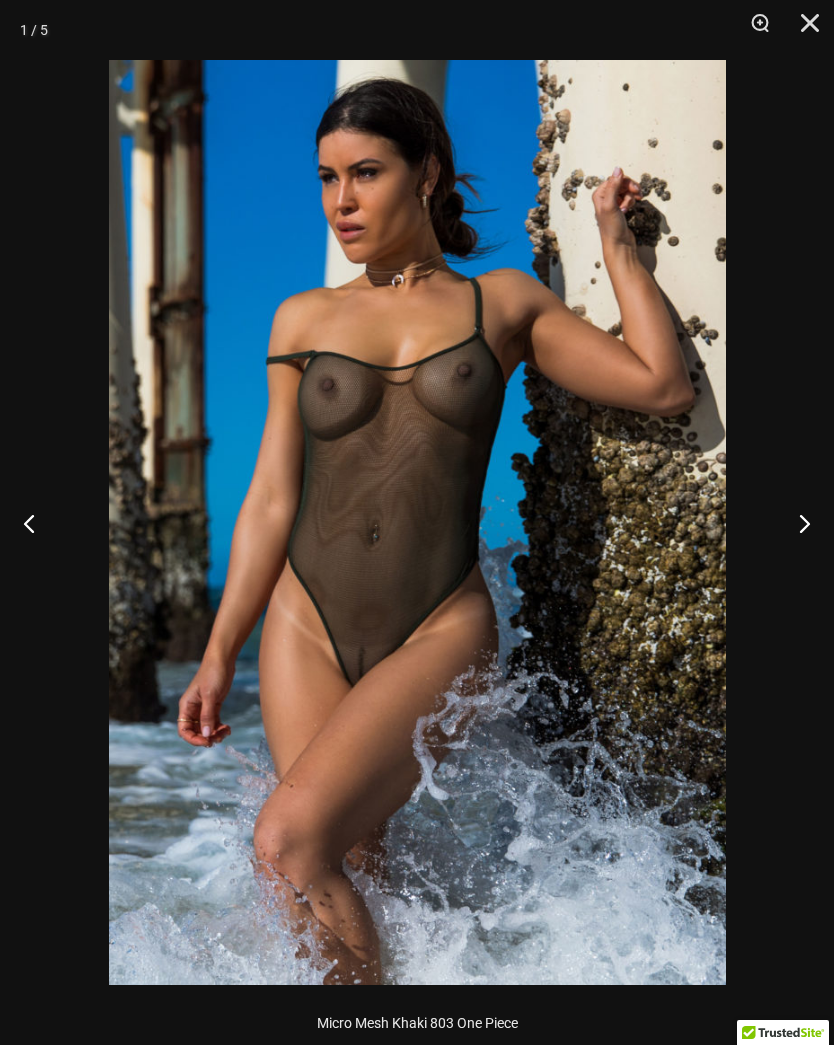 click at bounding box center [796, 523] 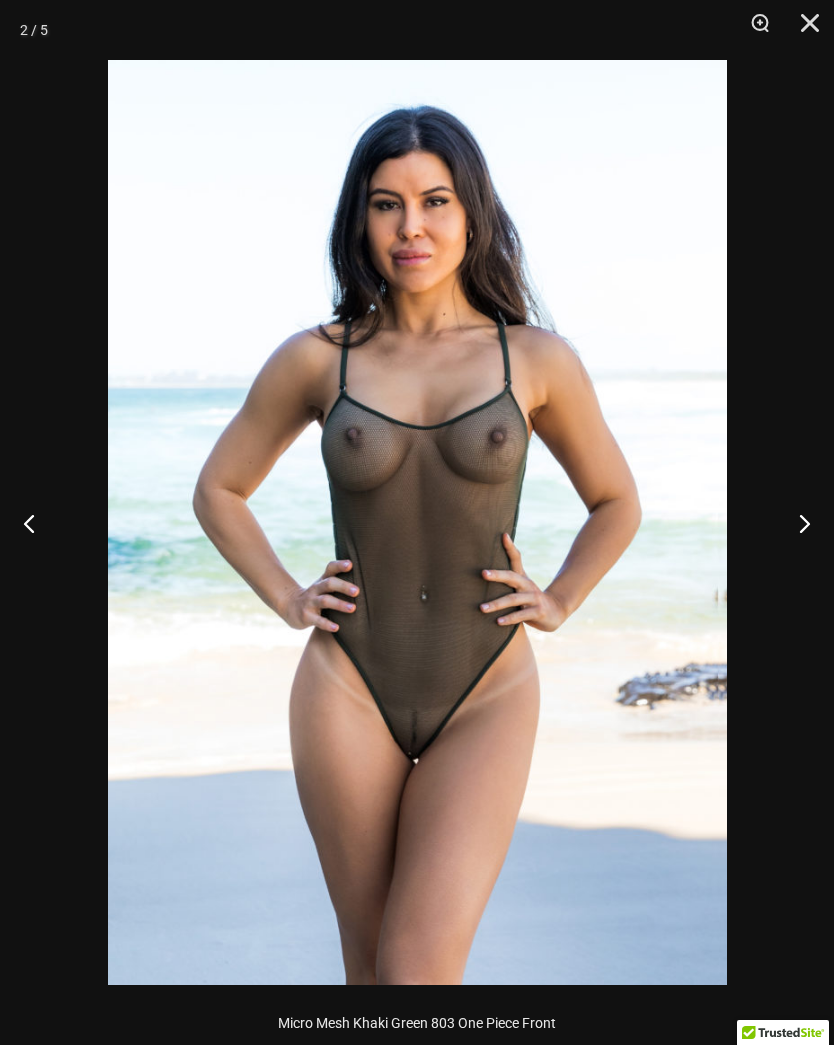 click at bounding box center (796, 523) 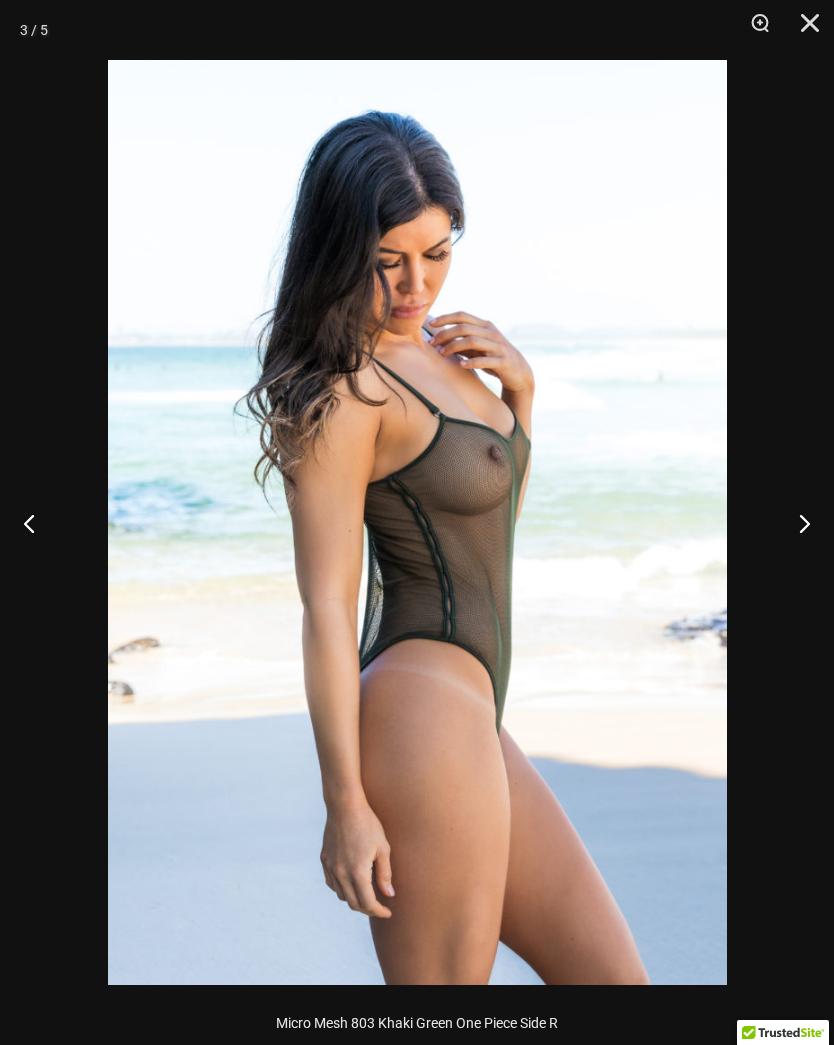 click at bounding box center (796, 523) 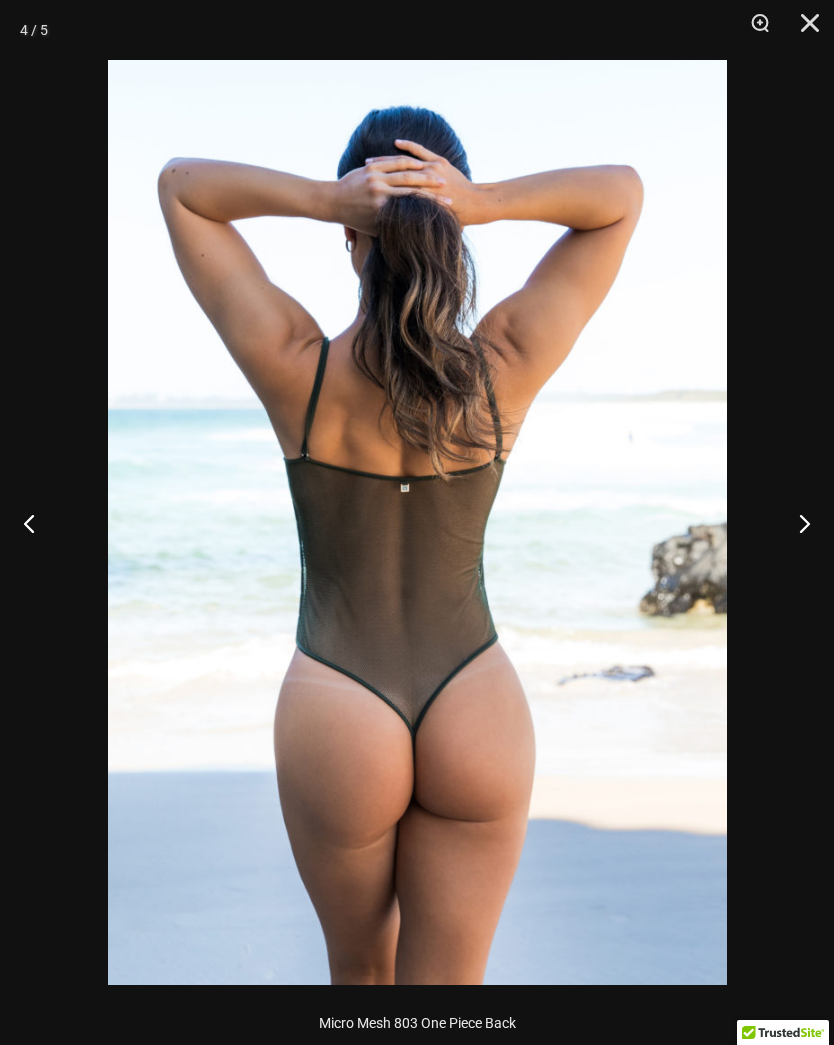 click at bounding box center (796, 523) 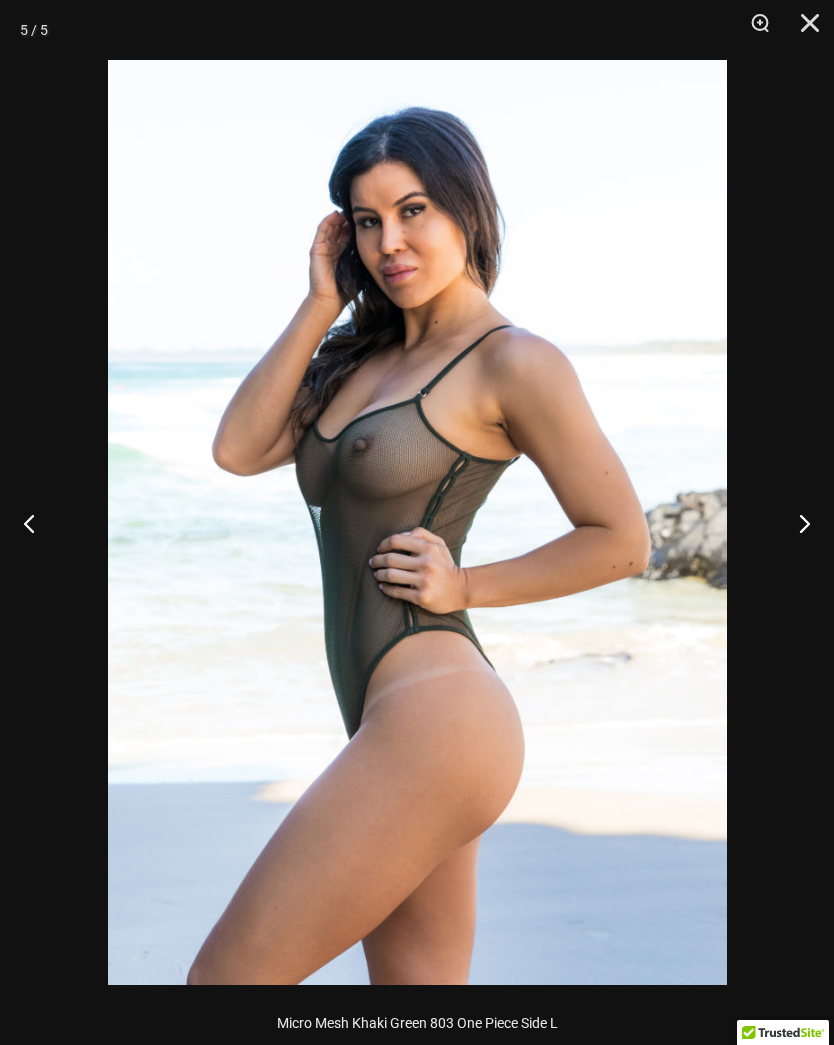click at bounding box center [796, 523] 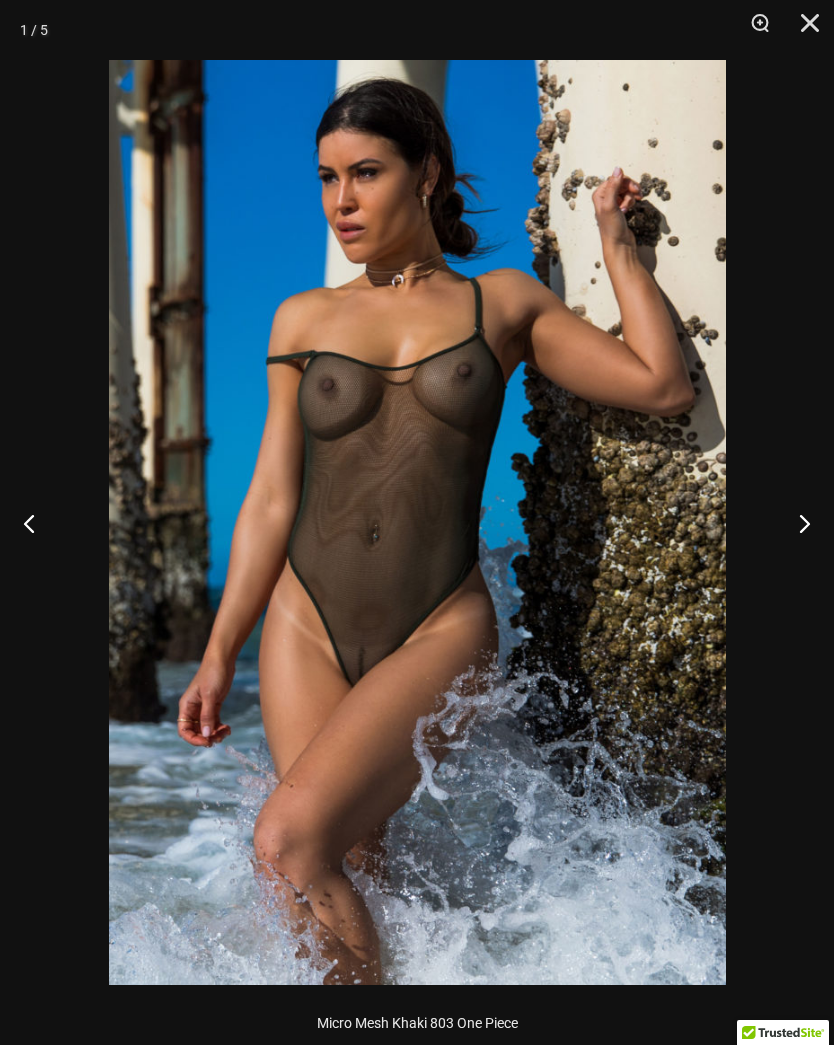 click at bounding box center [803, 30] 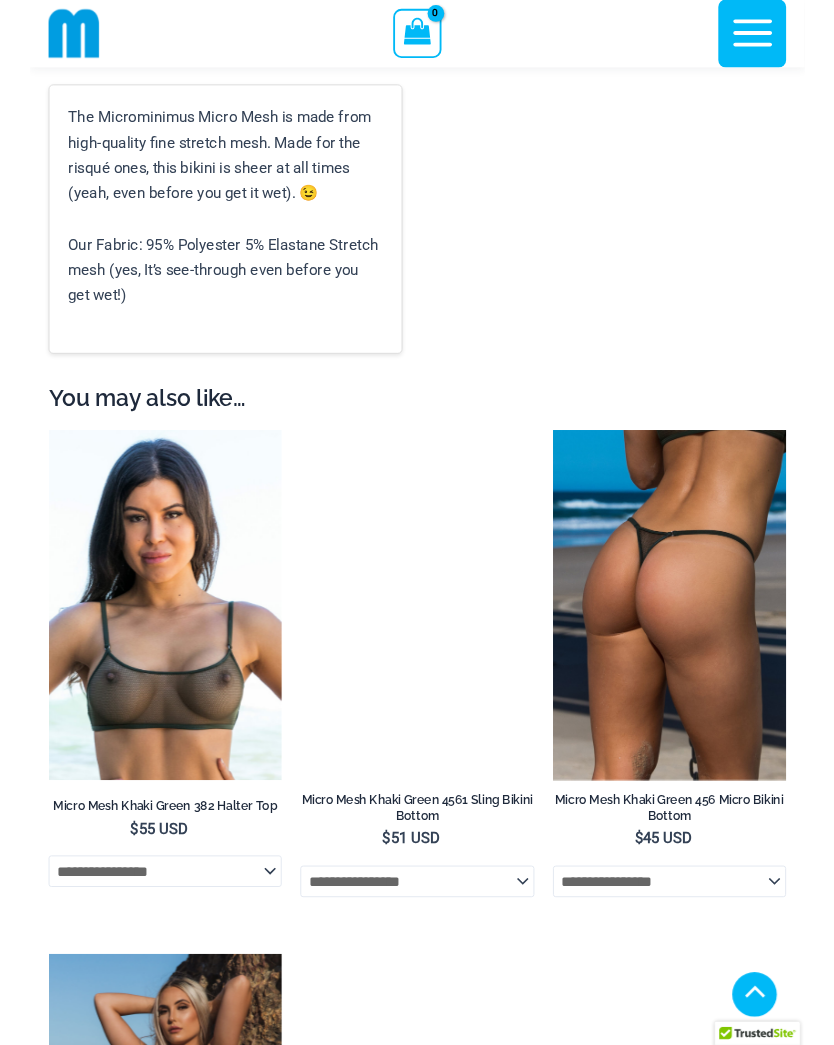 scroll, scrollTop: 2395, scrollLeft: 0, axis: vertical 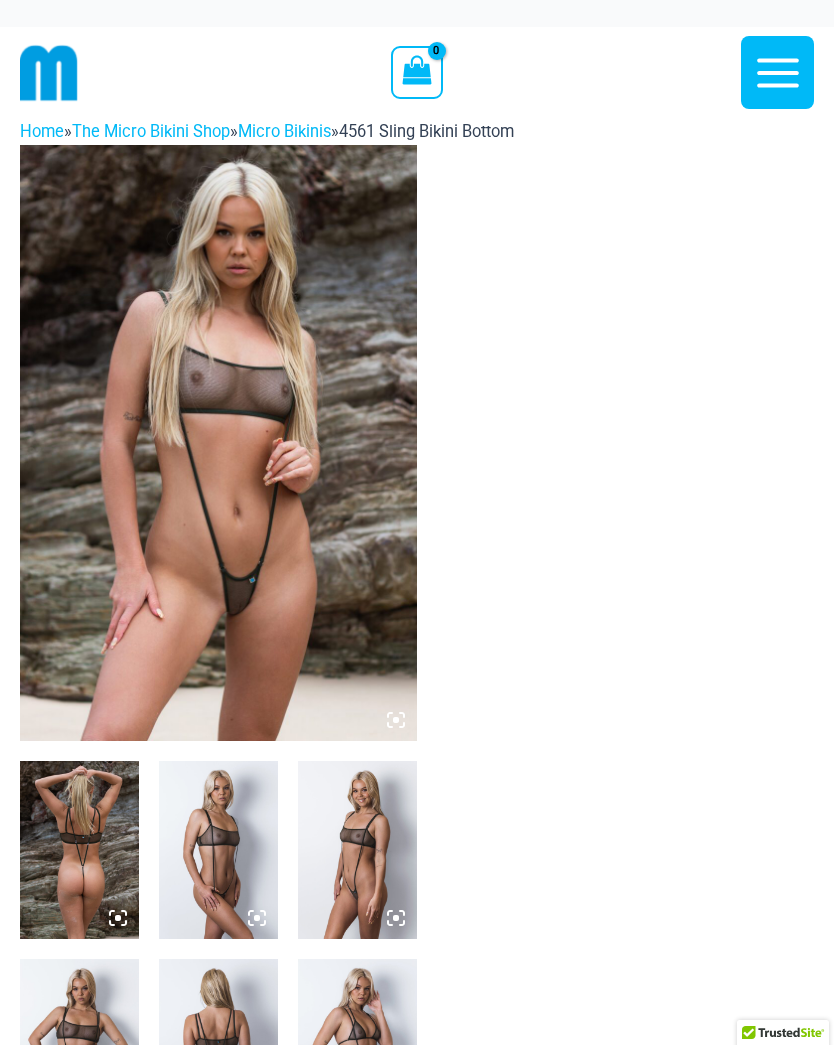 click at bounding box center (218, 443) 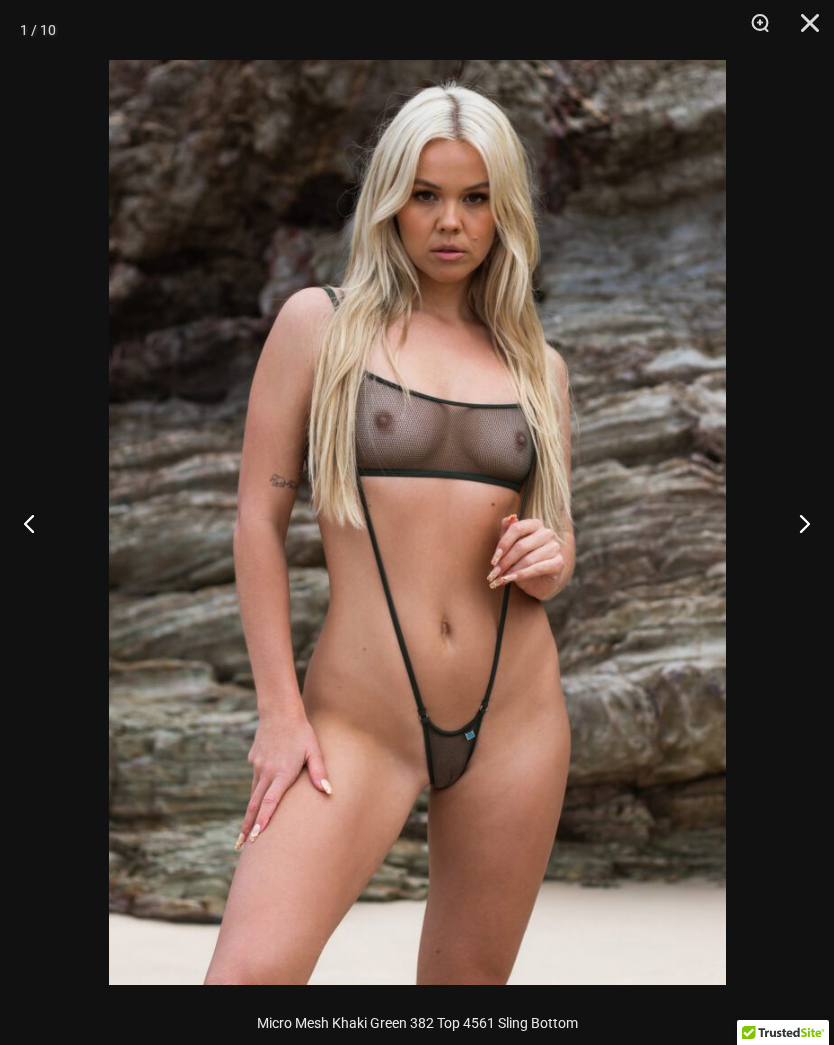 click at bounding box center (796, 523) 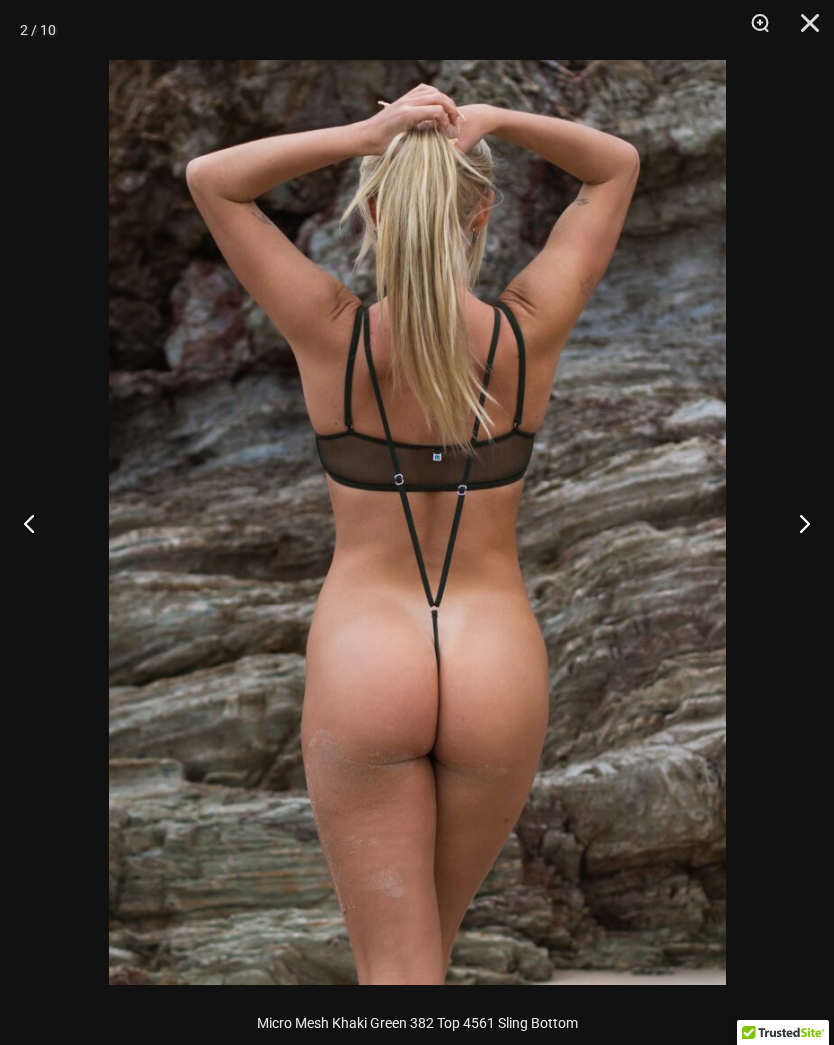 click at bounding box center (796, 523) 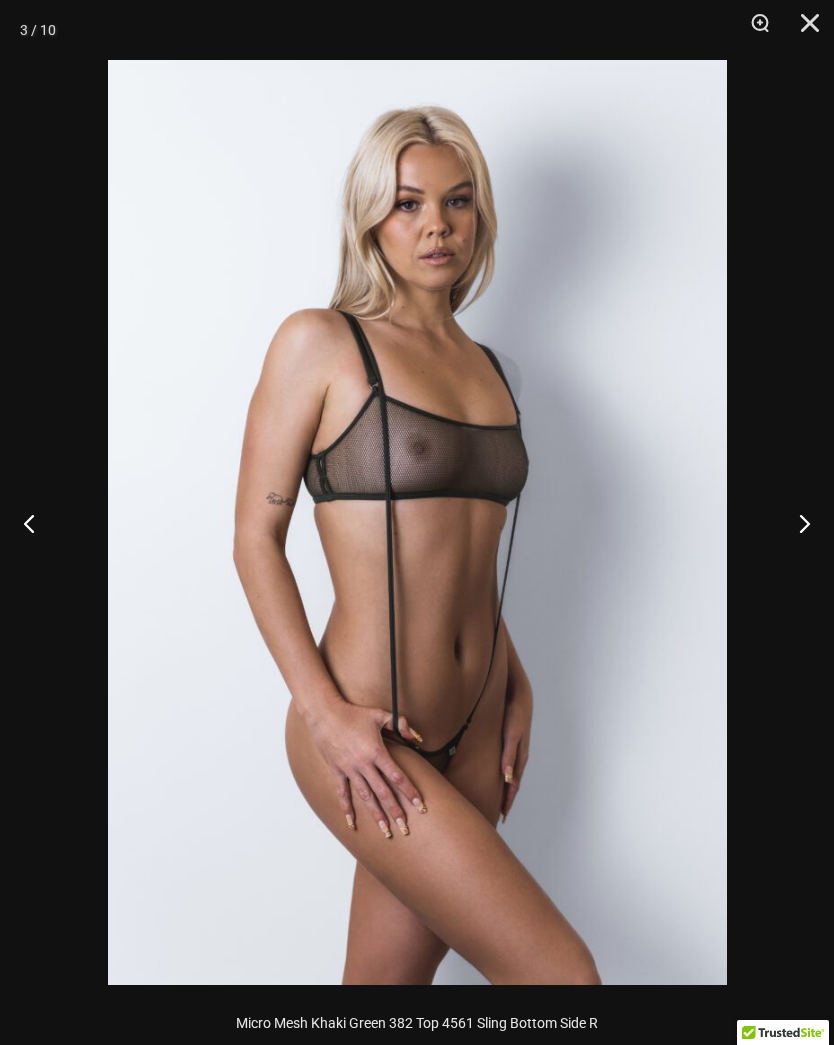 click at bounding box center [796, 523] 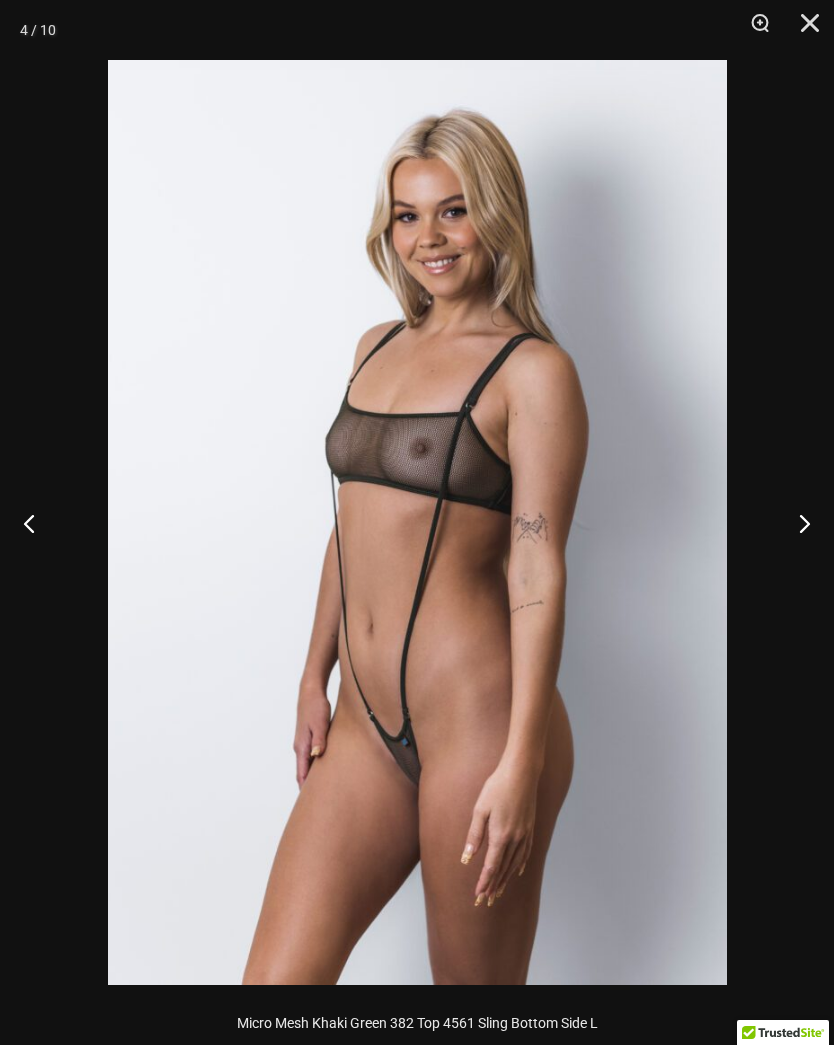 click at bounding box center (796, 523) 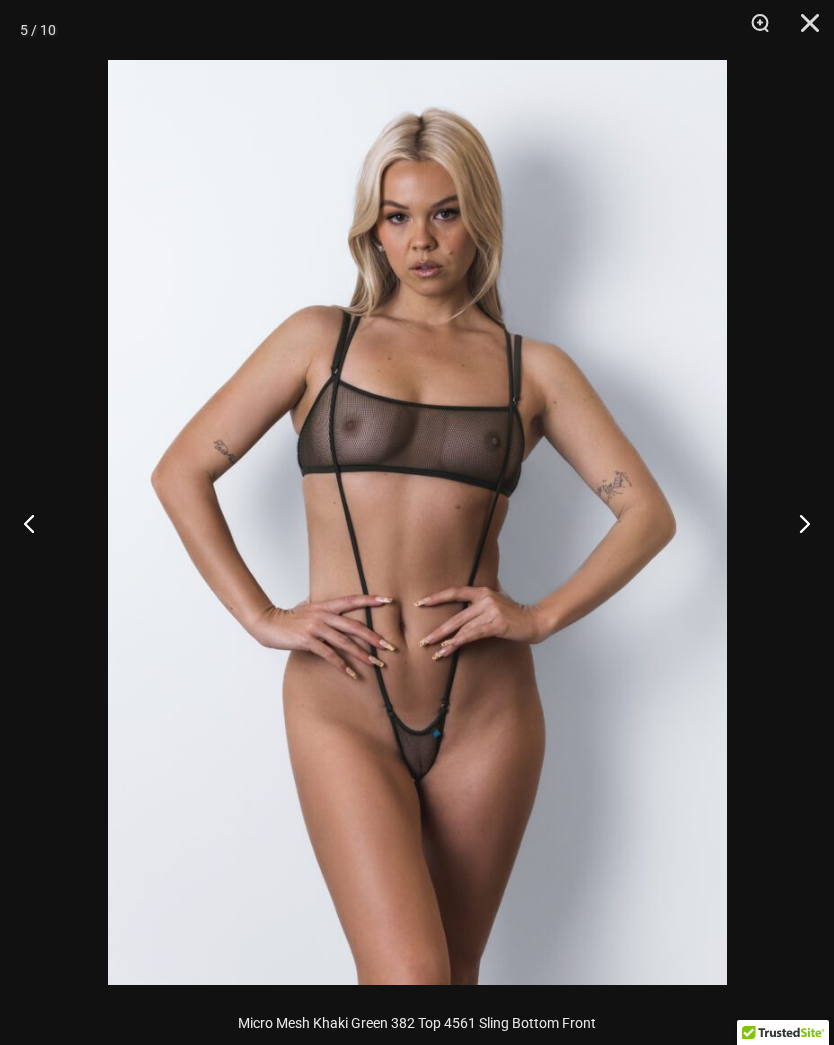 click at bounding box center [796, 523] 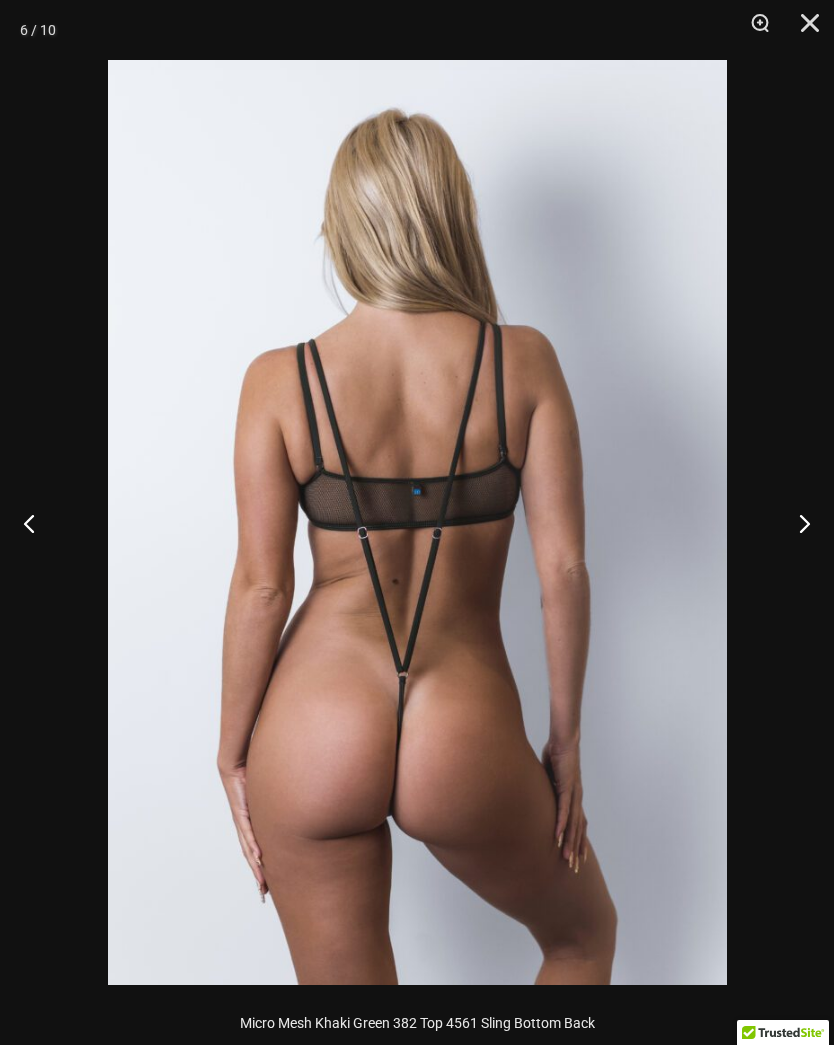 click at bounding box center (796, 523) 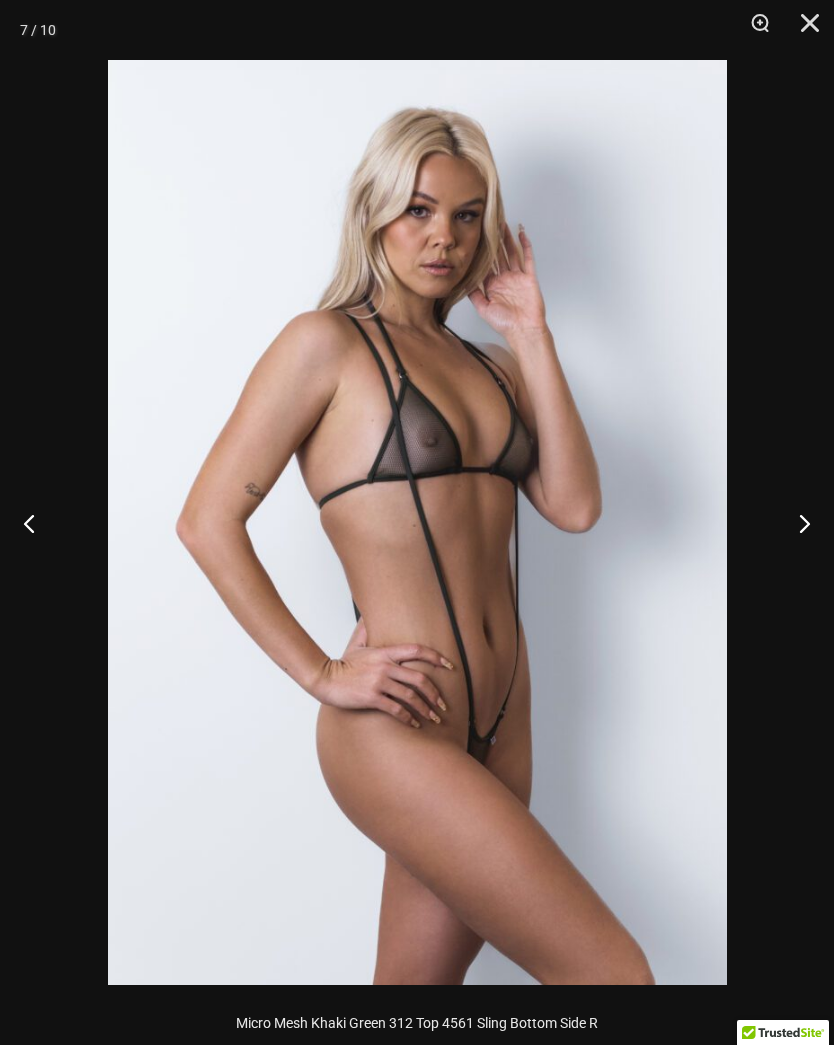 click at bounding box center (796, 523) 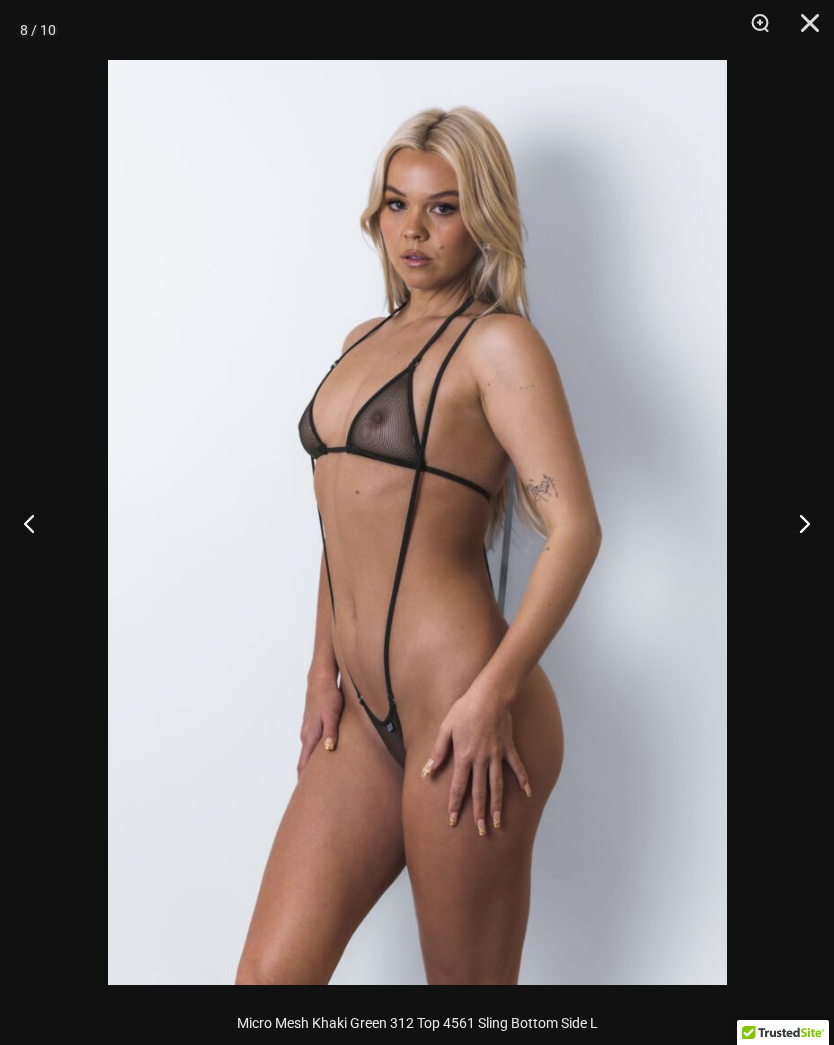 click at bounding box center [796, 523] 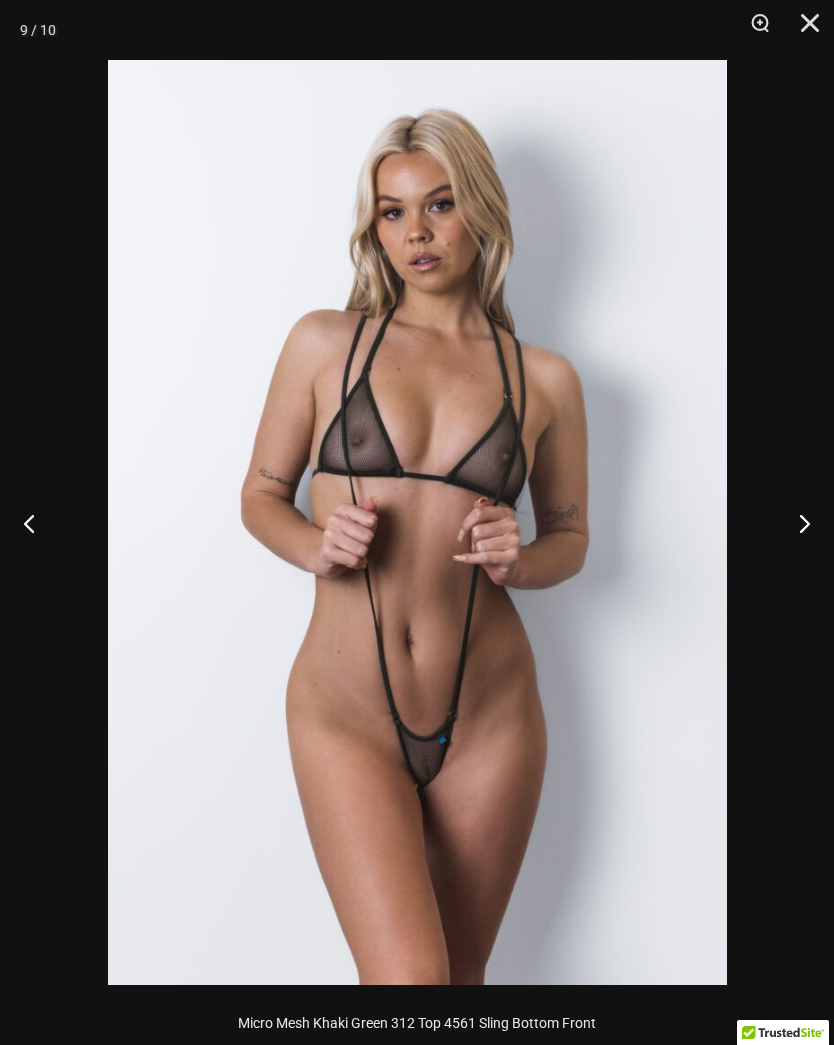 click at bounding box center (796, 523) 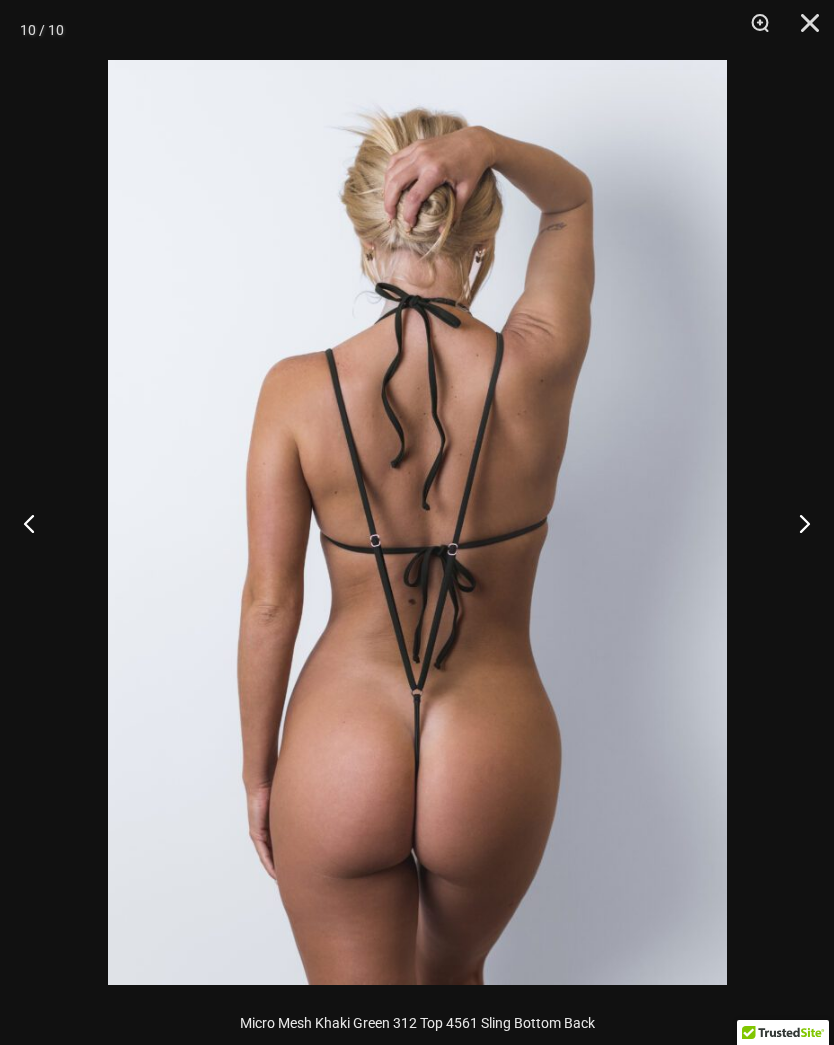 click at bounding box center (37, 523) 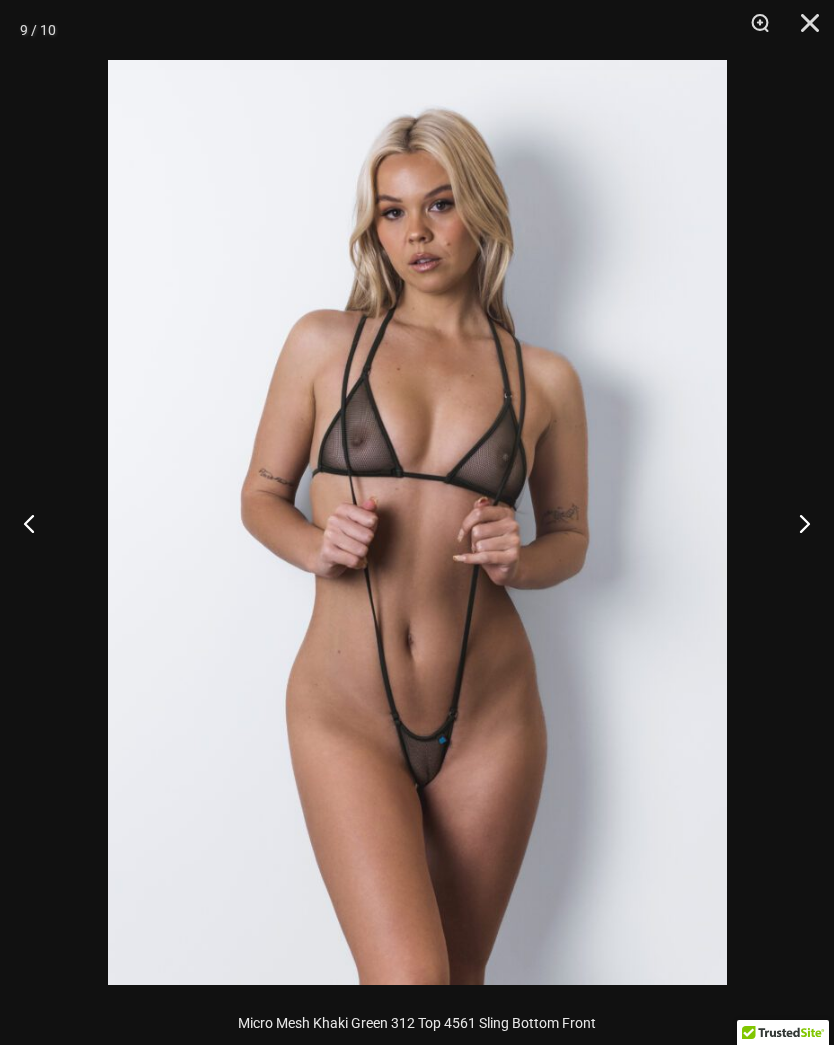 click at bounding box center (796, 523) 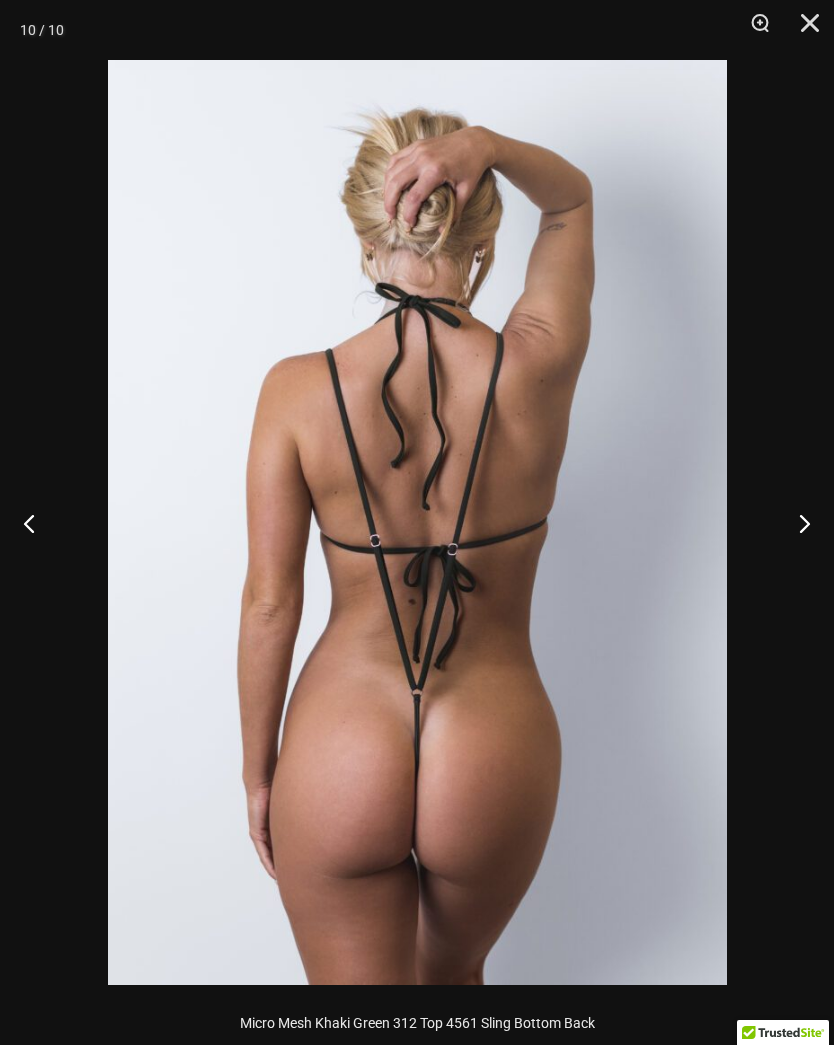 click at bounding box center [796, 523] 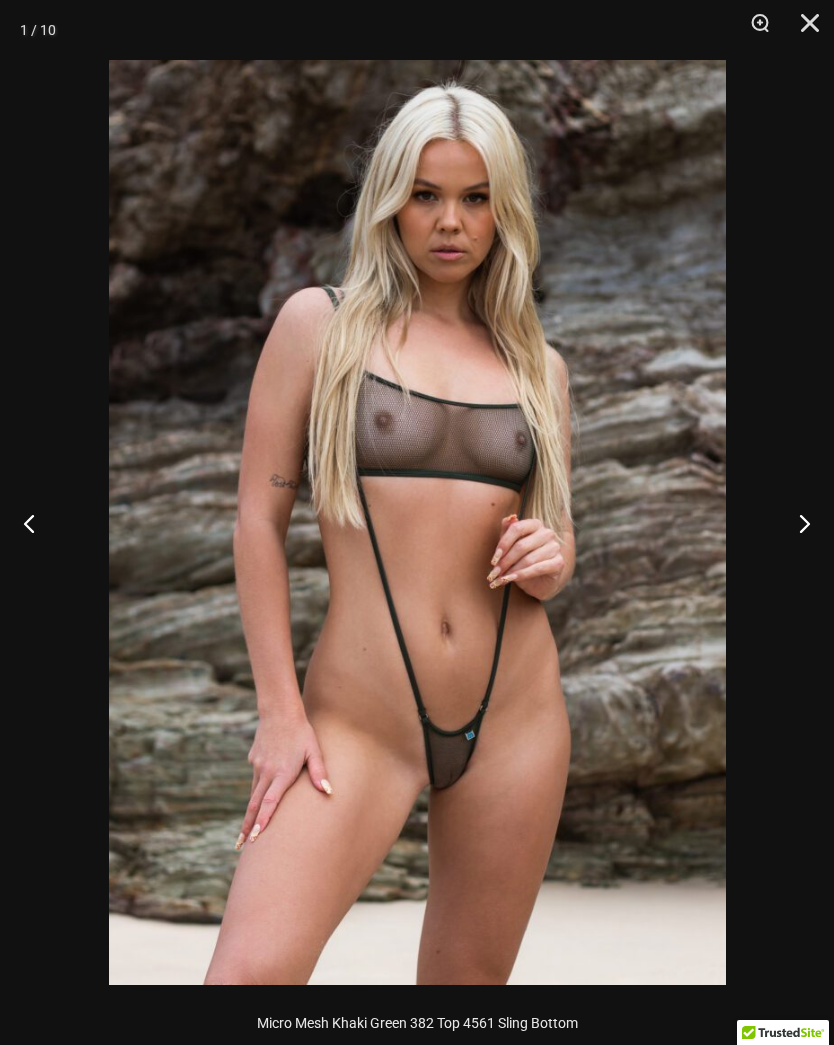 click at bounding box center [803, 30] 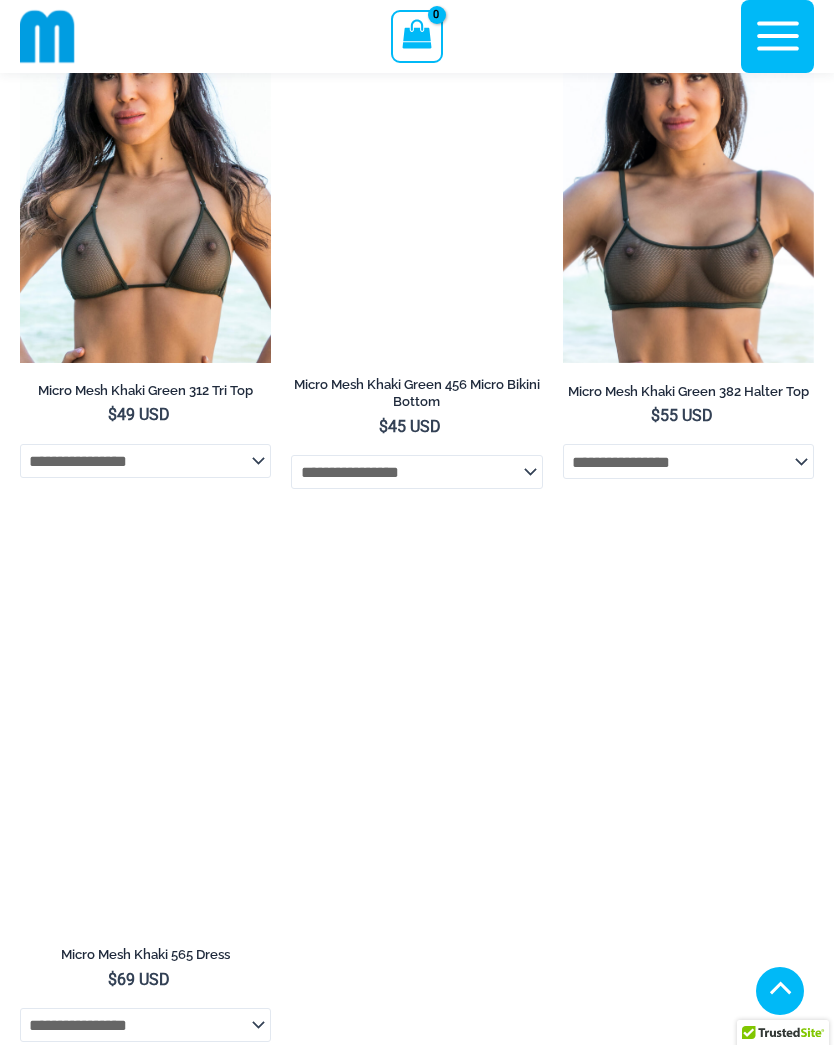 scroll, scrollTop: 2885, scrollLeft: 0, axis: vertical 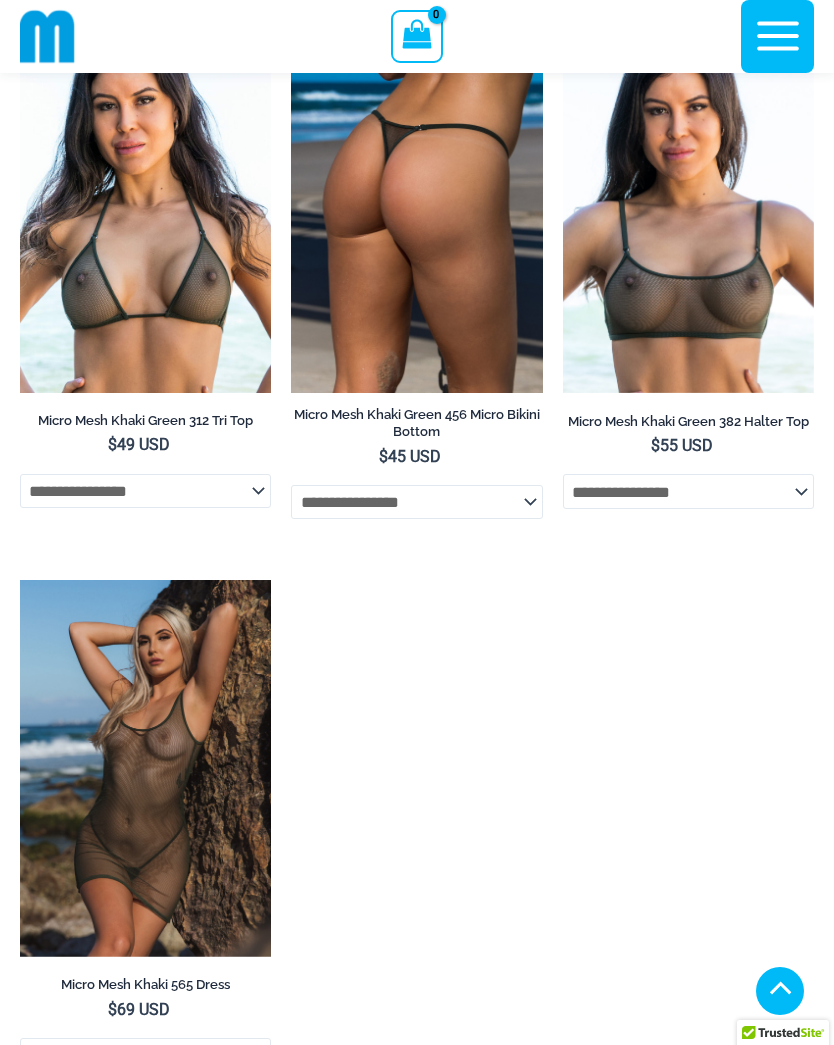 click on "**********" 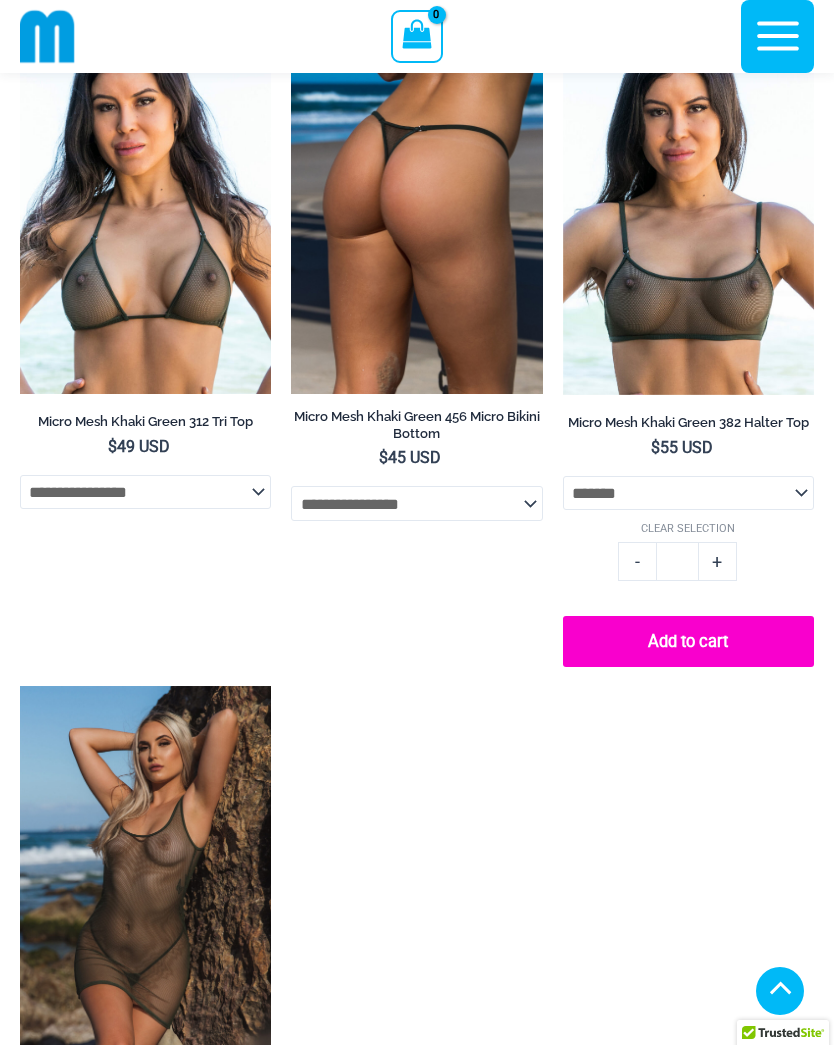 click on "Clear Selection" 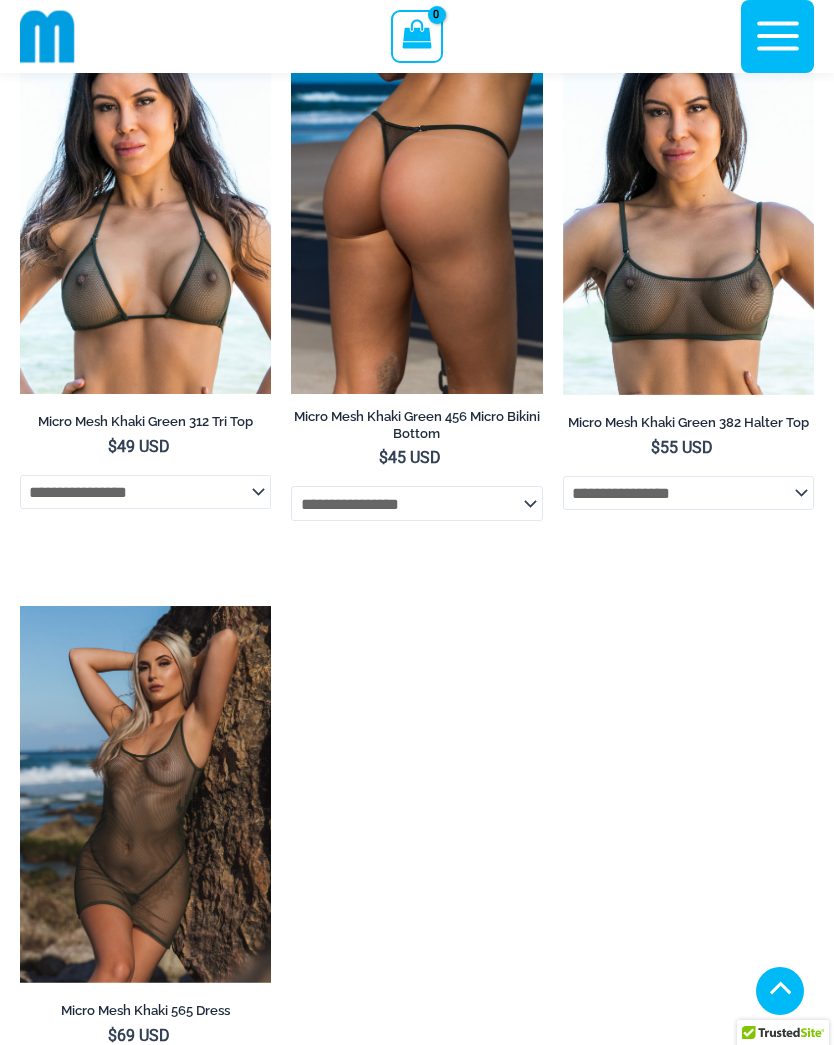 select 